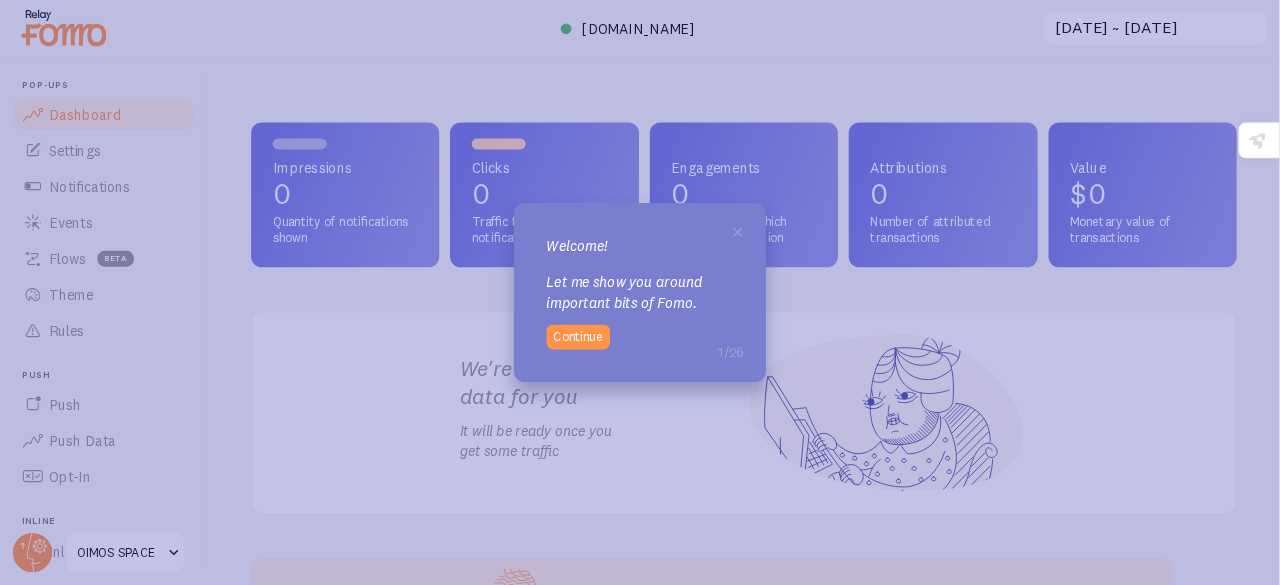 scroll, scrollTop: 0, scrollLeft: 0, axis: both 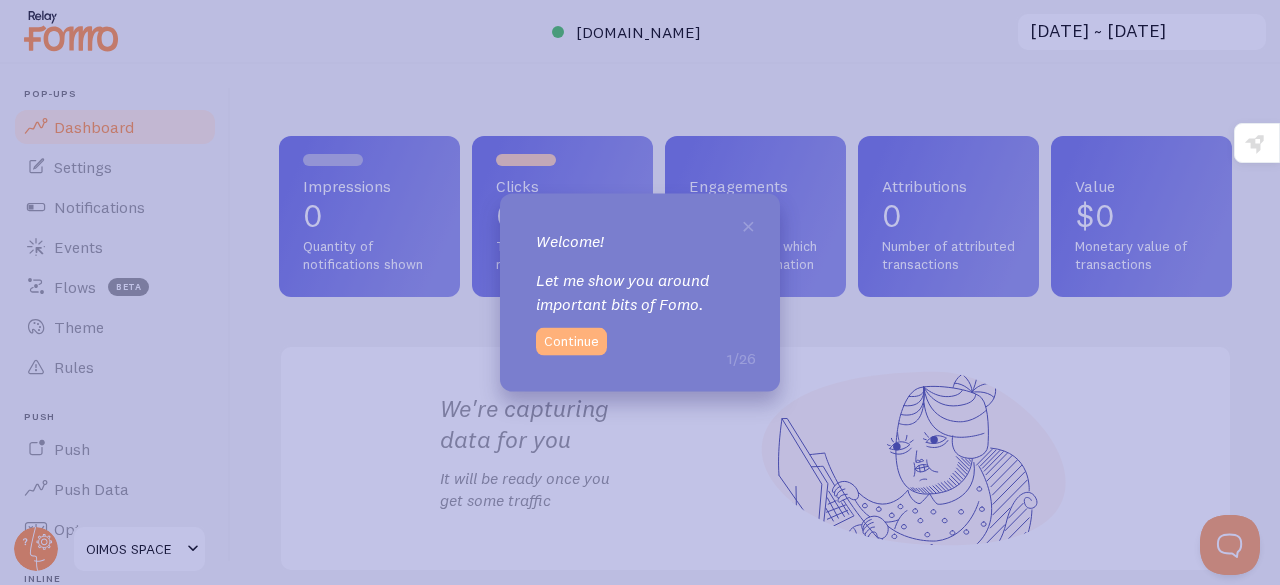 click on "Continue" at bounding box center [571, 342] 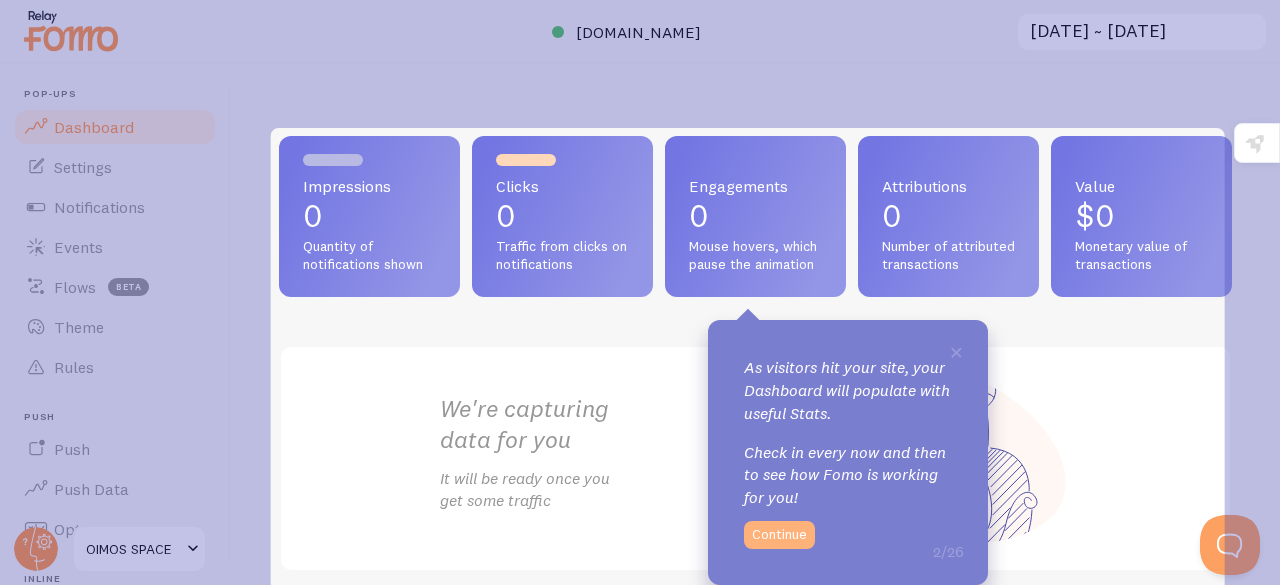 click on "Continue" at bounding box center [779, 535] 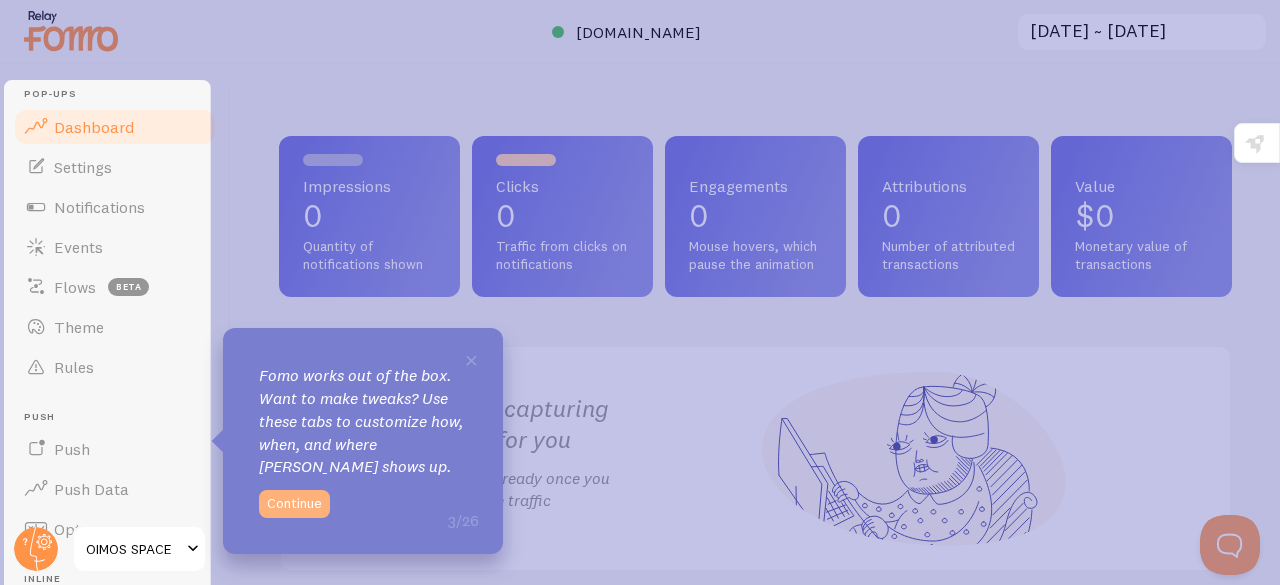 click on "Continue" at bounding box center [294, 504] 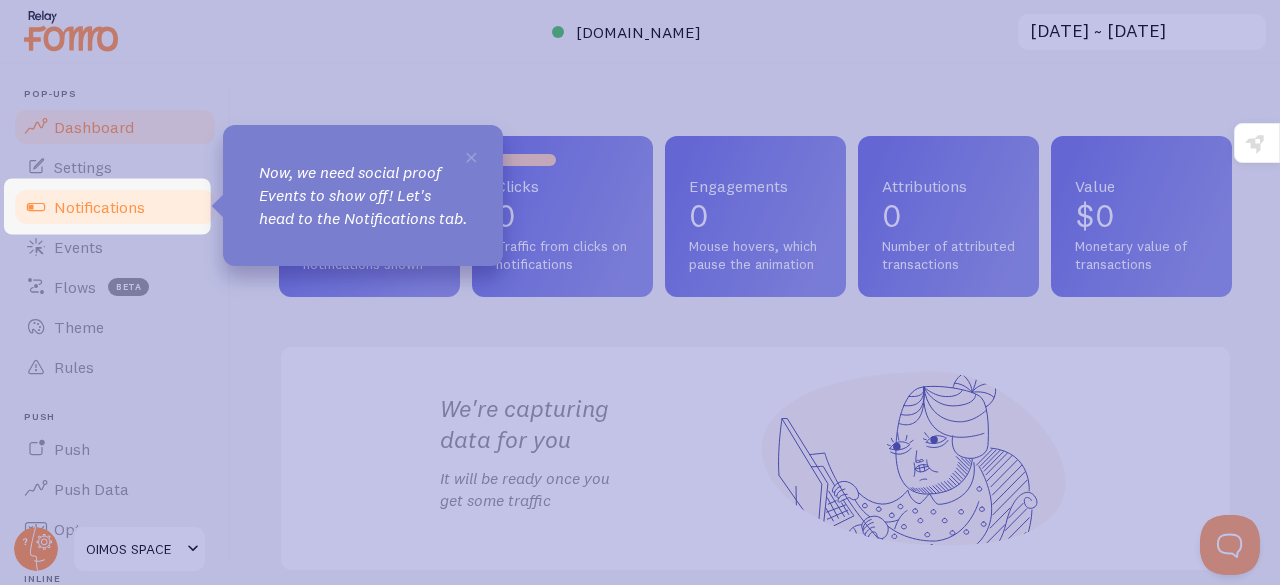 click on "Notifications" at bounding box center (99, 207) 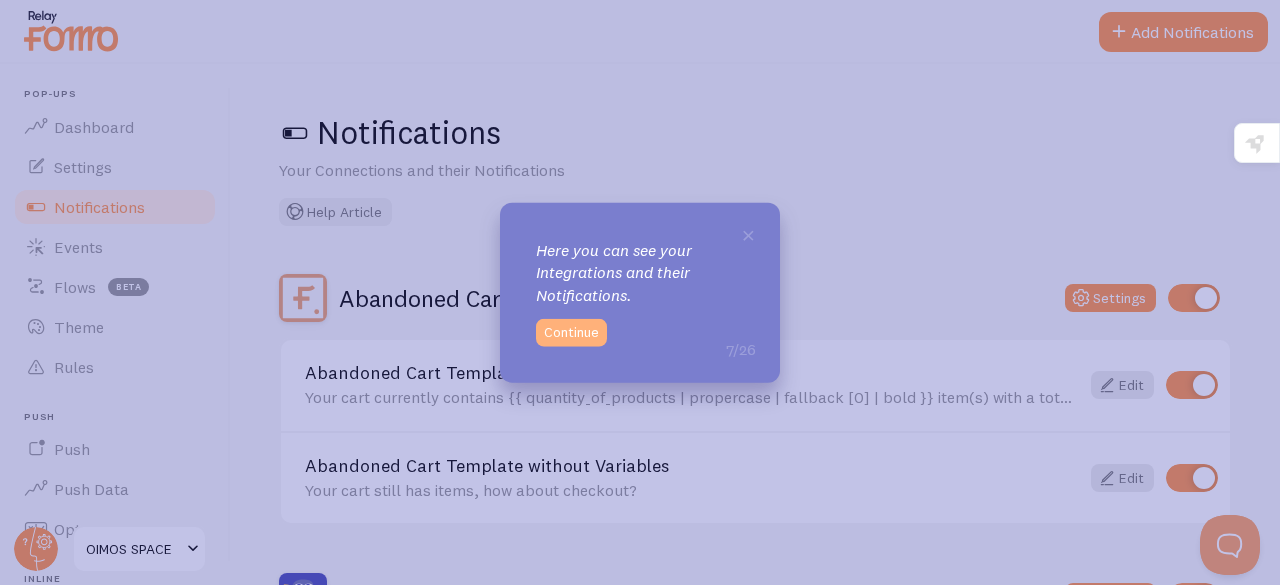 click on "Continue" at bounding box center (571, 333) 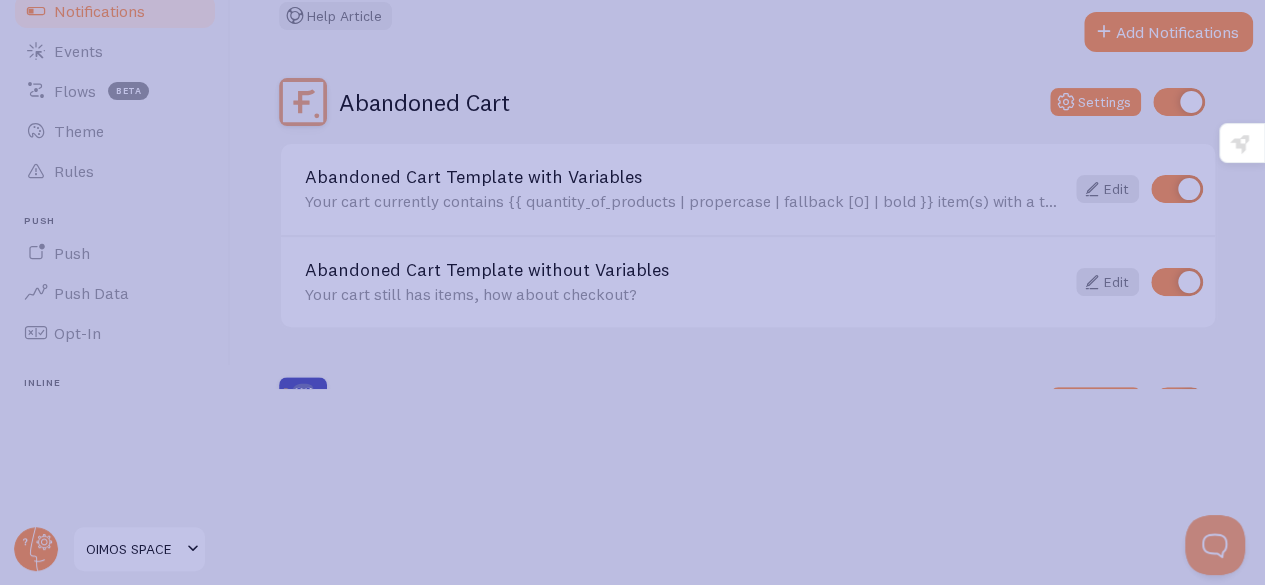 scroll, scrollTop: 0, scrollLeft: 0, axis: both 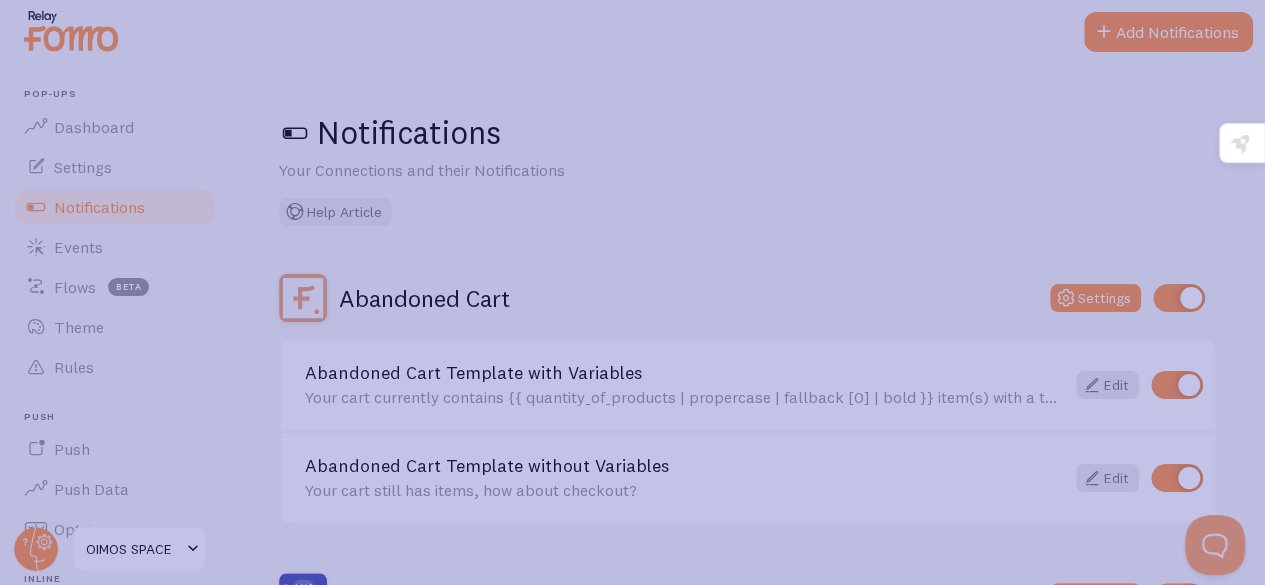 click 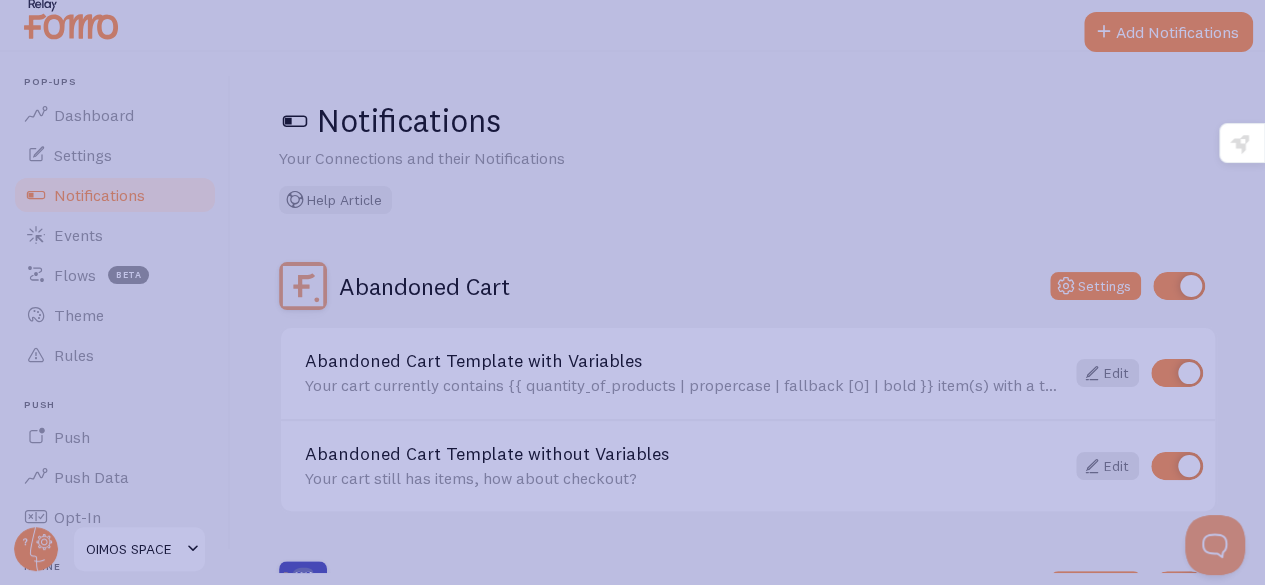 scroll, scrollTop: 0, scrollLeft: 0, axis: both 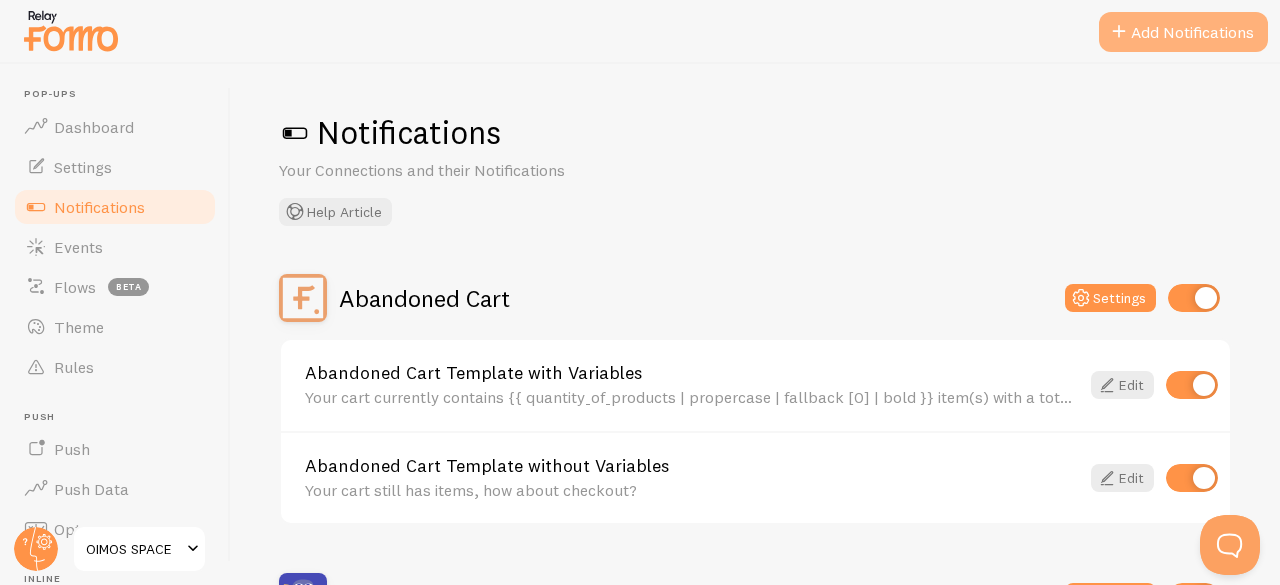 click on "Add Notifications" at bounding box center (1183, 32) 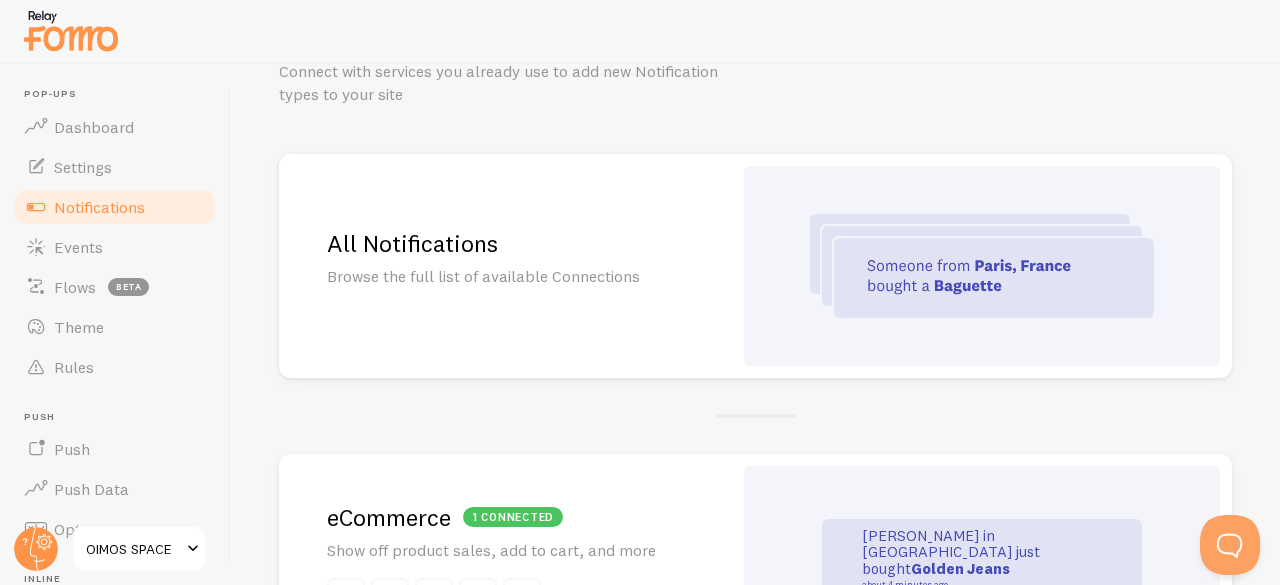 scroll, scrollTop: 140, scrollLeft: 0, axis: vertical 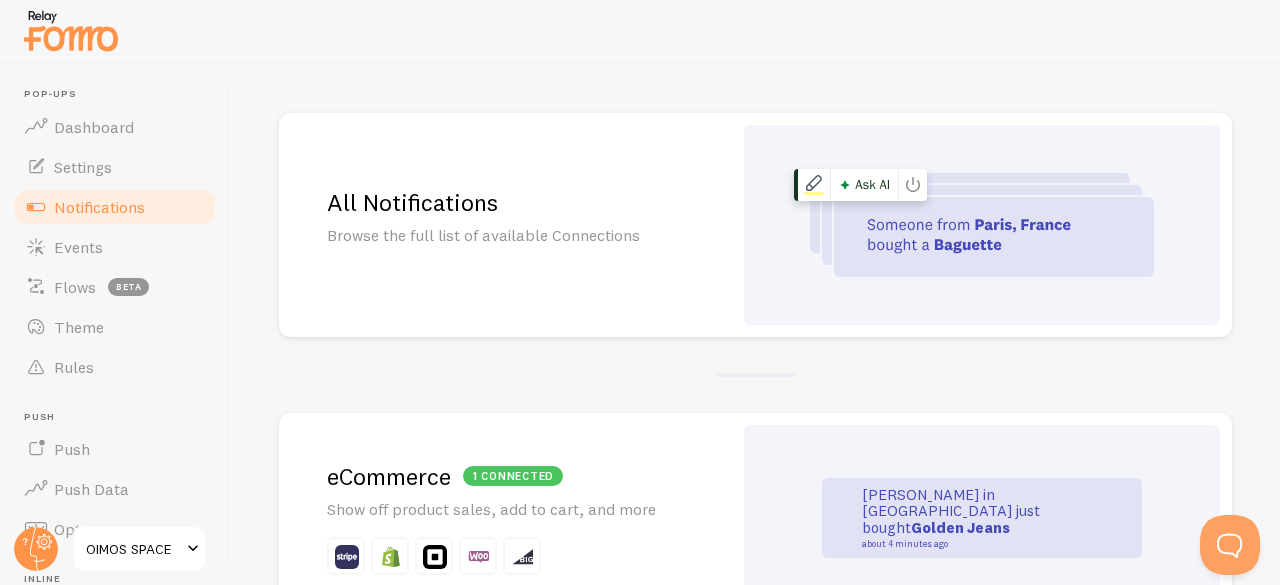 click at bounding box center [982, 225] 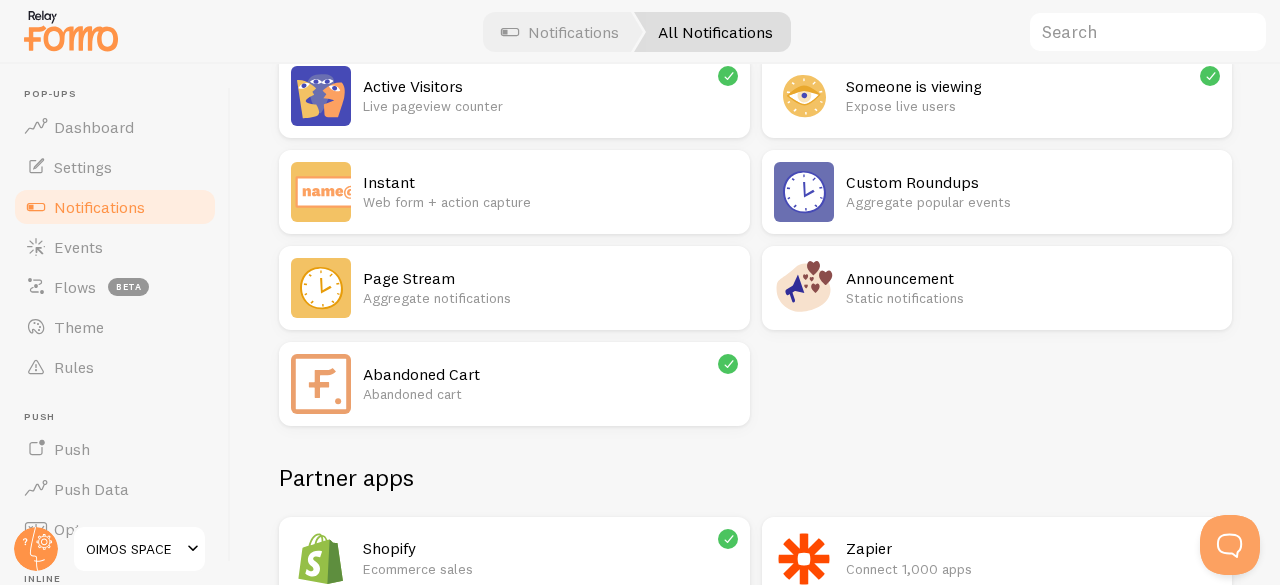 scroll, scrollTop: 236, scrollLeft: 0, axis: vertical 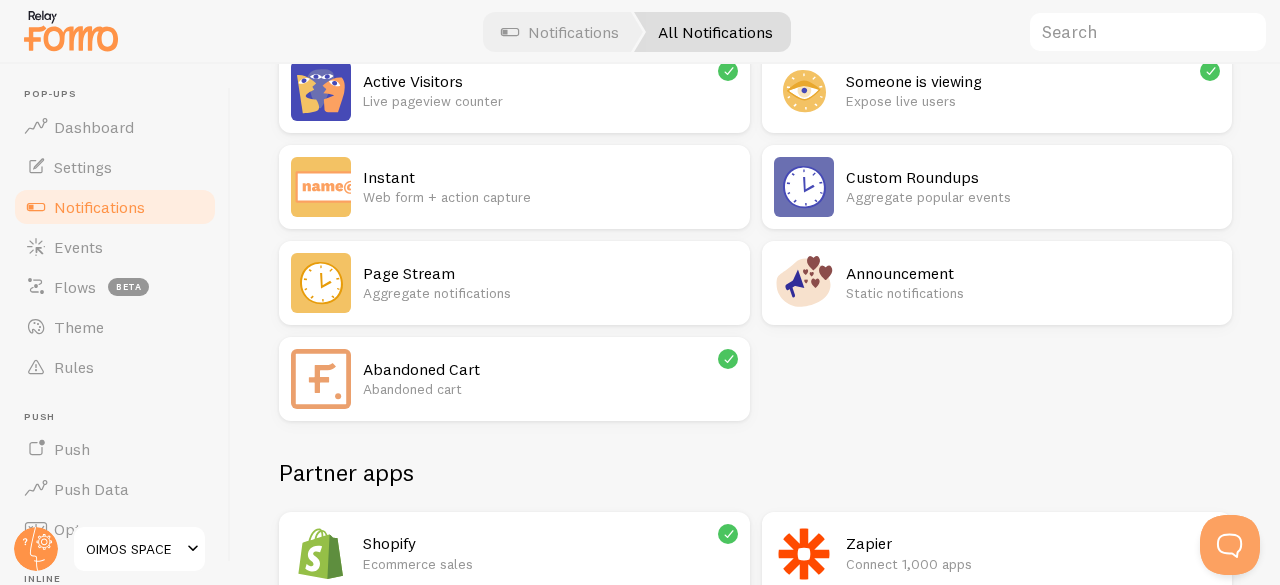 click on "Web form + action capture" at bounding box center (550, 197) 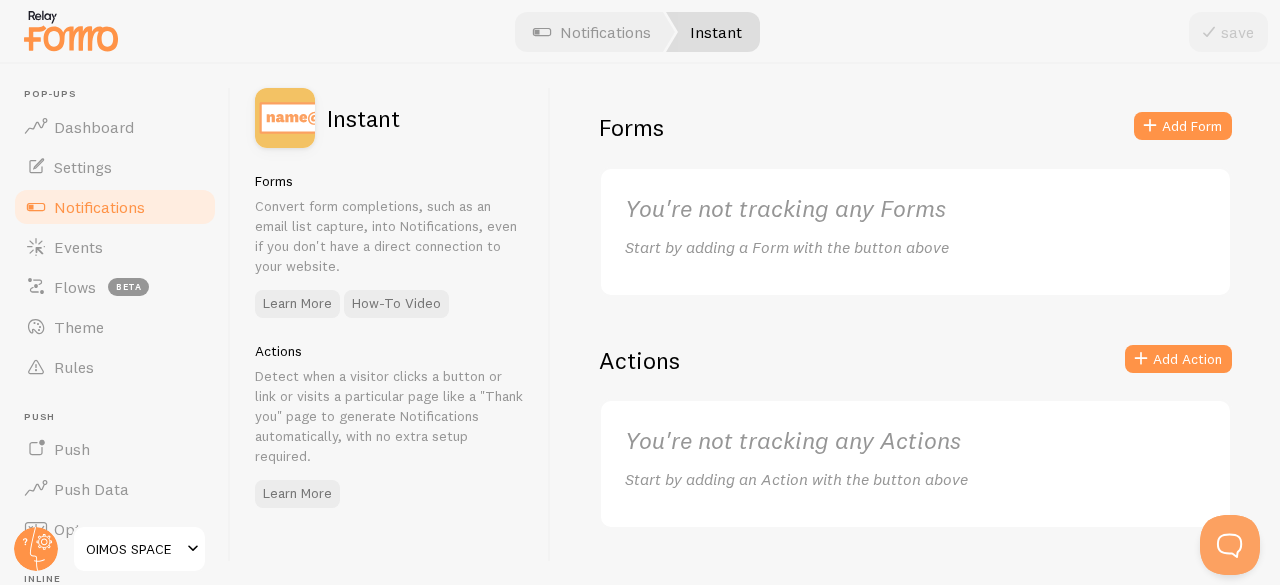 scroll, scrollTop: 40, scrollLeft: 0, axis: vertical 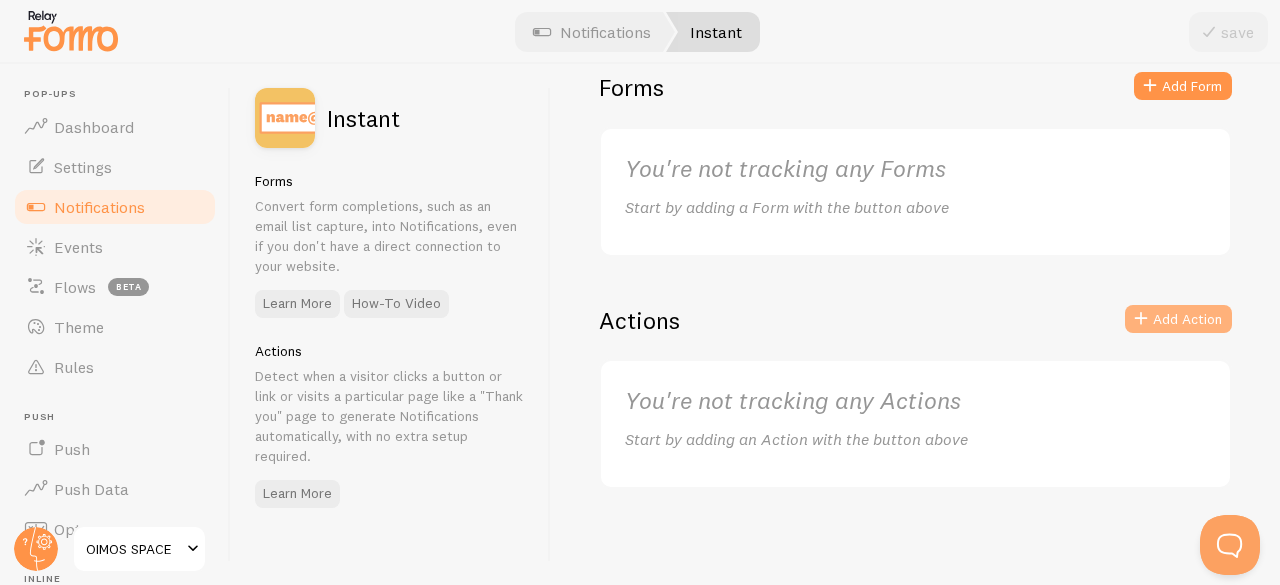 click on "Add Action" at bounding box center (1178, 319) 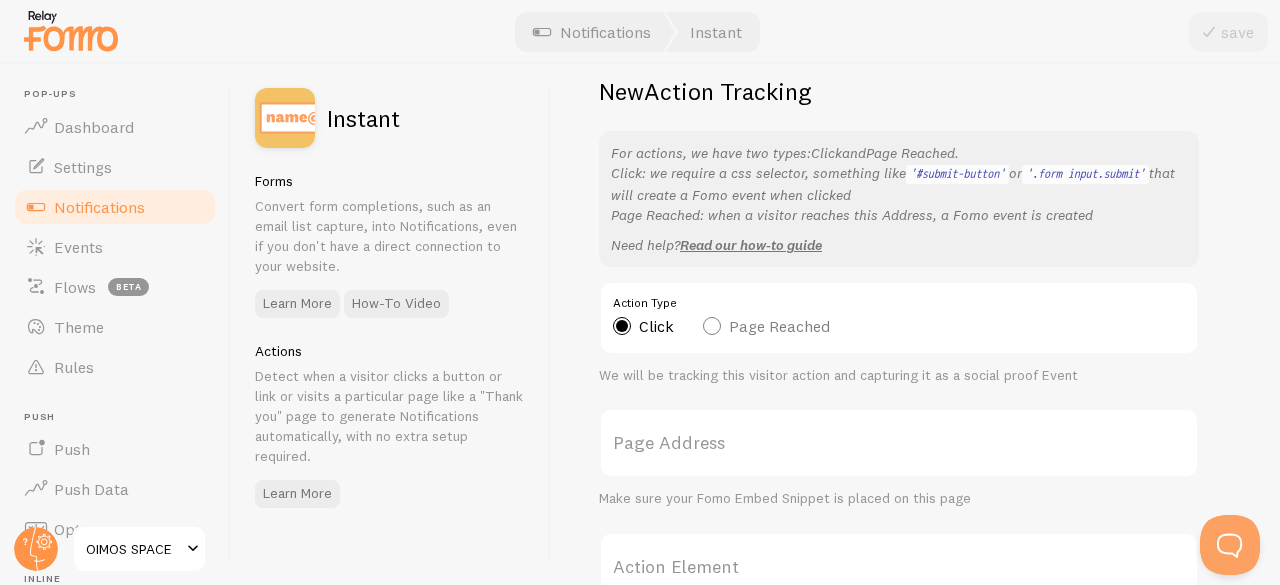 scroll, scrollTop: 41, scrollLeft: 0, axis: vertical 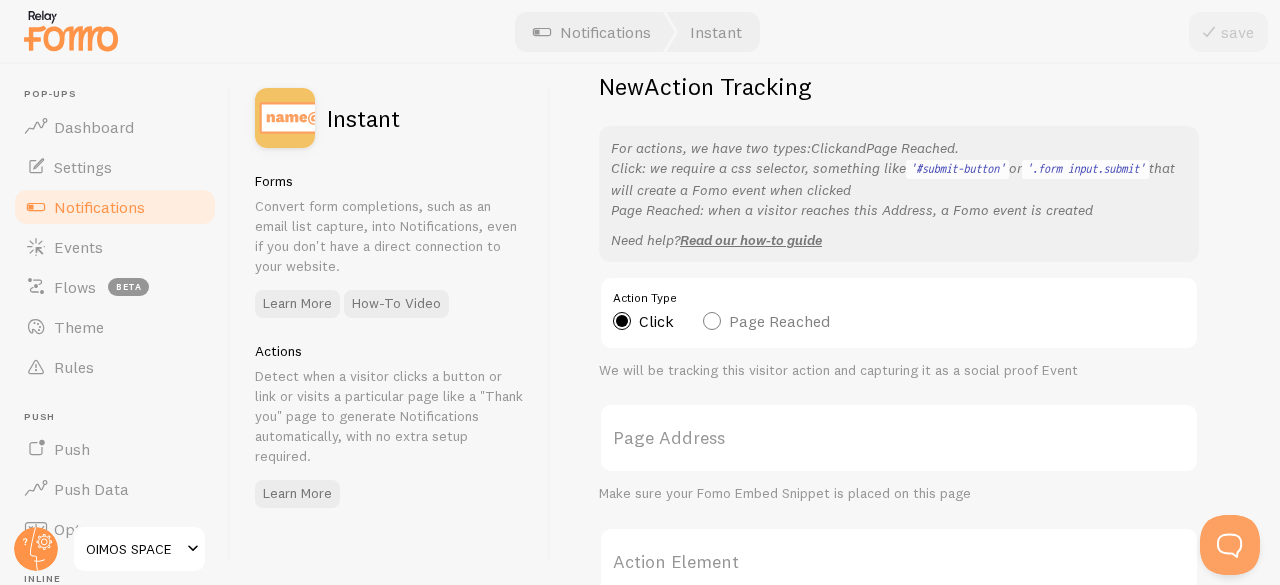 click on "Page Reached" at bounding box center [766, 321] 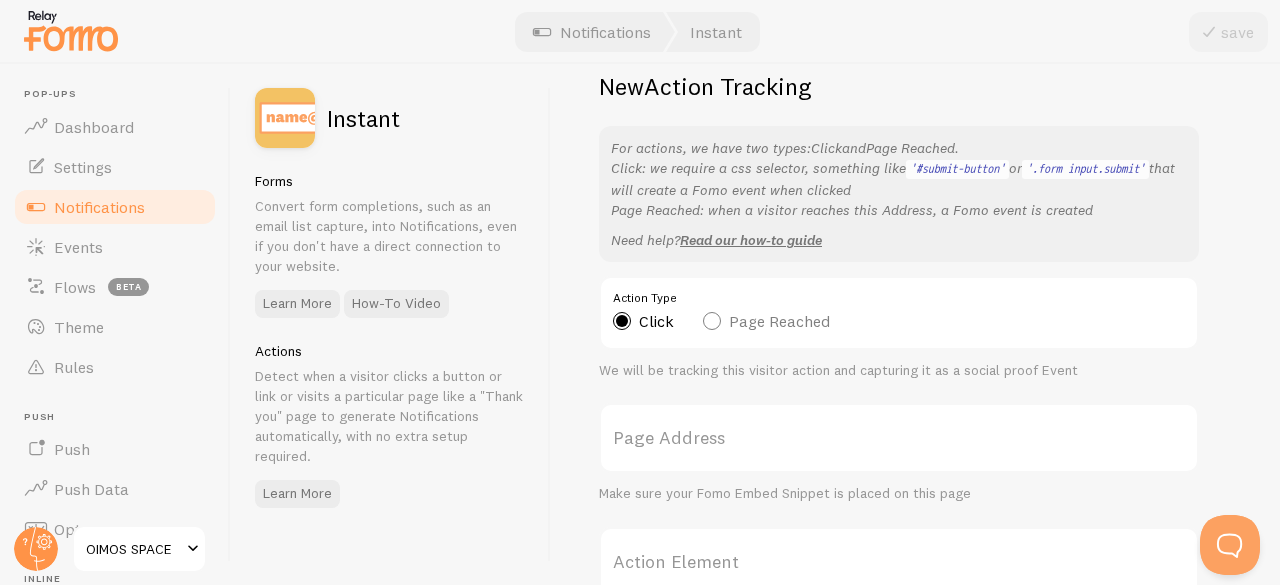 radio on "true" 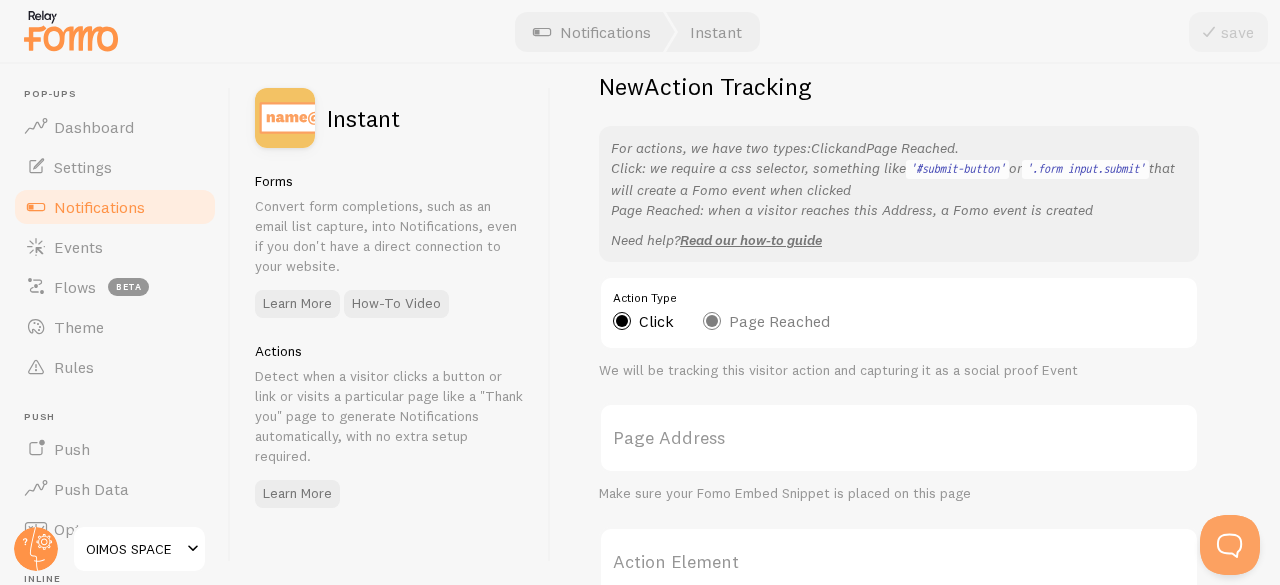 radio on "false" 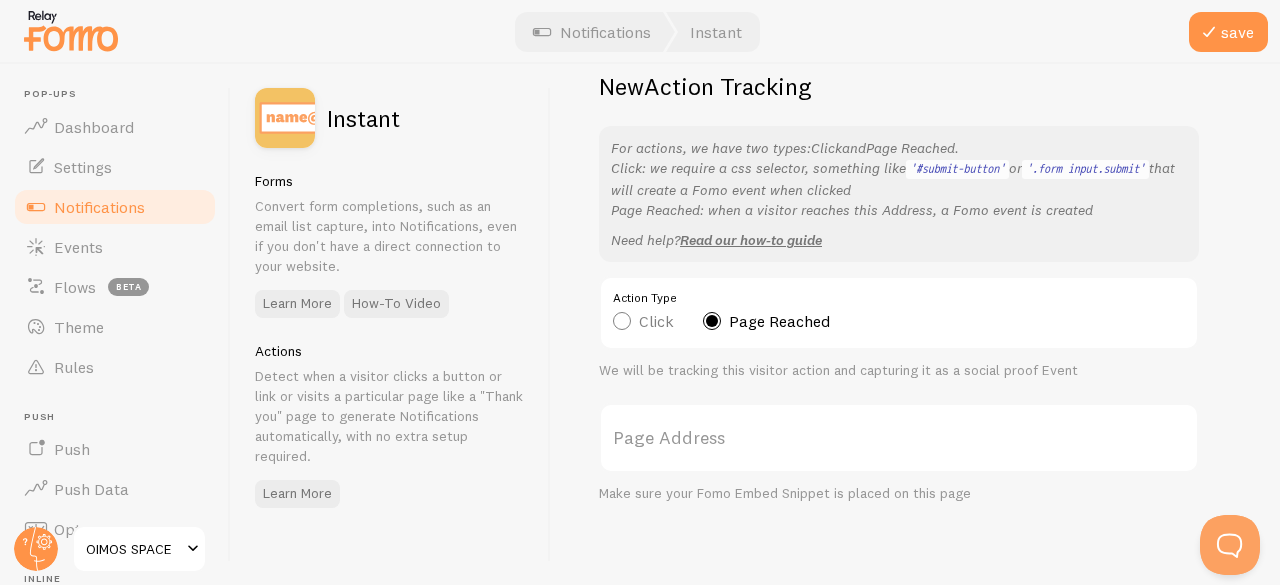 scroll, scrollTop: 52, scrollLeft: 0, axis: vertical 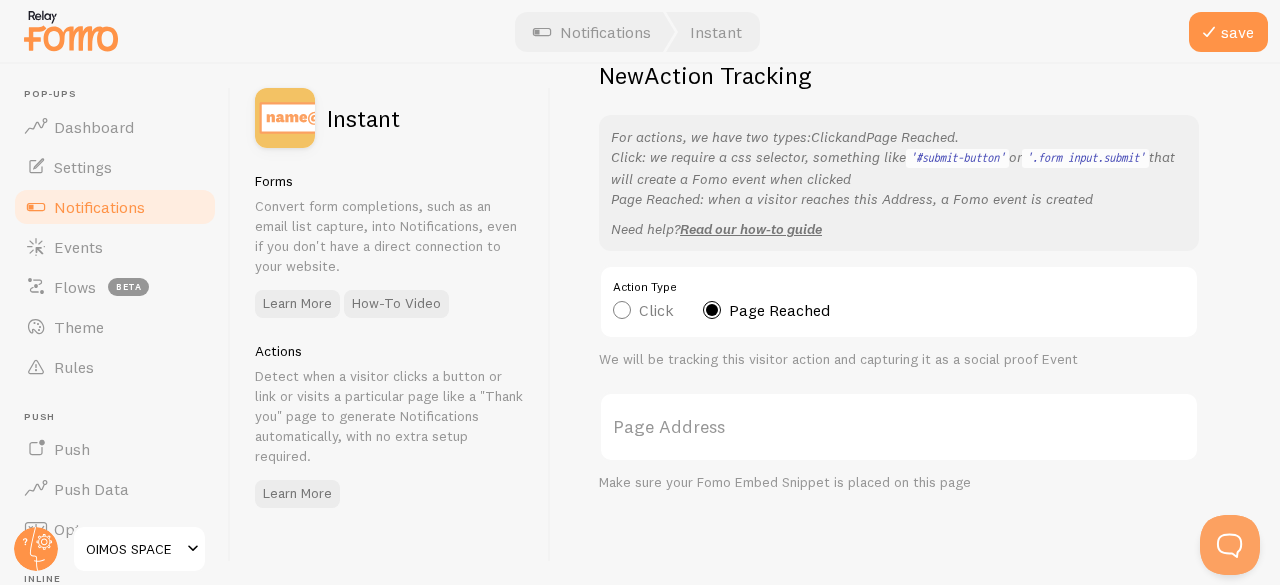 click on "Page Address" at bounding box center [899, 427] 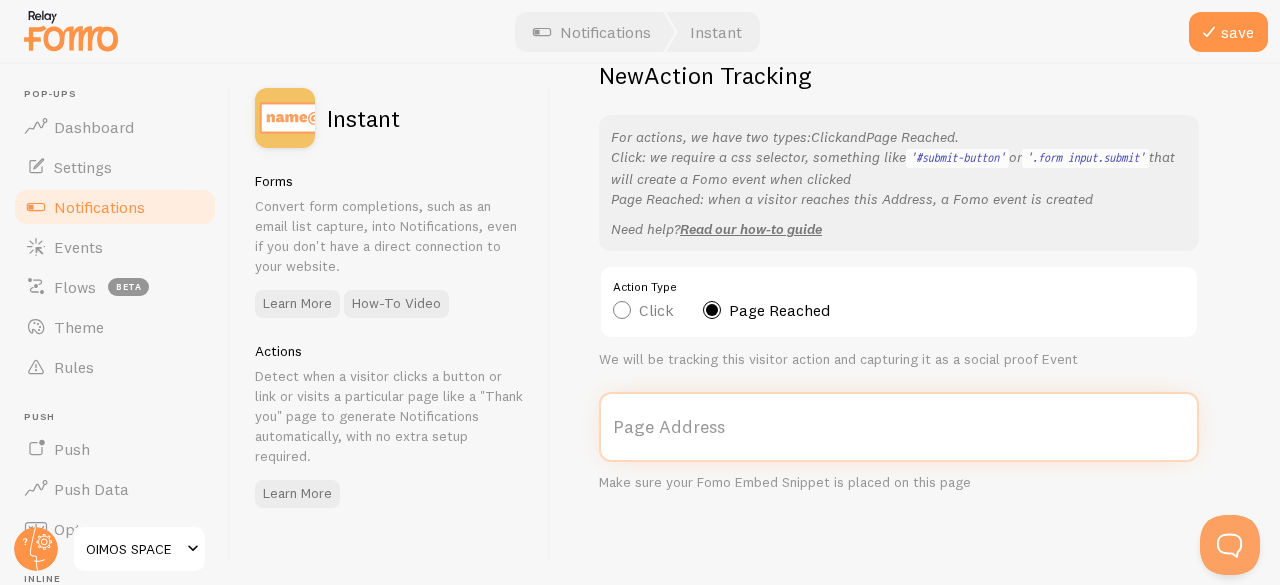 click on "Page Address" at bounding box center (899, 427) 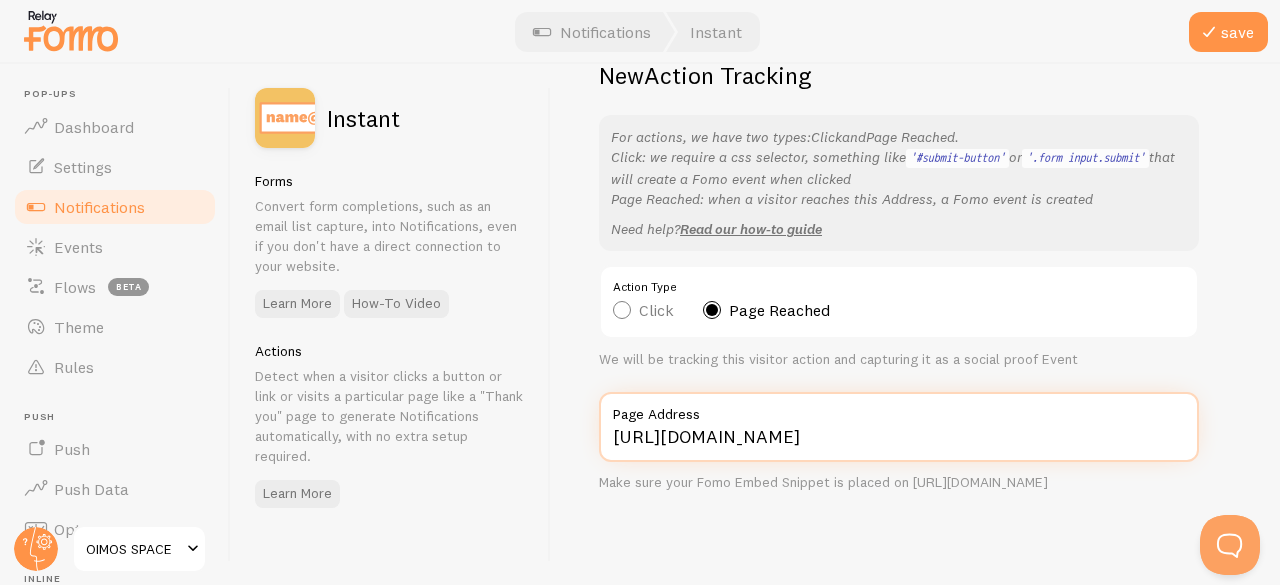 paste on "[URL][DOMAIN_NAME]" 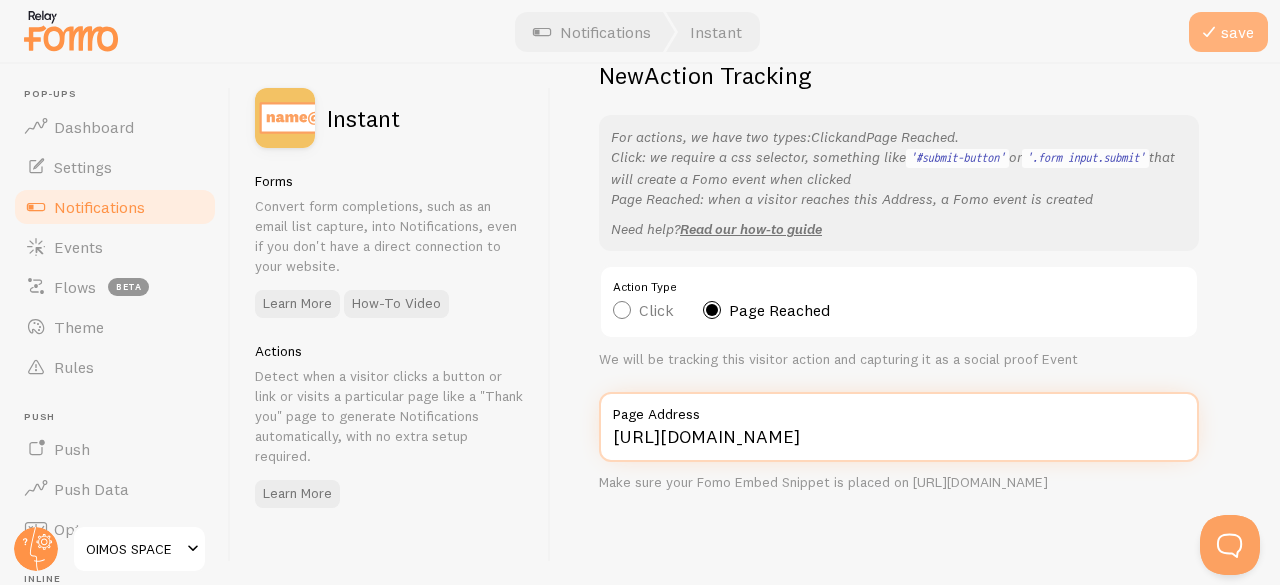 type on "[URL][DOMAIN_NAME]" 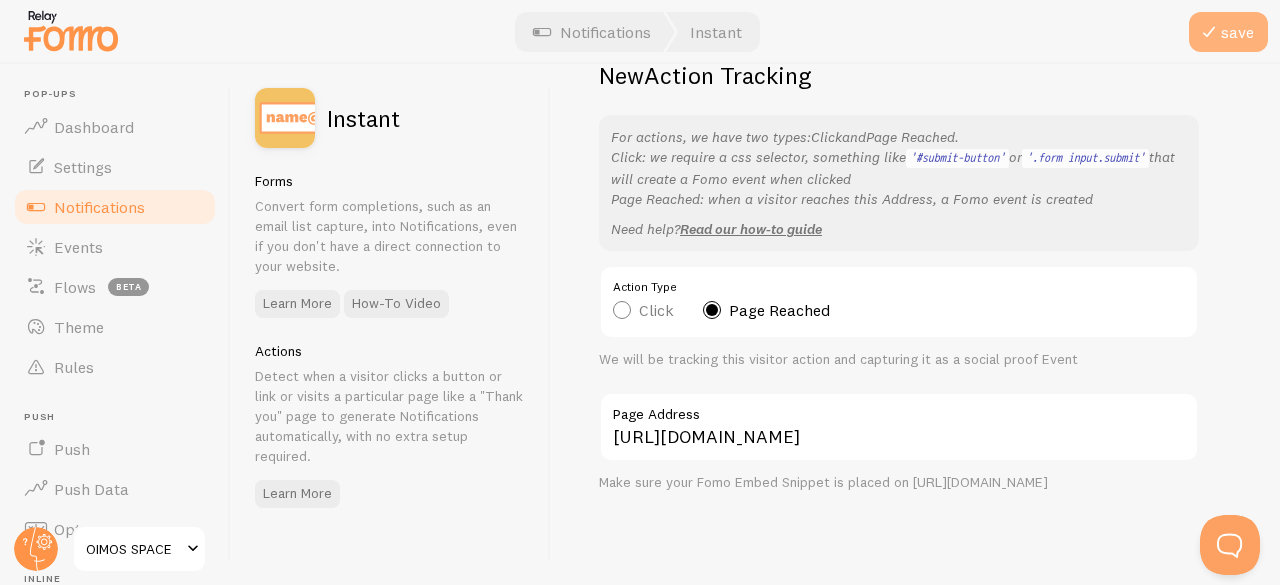 click on "save" at bounding box center [1228, 32] 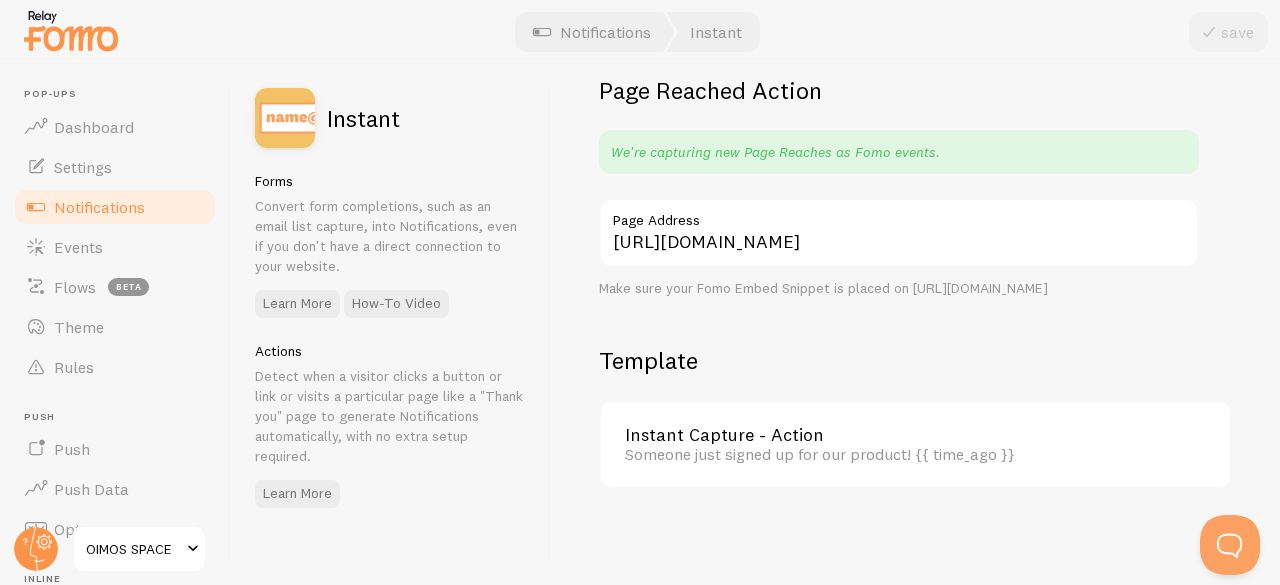 scroll, scrollTop: 36, scrollLeft: 0, axis: vertical 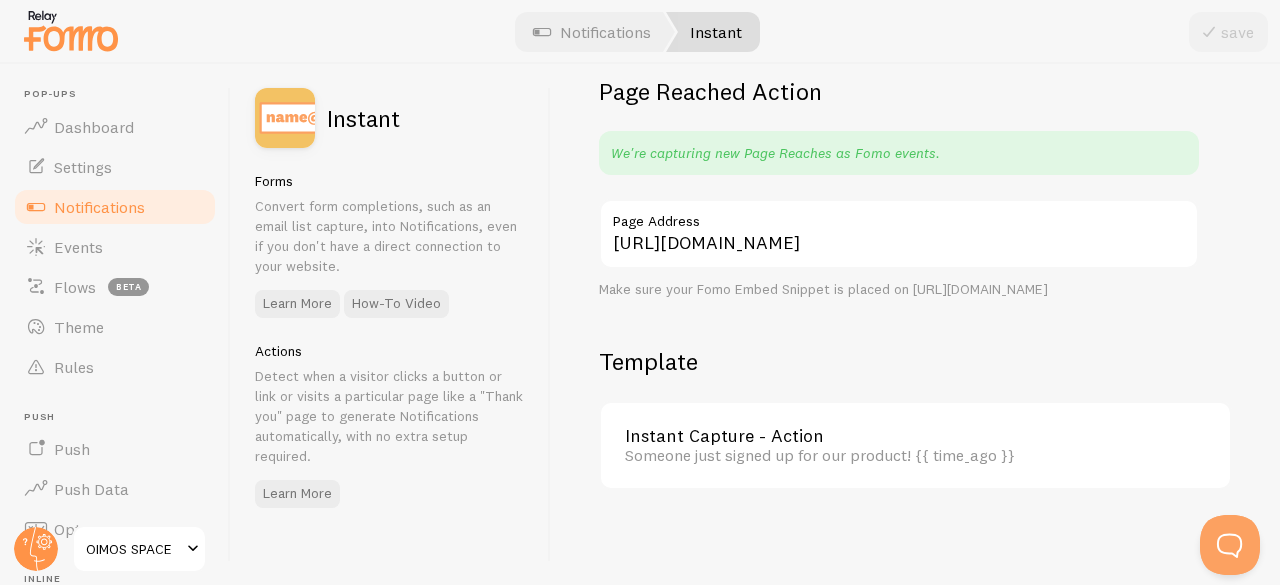 click on "Instant" at bounding box center [713, 32] 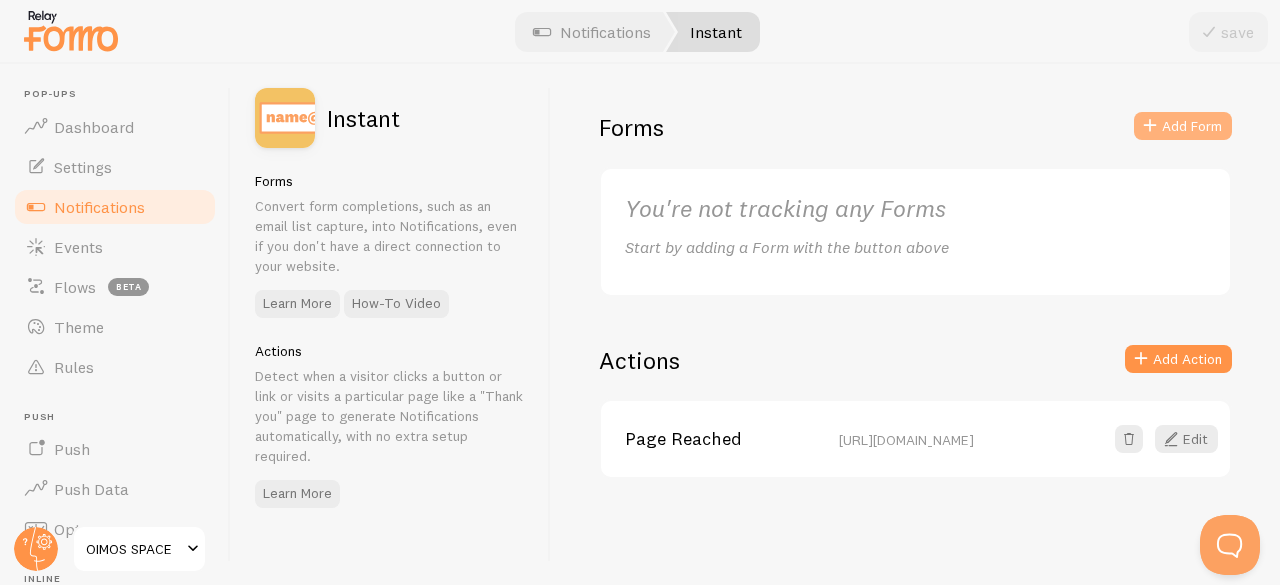 click on "Add Form" at bounding box center (1183, 126) 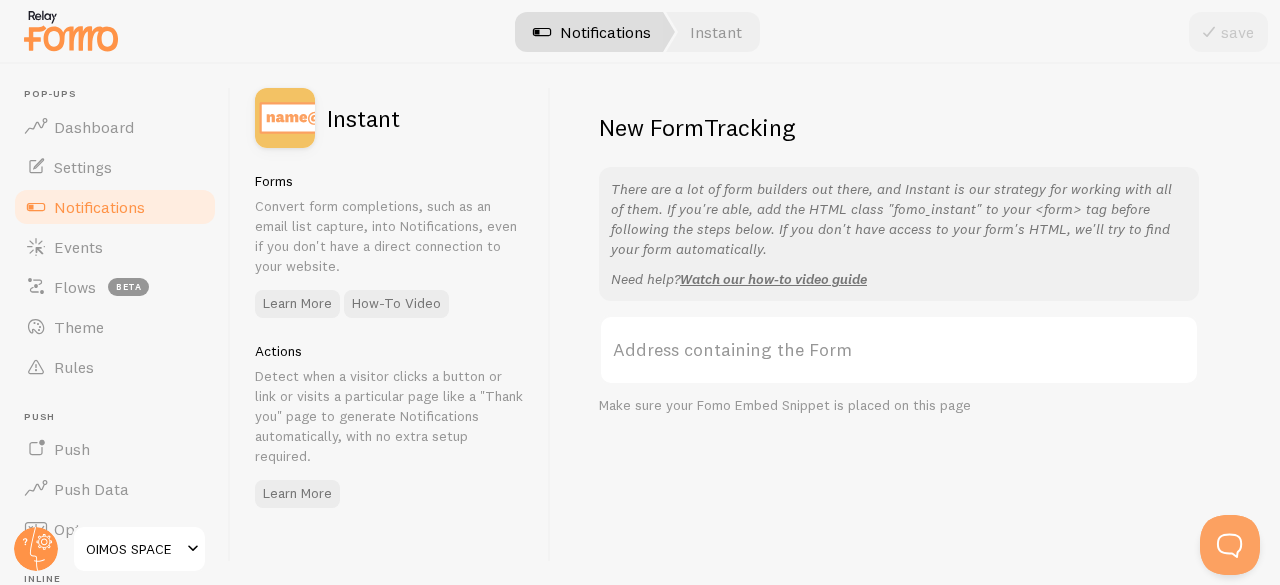 click on "Notifications" at bounding box center (592, 32) 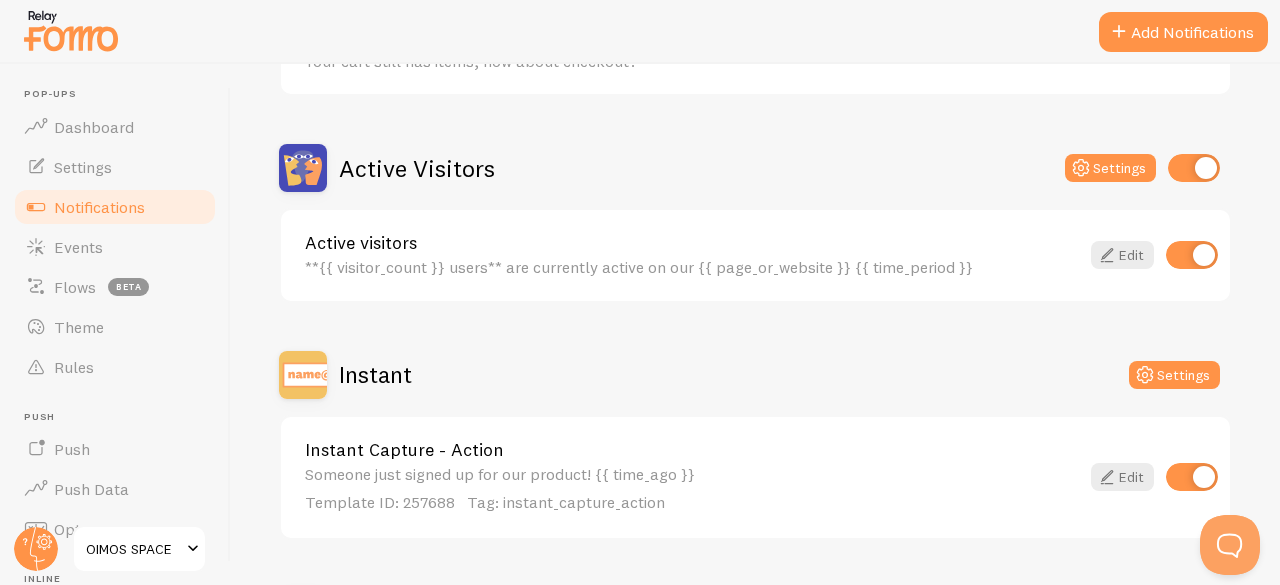 scroll, scrollTop: 423, scrollLeft: 0, axis: vertical 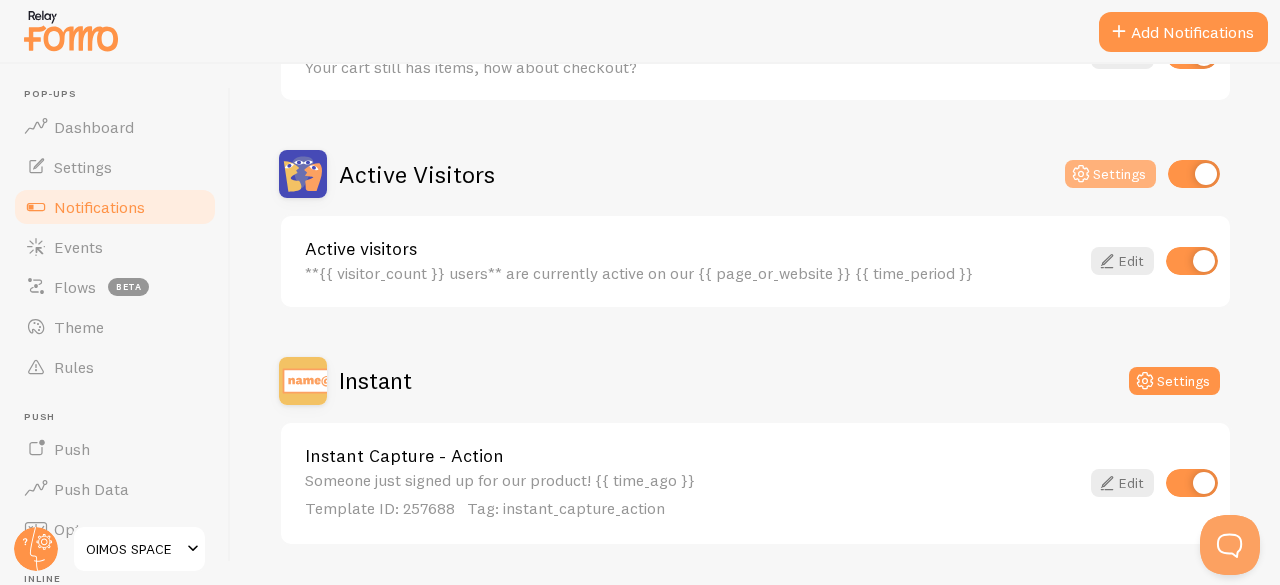 click on "Settings" at bounding box center (1110, 174) 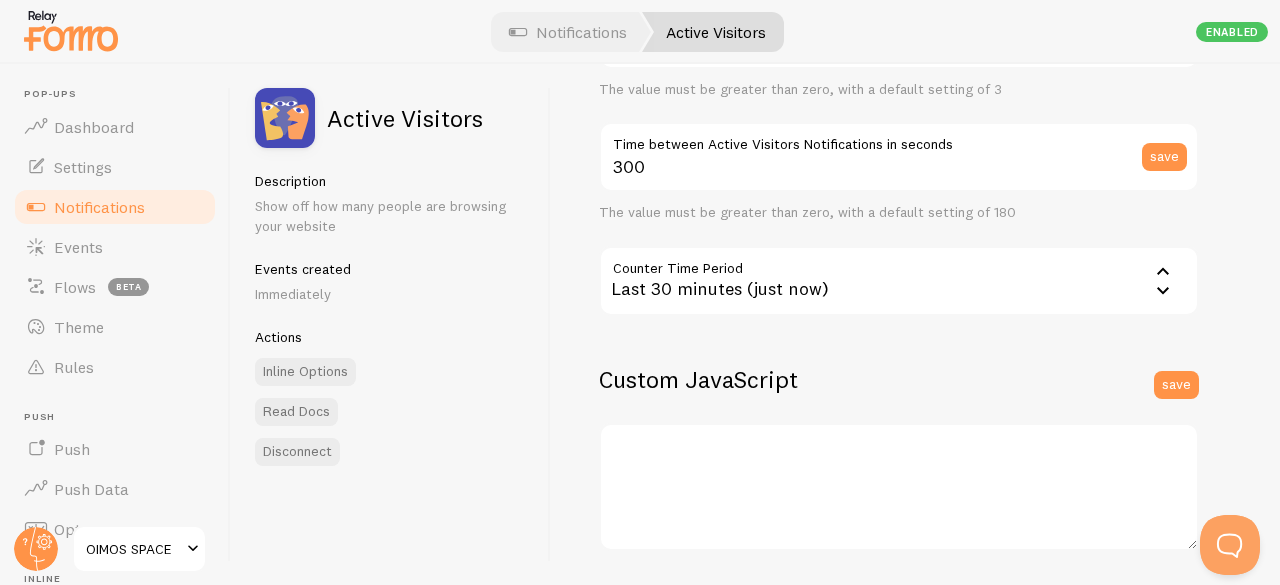 scroll, scrollTop: 417, scrollLeft: 0, axis: vertical 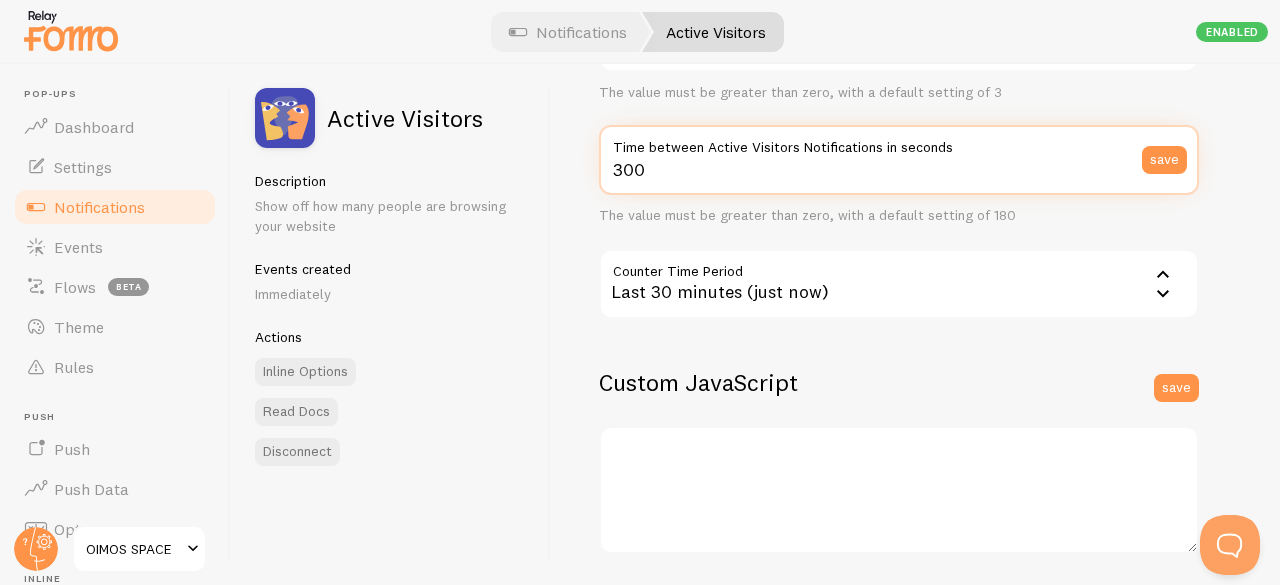 click on "300" at bounding box center [899, 160] 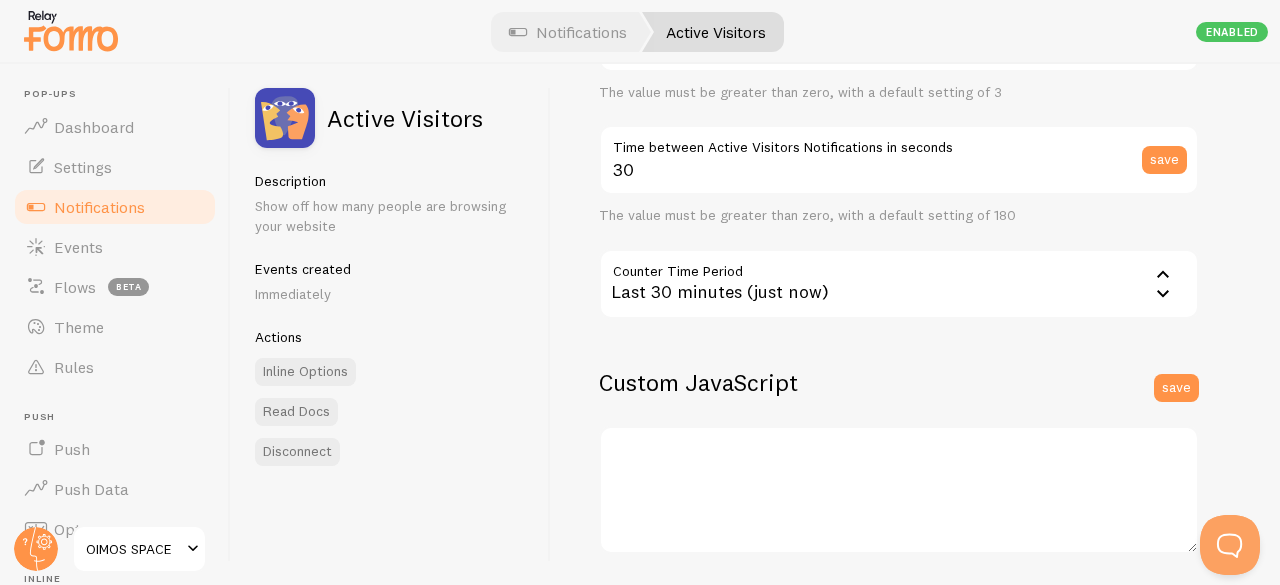click on "Settings       Connection   Connection enabled   Disabled Connections won't create new Events, but existing ones will still be shown           Count the number of visitors across all pages   Counting visitors across all pages   Count visitors per page basis, or across all pages     3   Show only when visitor count is at least
save
The value must be greater than zero, with a default setting of 3     30   Time between Active Visitors Notifications in seconds
save
The value must be greater than zero, with a default setting of 180   Counter Time Period   1800   Last 30 minutes (just now)       Last 30 minutes (just now)  Last 24 hours
Custom JavaScript
save" at bounding box center (899, 124) 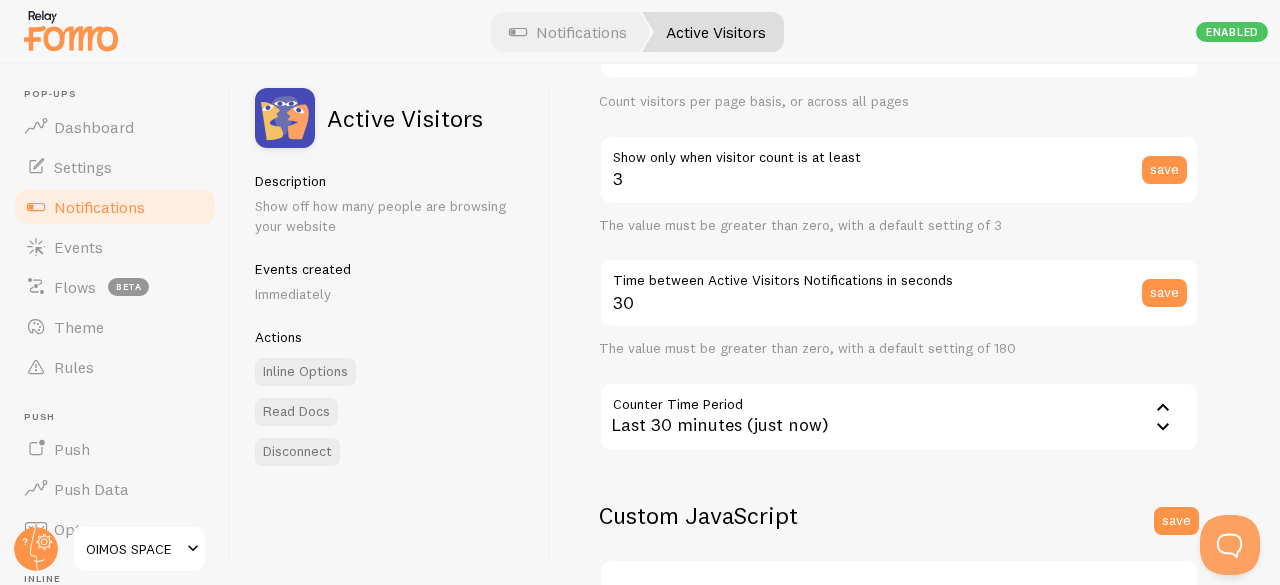 scroll, scrollTop: 283, scrollLeft: 0, axis: vertical 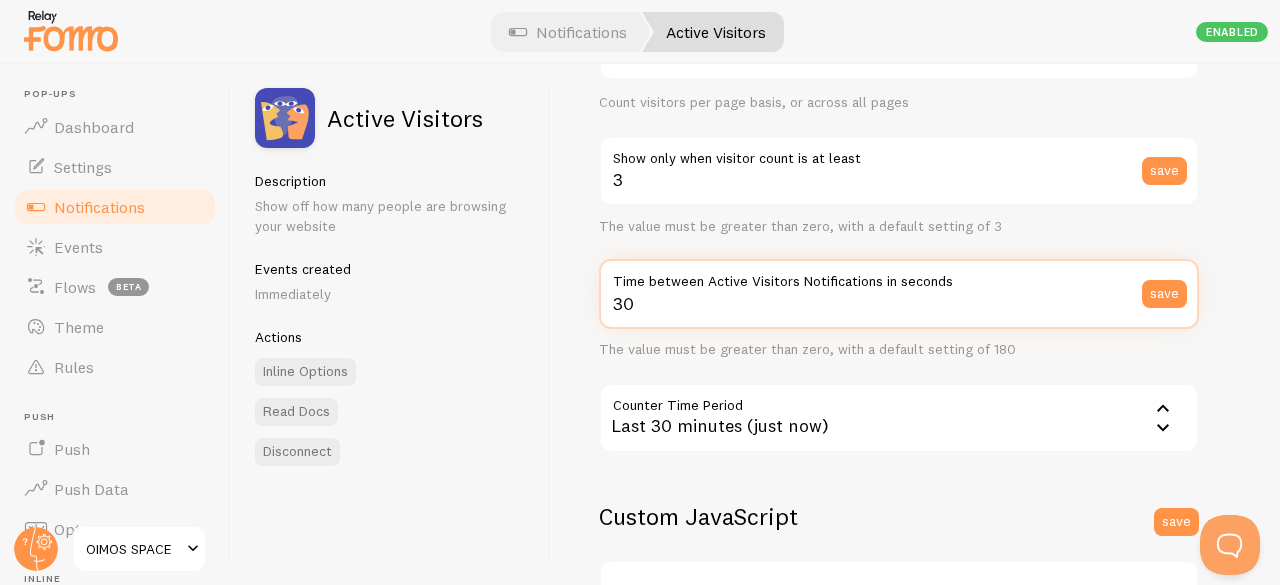 click on "30" at bounding box center (899, 294) 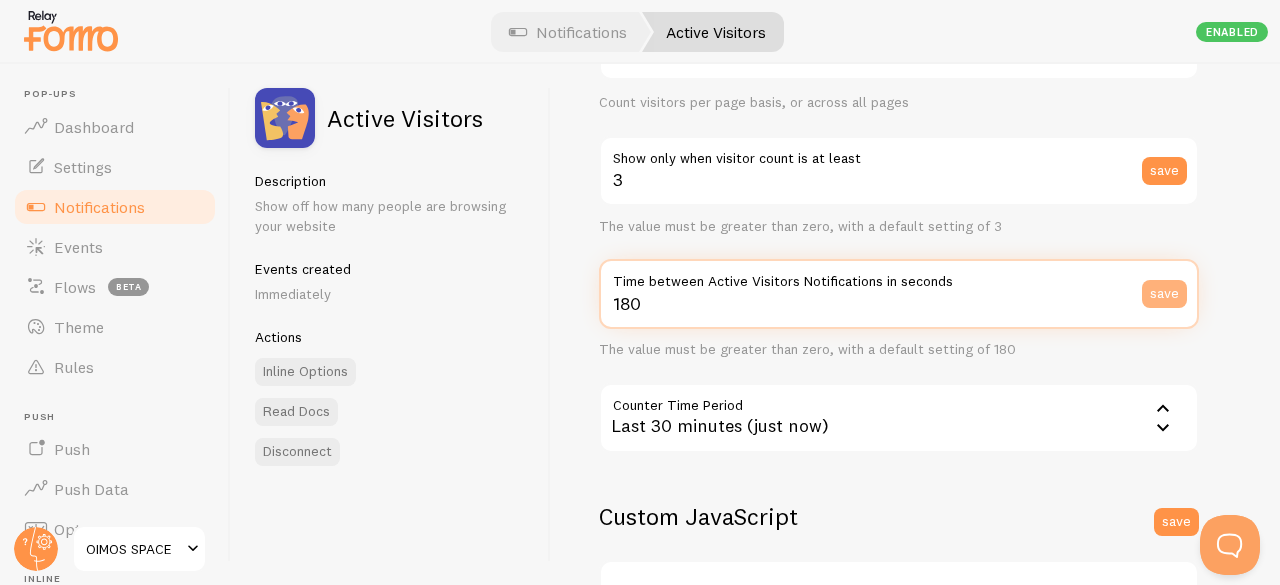 type on "180" 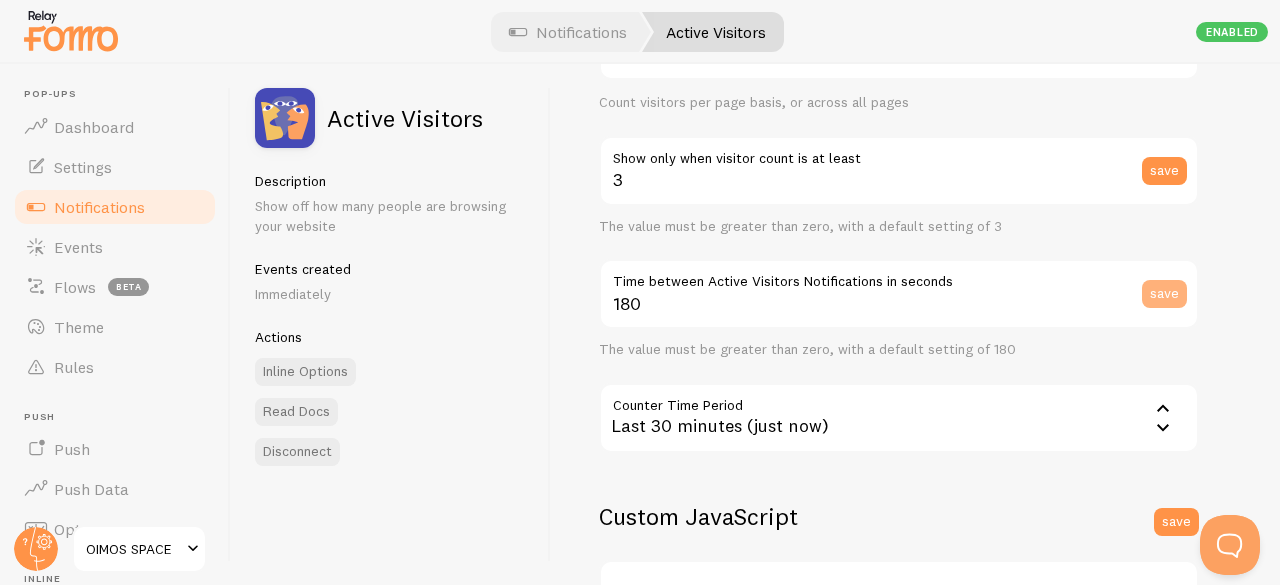 click on "save" at bounding box center (1164, 294) 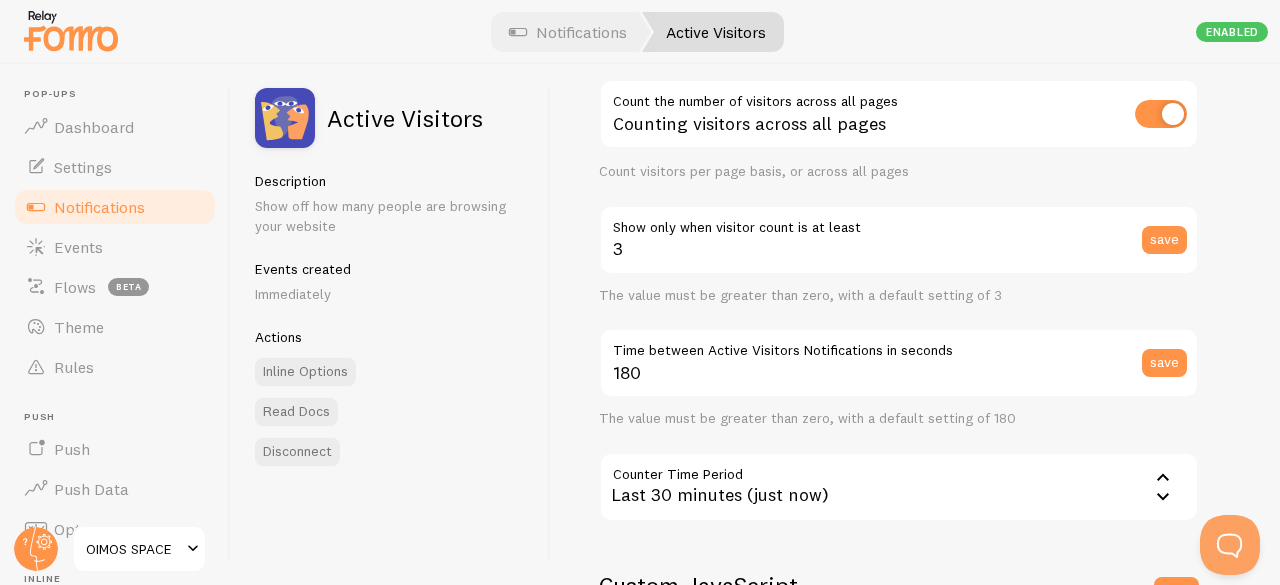 scroll, scrollTop: 0, scrollLeft: 0, axis: both 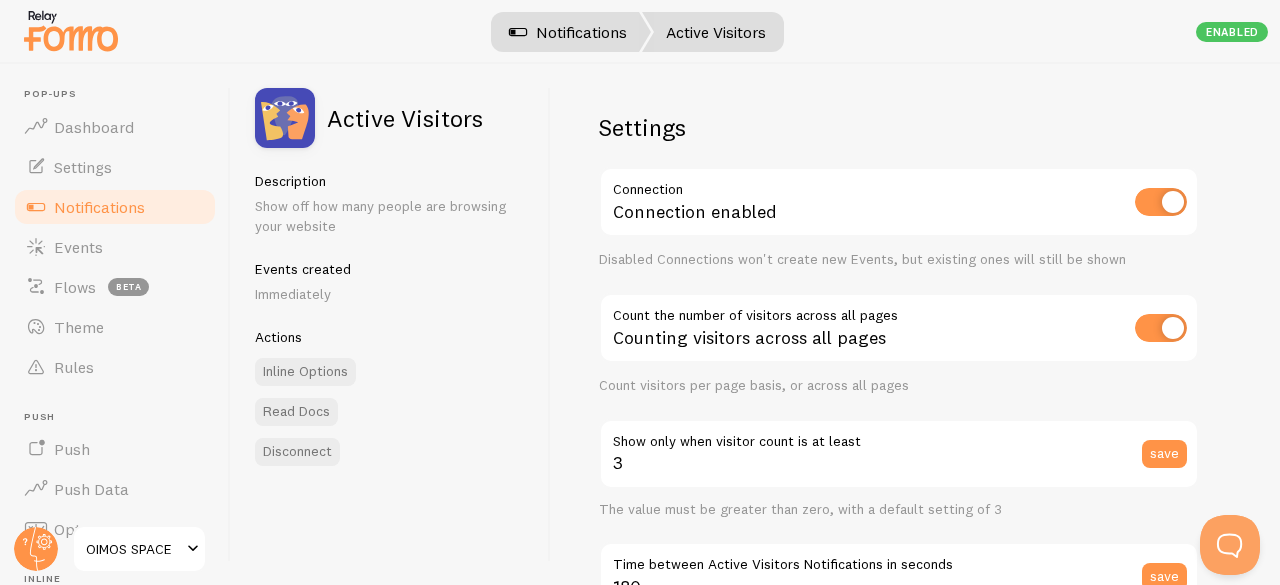 click on "Notifications" at bounding box center [568, 32] 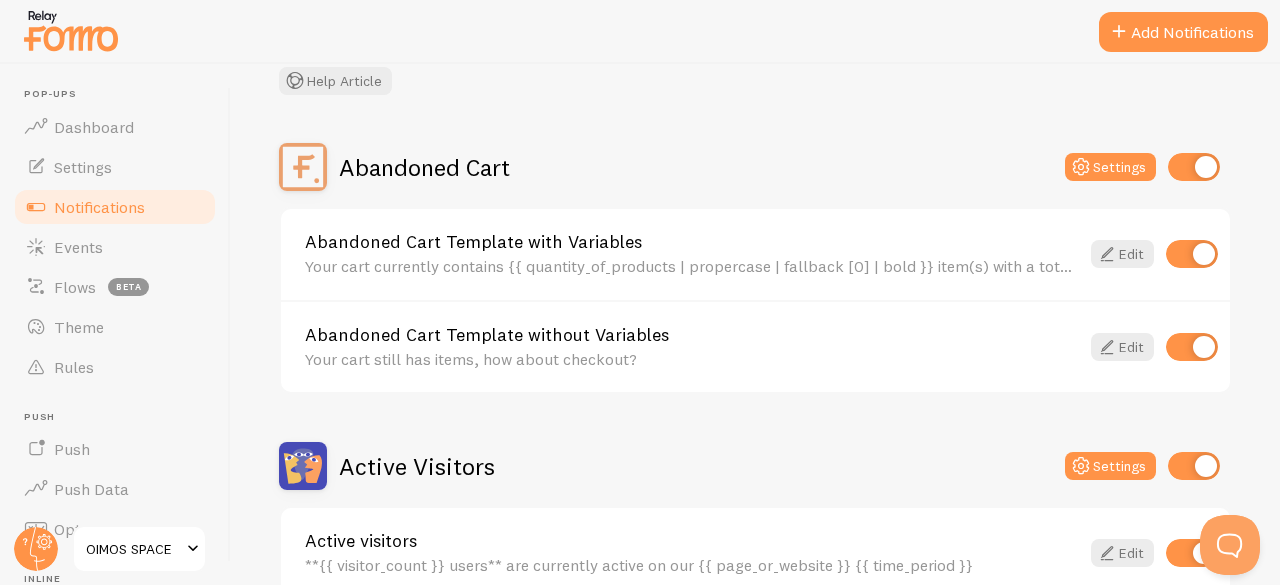 scroll, scrollTop: 0, scrollLeft: 0, axis: both 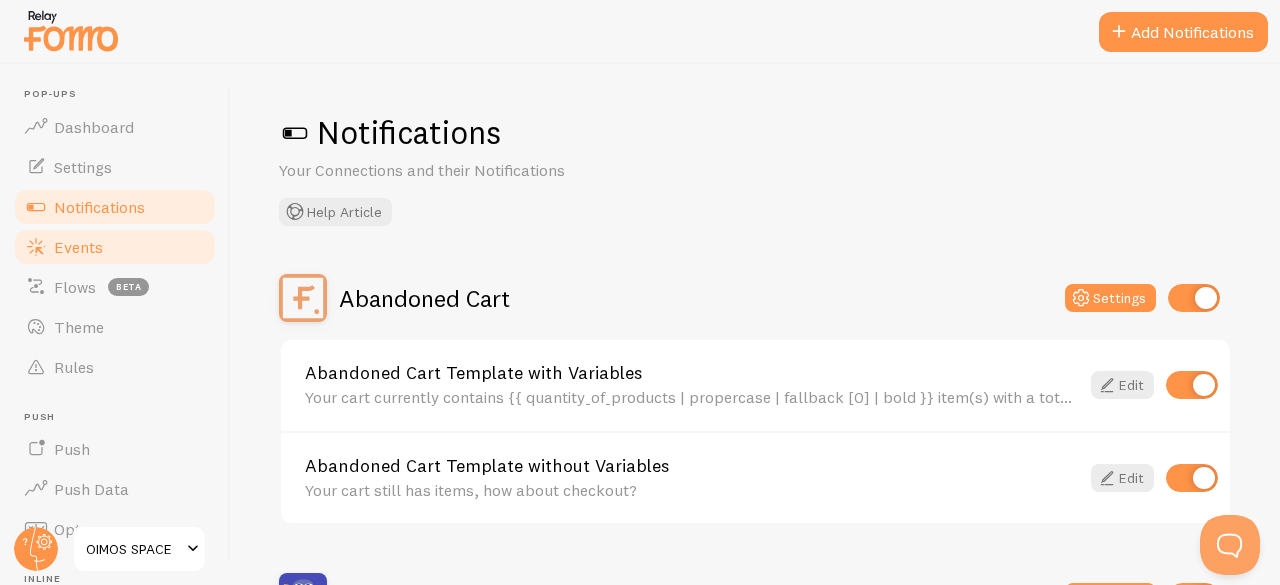 click on "Events" at bounding box center [115, 247] 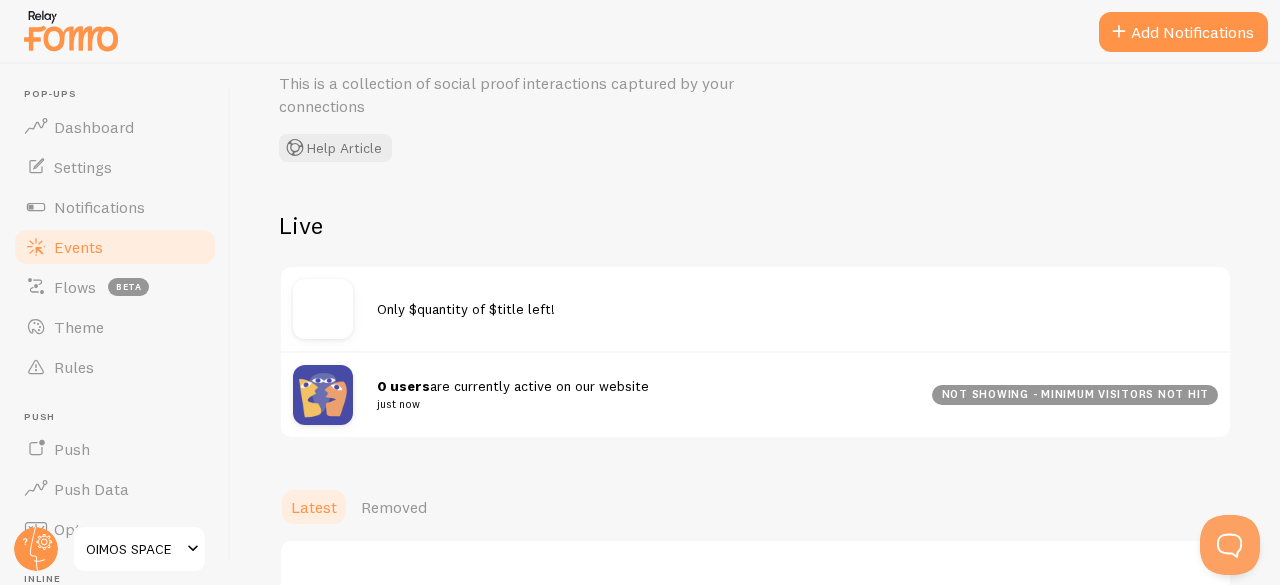 scroll, scrollTop: 1, scrollLeft: 0, axis: vertical 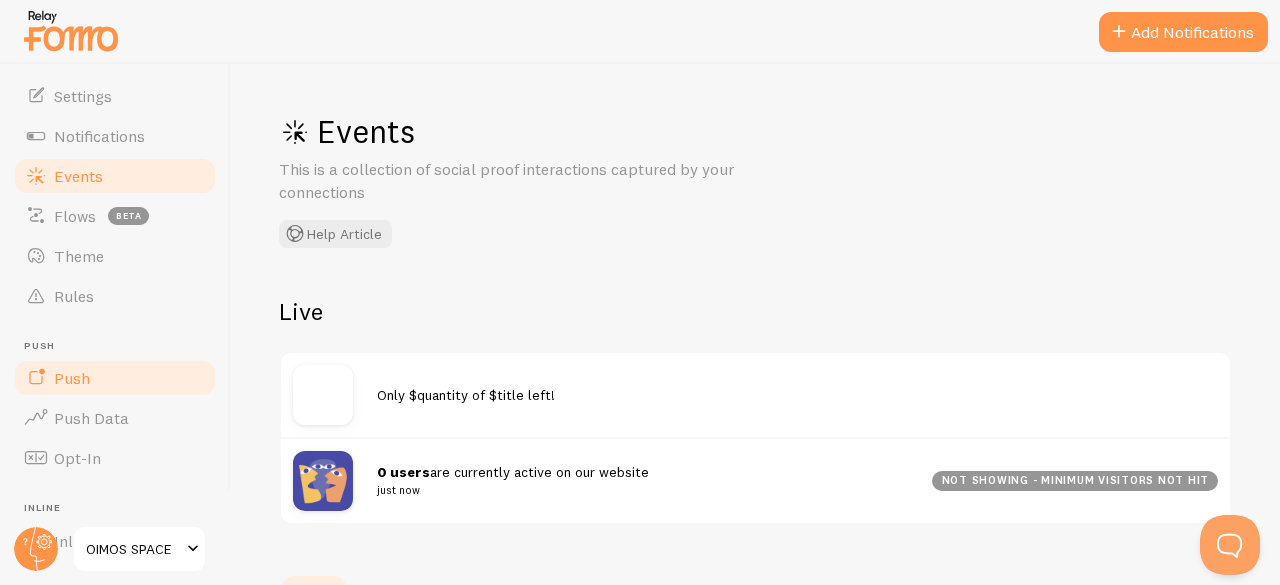 click on "Push" at bounding box center (115, 378) 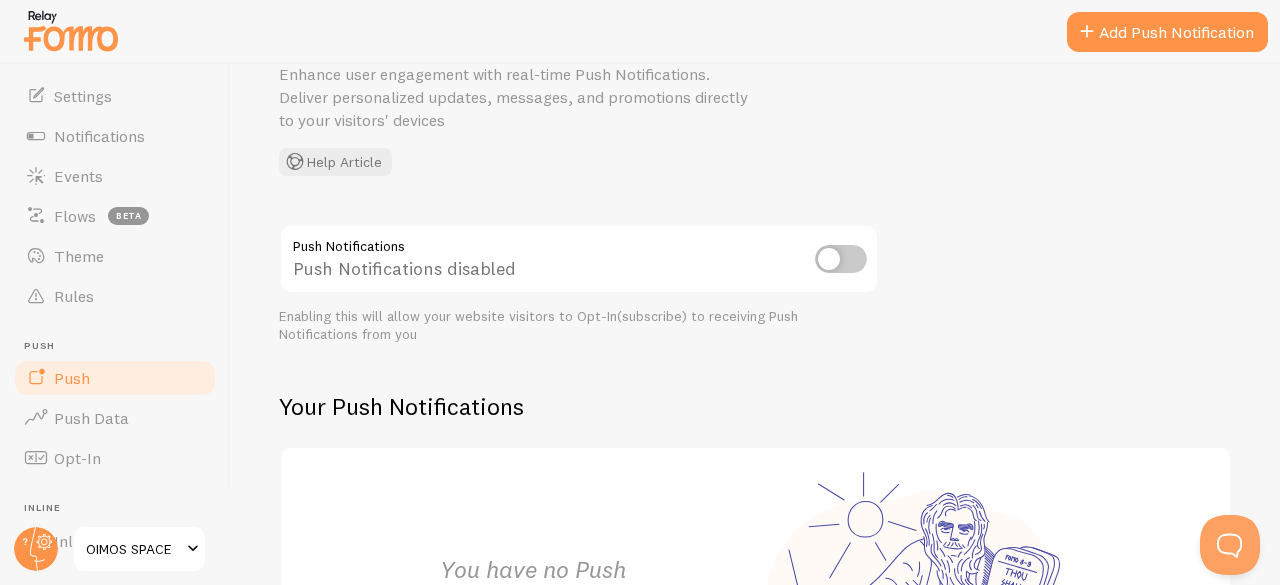 scroll, scrollTop: 98, scrollLeft: 0, axis: vertical 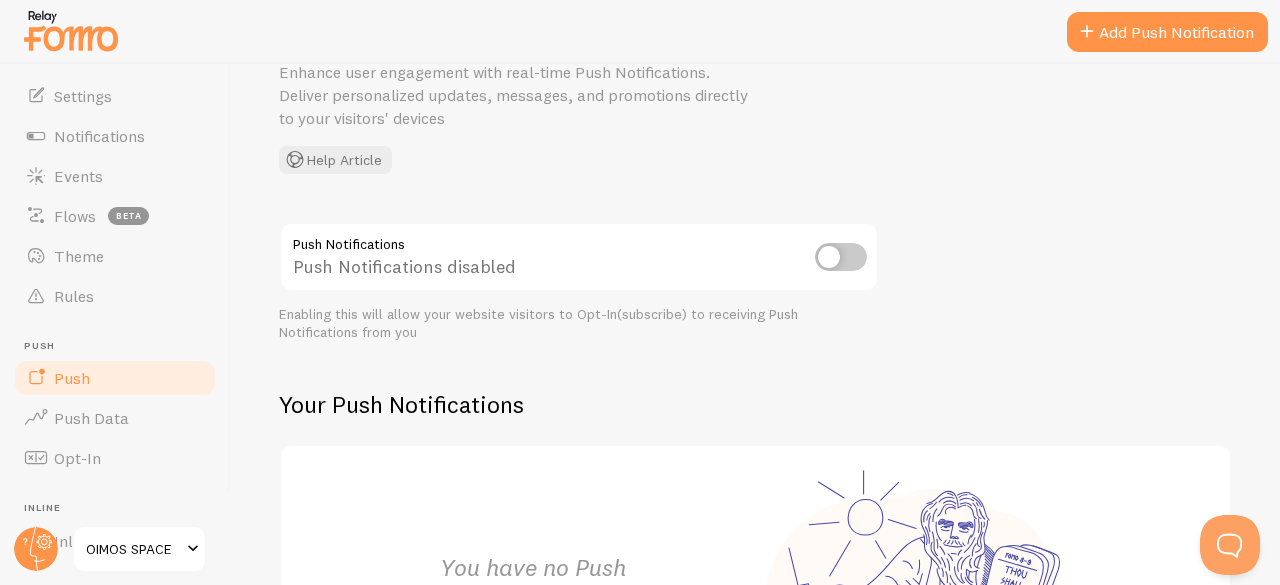 click at bounding box center (841, 257) 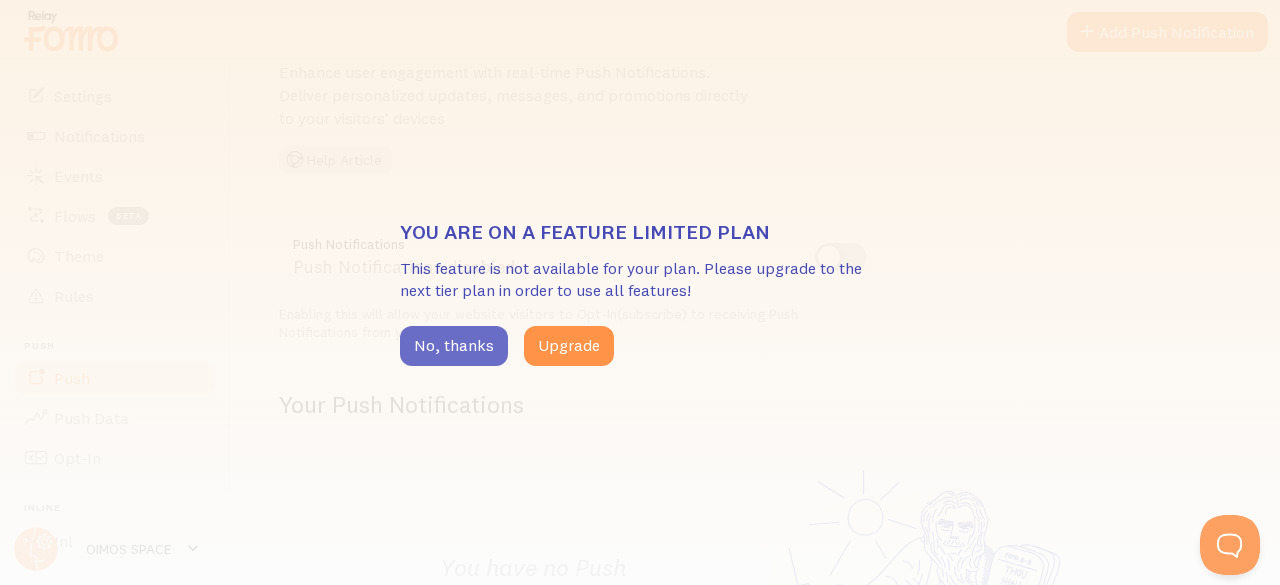 click on "No, thanks" at bounding box center [454, 346] 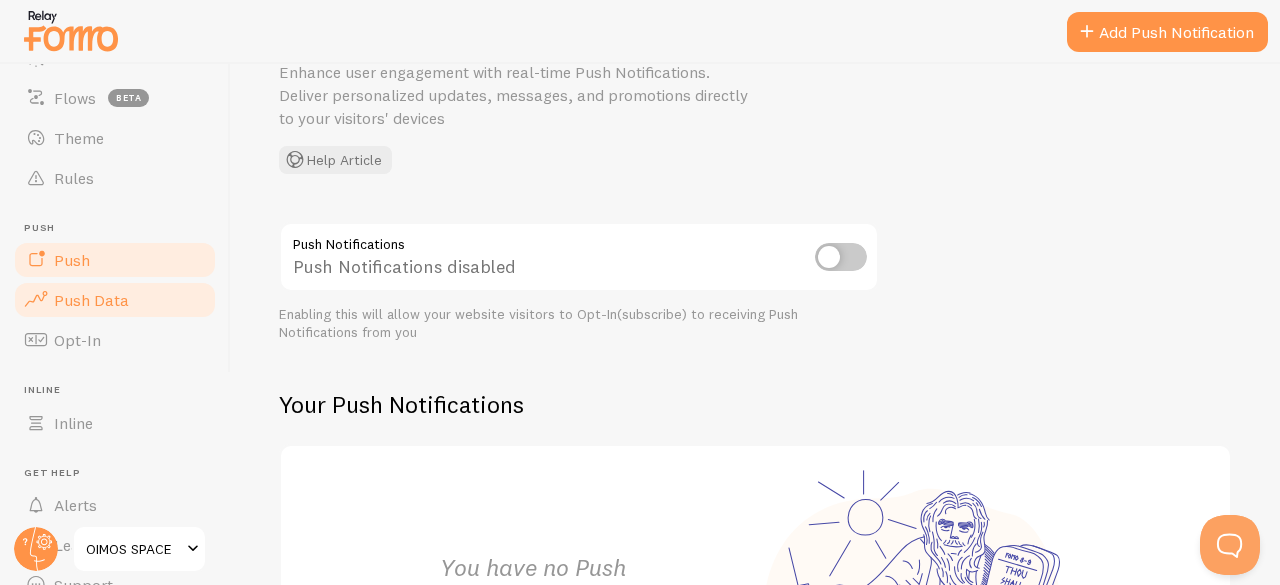 scroll, scrollTop: 241, scrollLeft: 0, axis: vertical 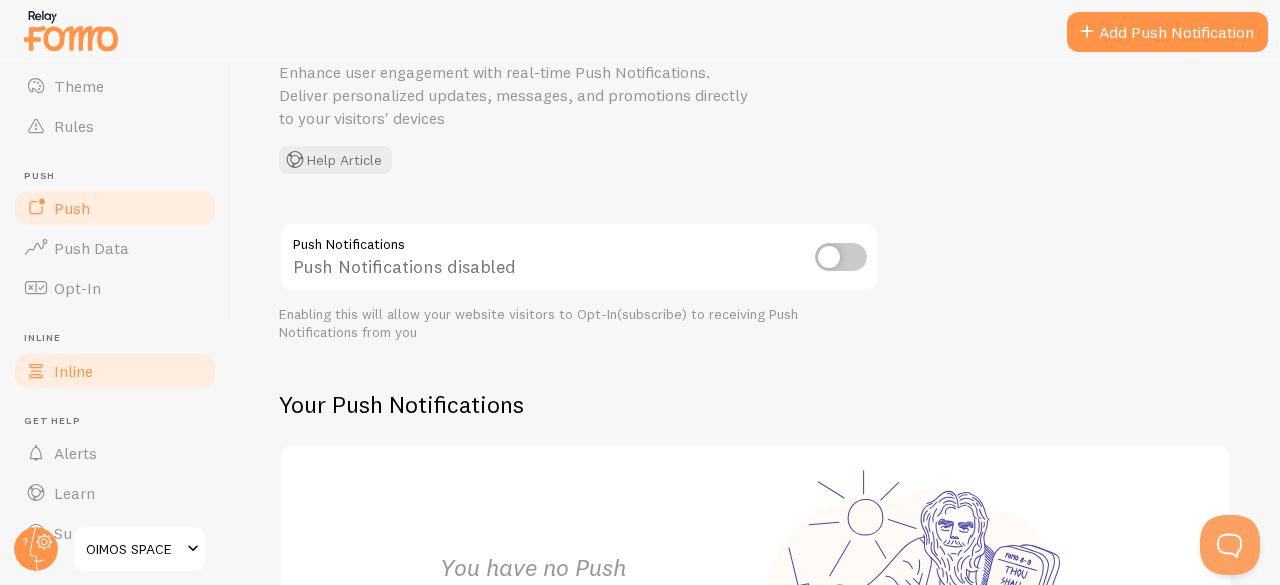 click on "Inline" at bounding box center (115, 371) 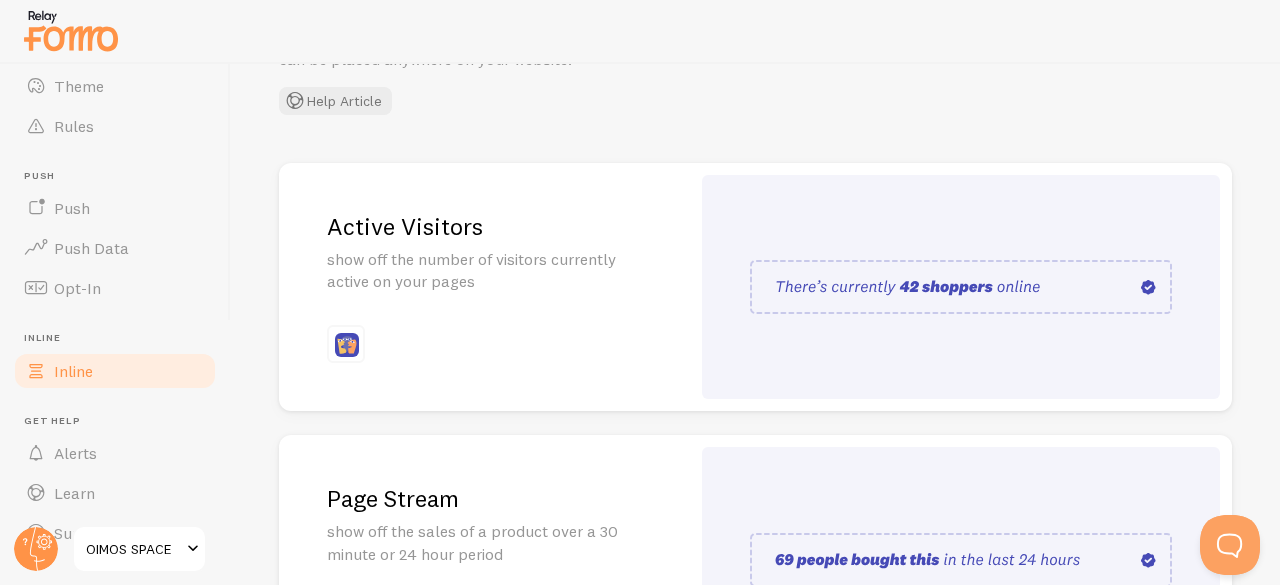 scroll, scrollTop: 116, scrollLeft: 0, axis: vertical 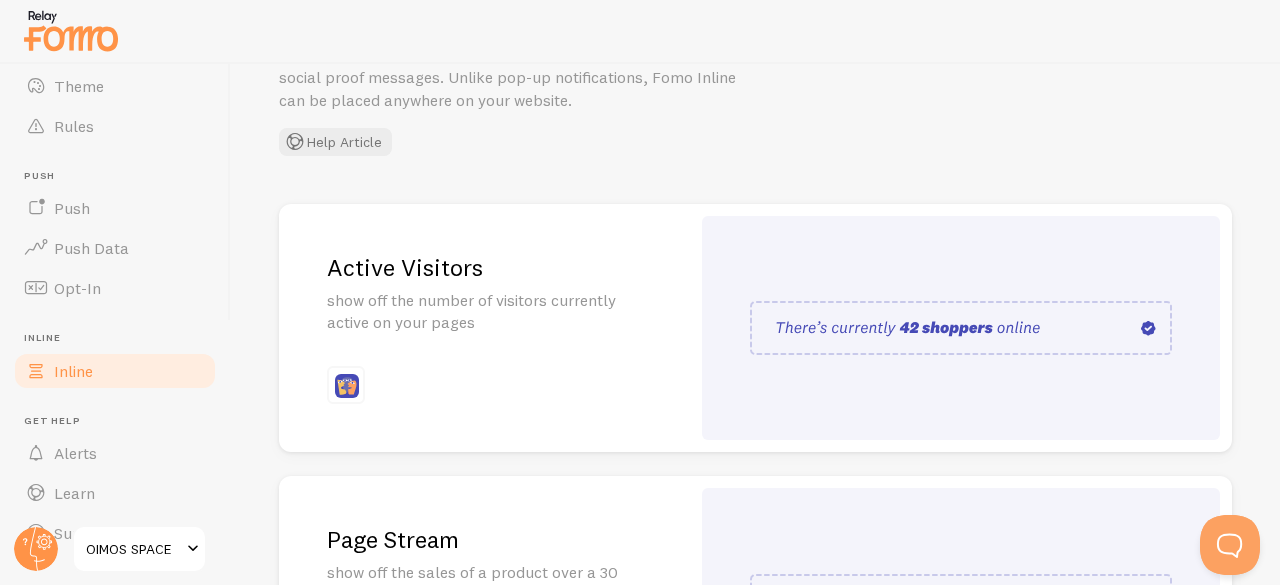 click on "show off the number of visitors currently active on your pages" at bounding box center (484, 312) 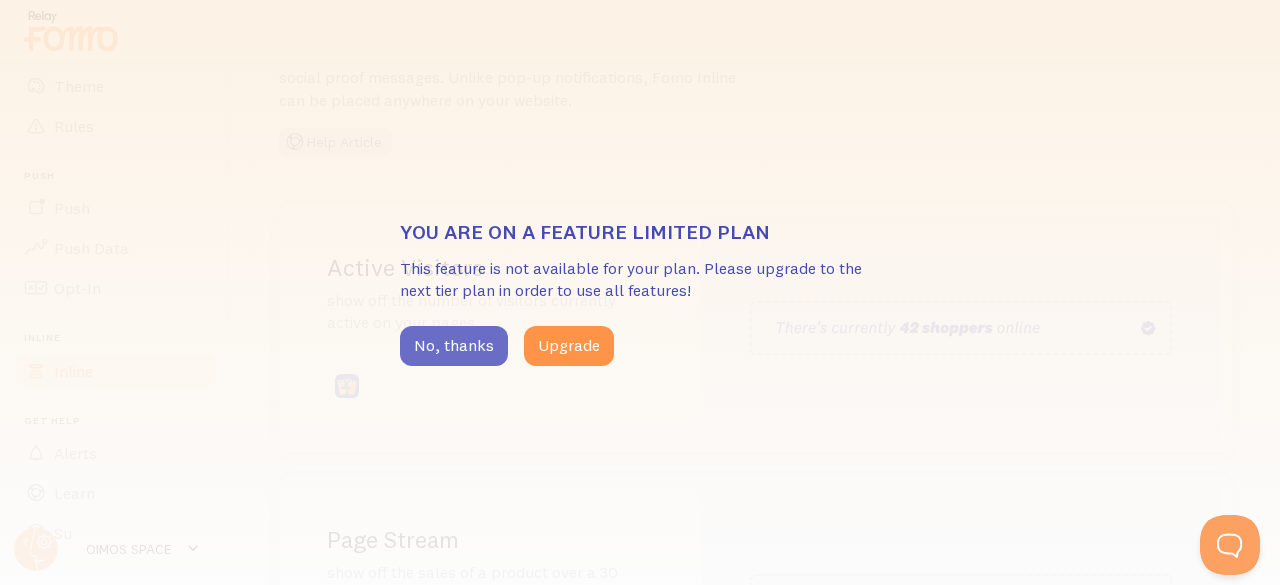 click on "No, thanks" at bounding box center (454, 346) 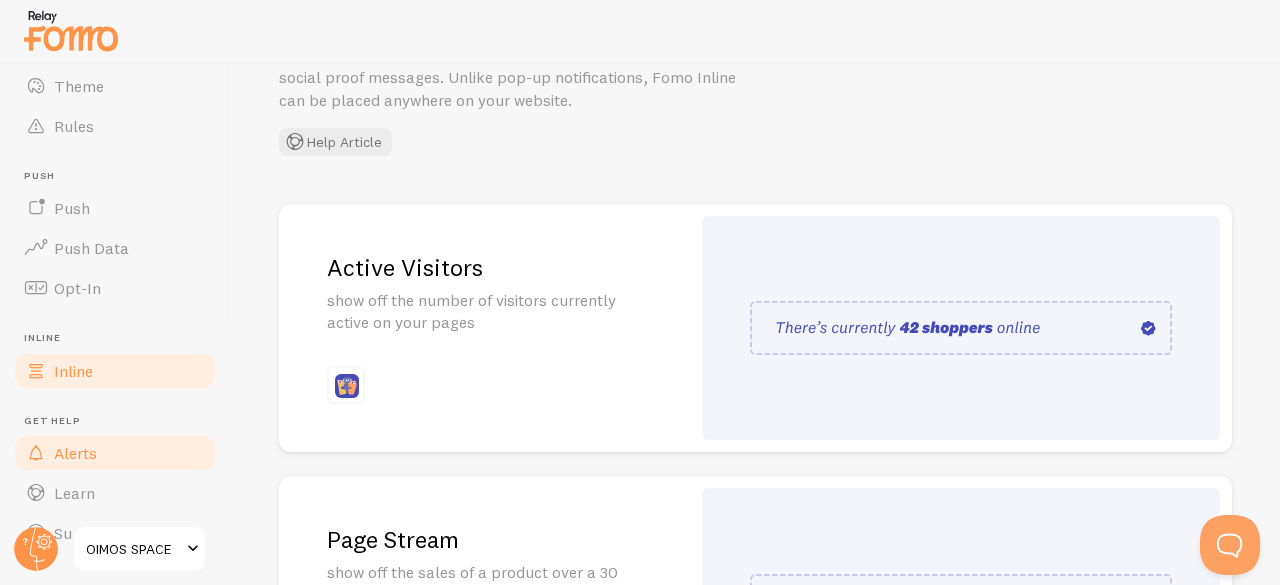 click on "Alerts" at bounding box center (75, 453) 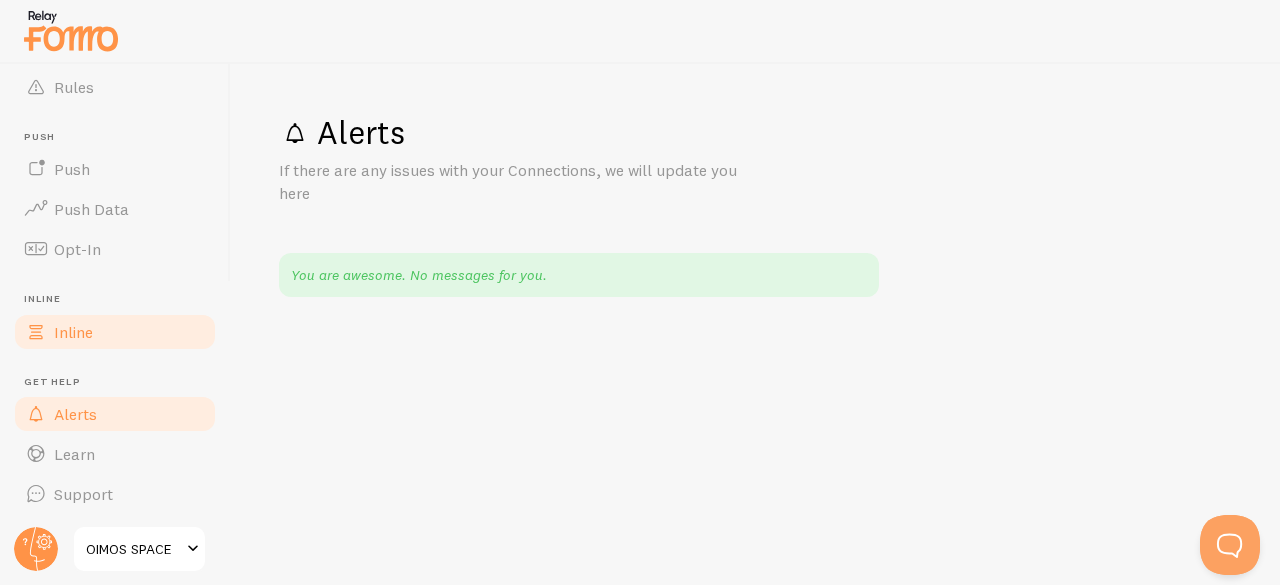 scroll, scrollTop: 0, scrollLeft: 0, axis: both 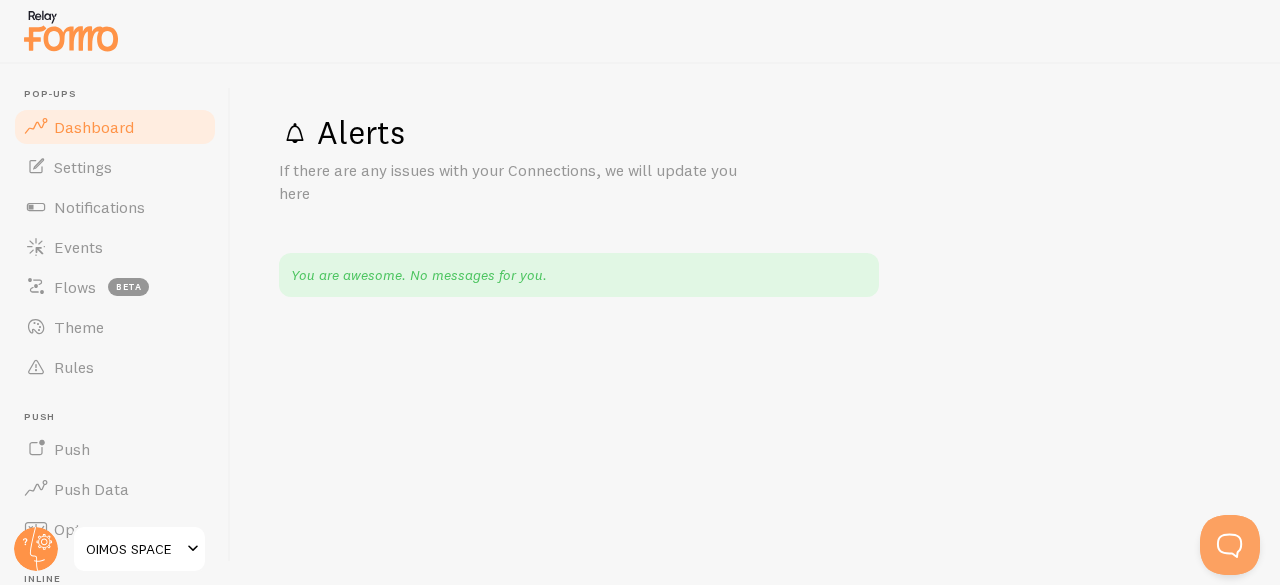 click on "Dashboard" at bounding box center (94, 127) 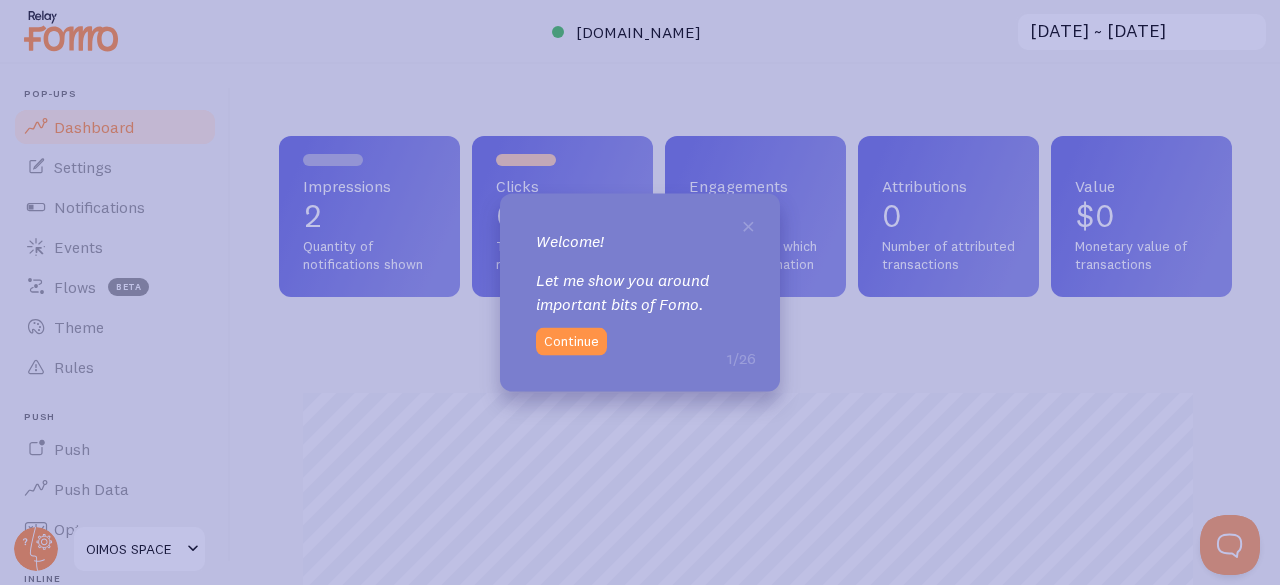 scroll, scrollTop: 999474, scrollLeft: 999062, axis: both 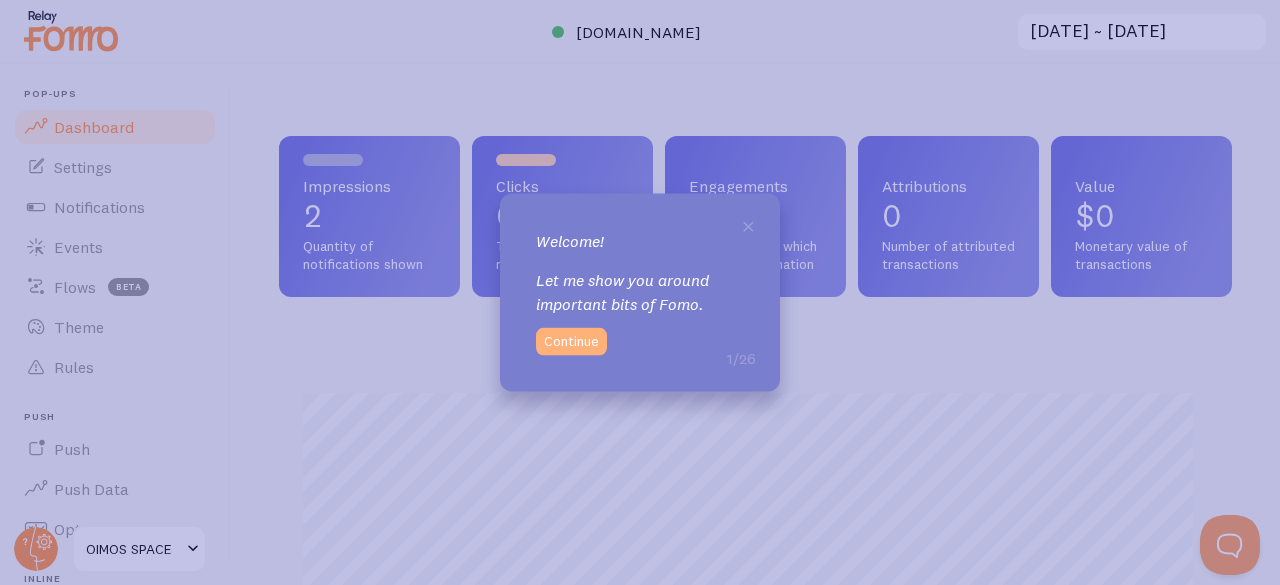 click on "Continue" at bounding box center [571, 342] 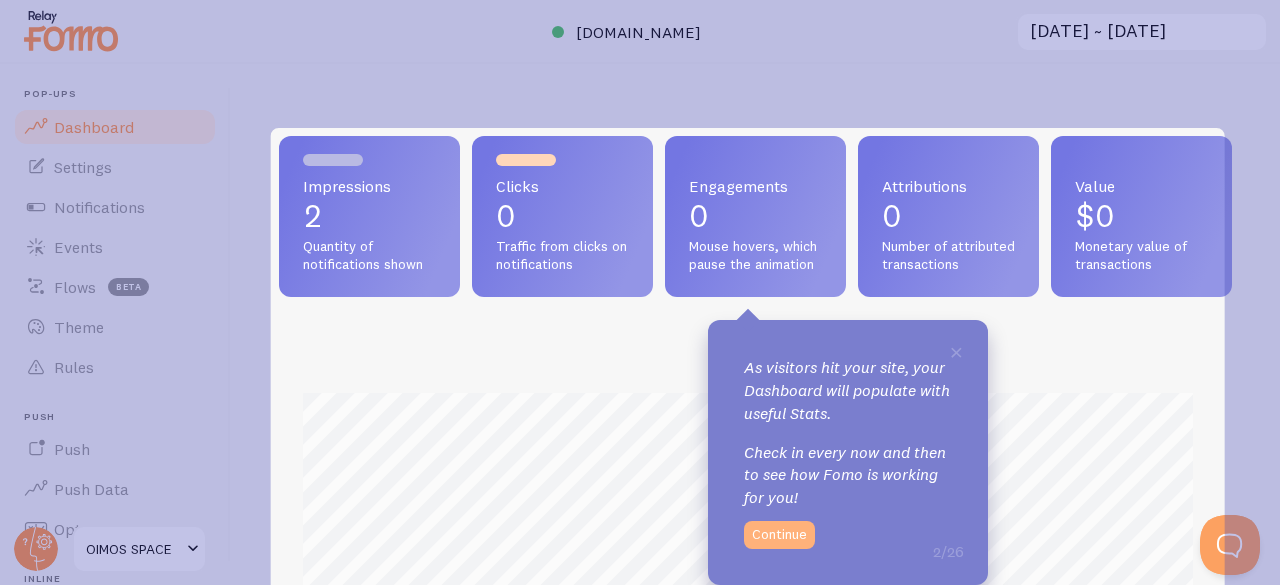 click on "Continue" at bounding box center [779, 535] 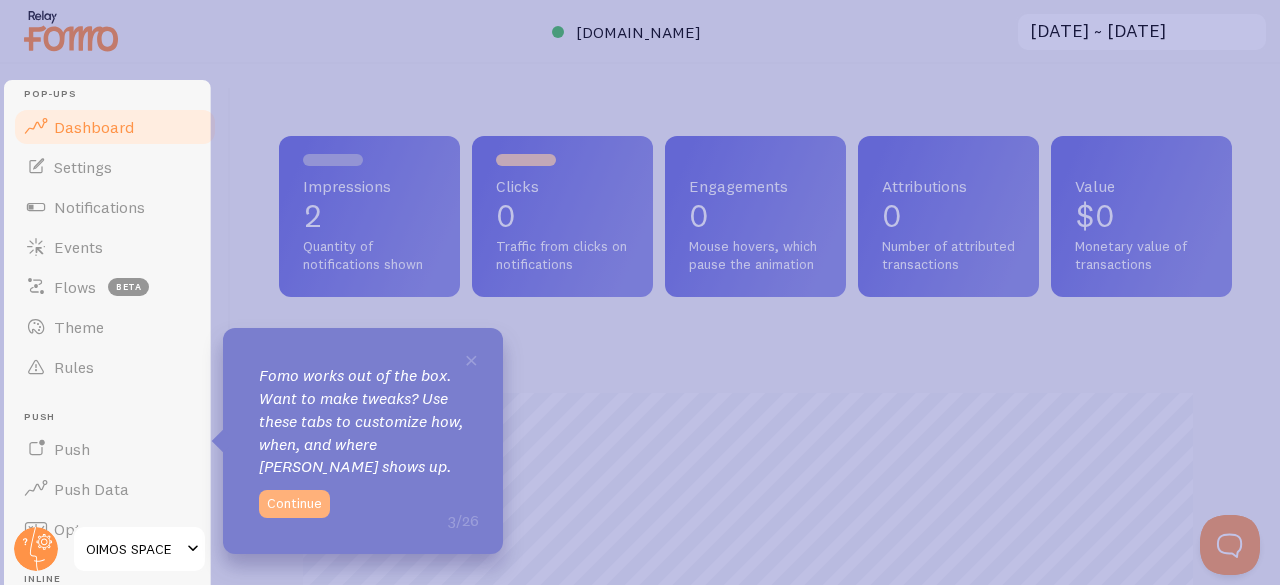 click on "Continue" at bounding box center [294, 504] 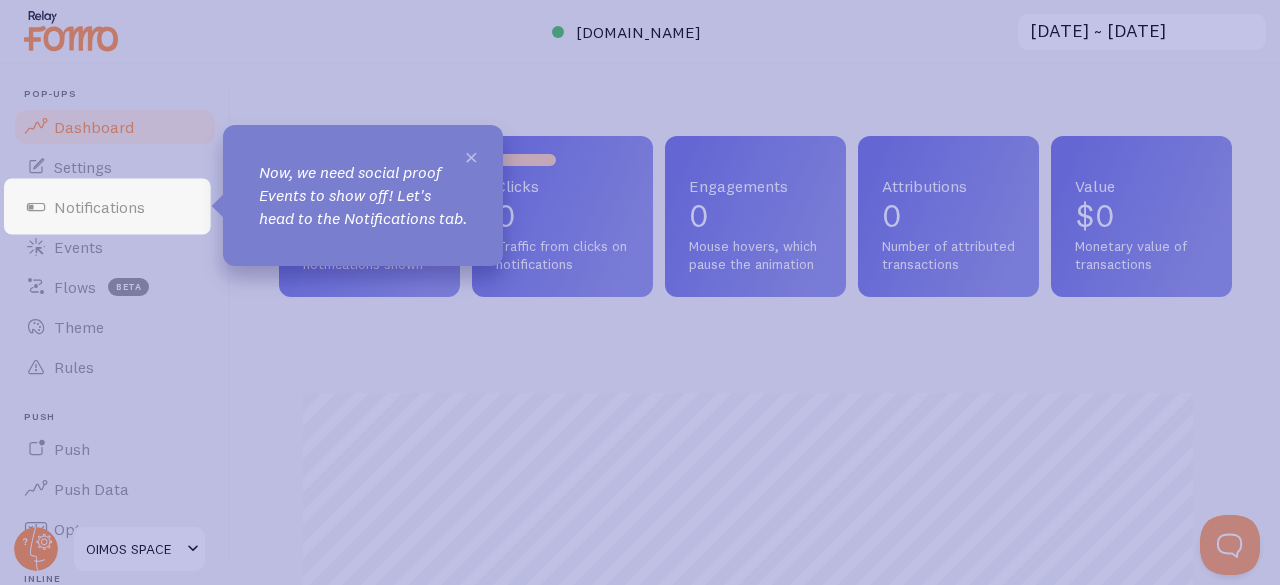 click on "×" at bounding box center [471, 156] 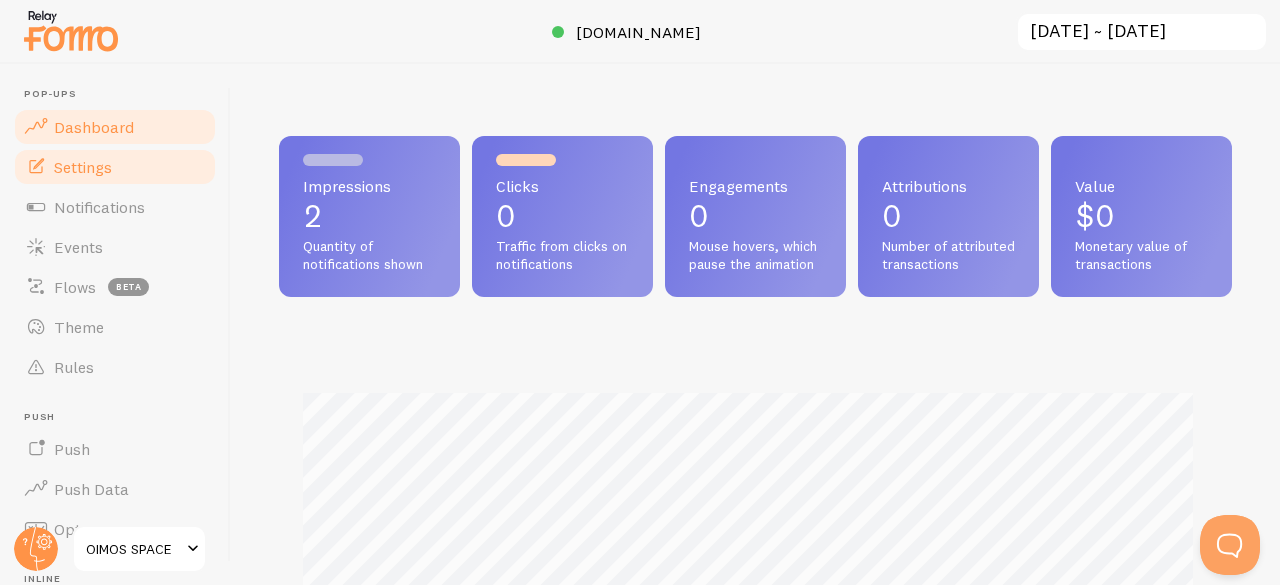 click on "Settings" at bounding box center [115, 167] 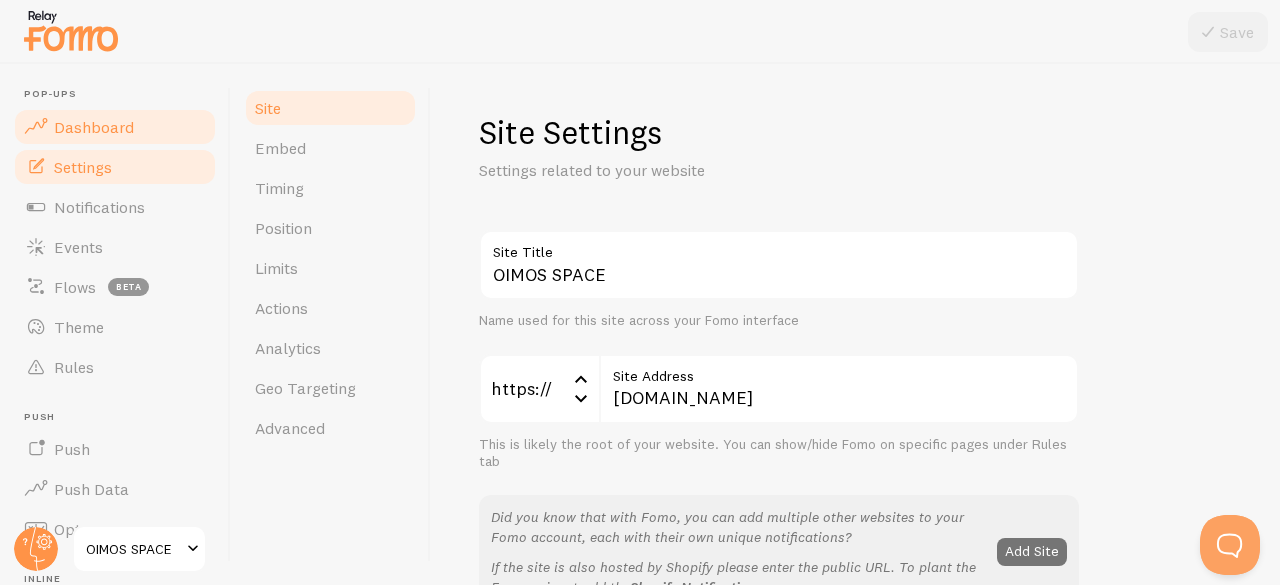 click on "Dashboard" at bounding box center [115, 127] 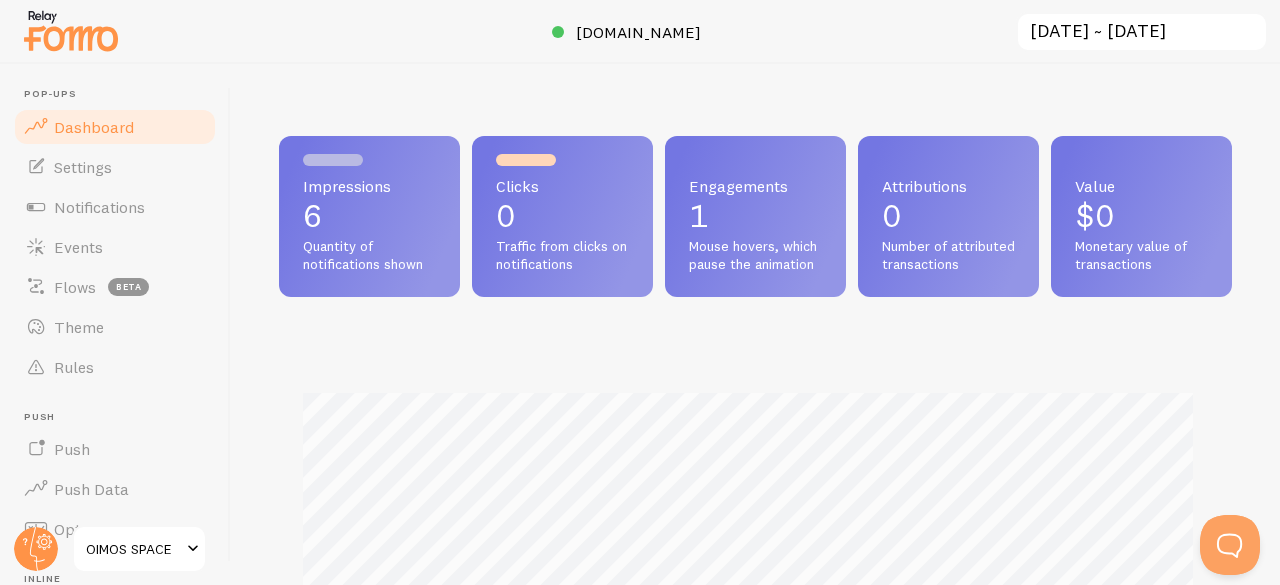 scroll, scrollTop: 999474, scrollLeft: 999062, axis: both 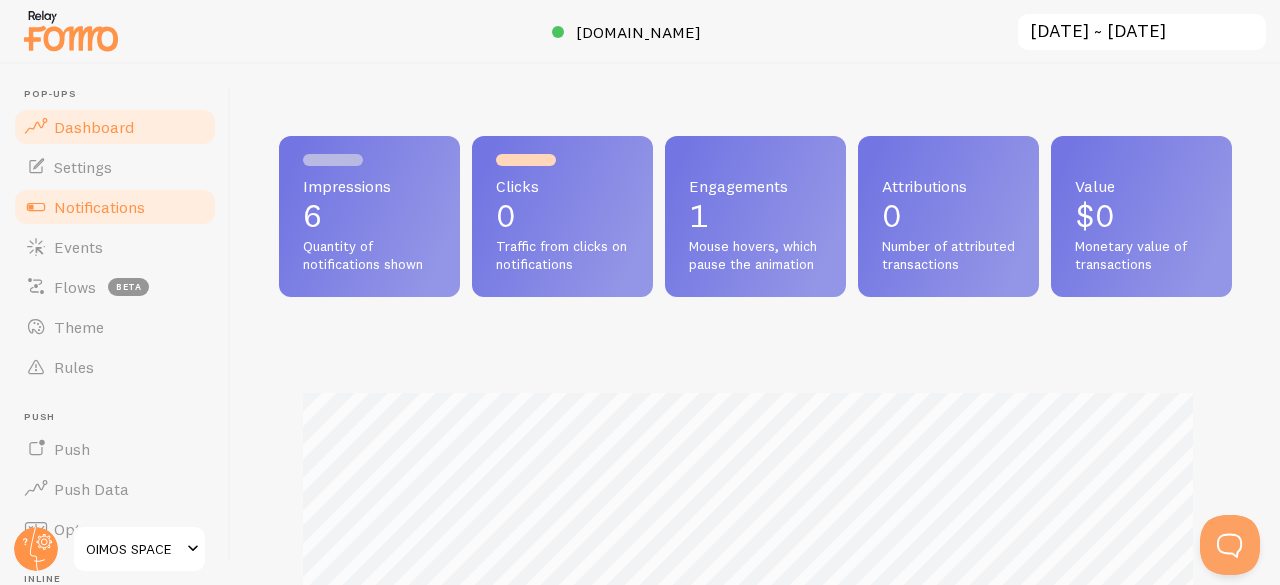 click on "Notifications" at bounding box center [99, 207] 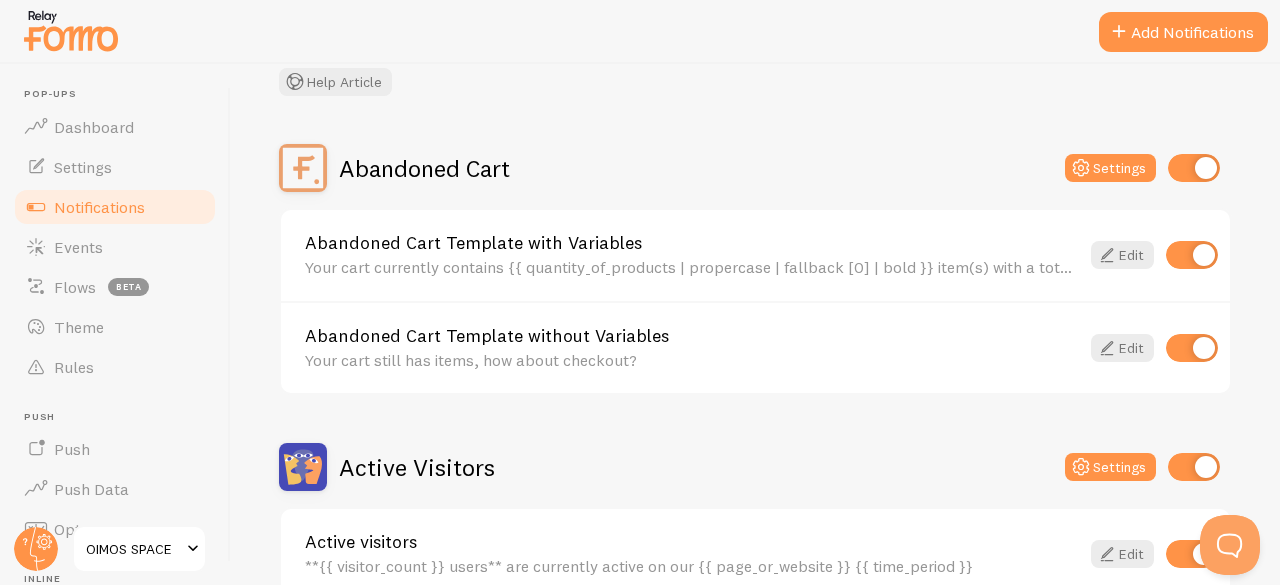 scroll, scrollTop: 118, scrollLeft: 0, axis: vertical 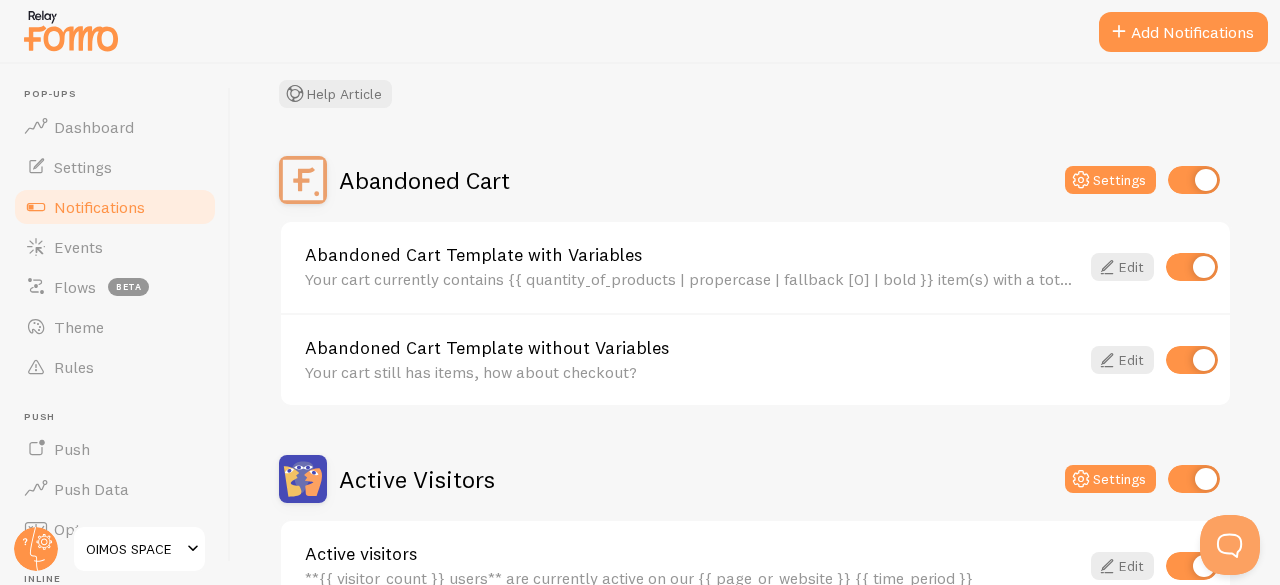 click at bounding box center [1194, 180] 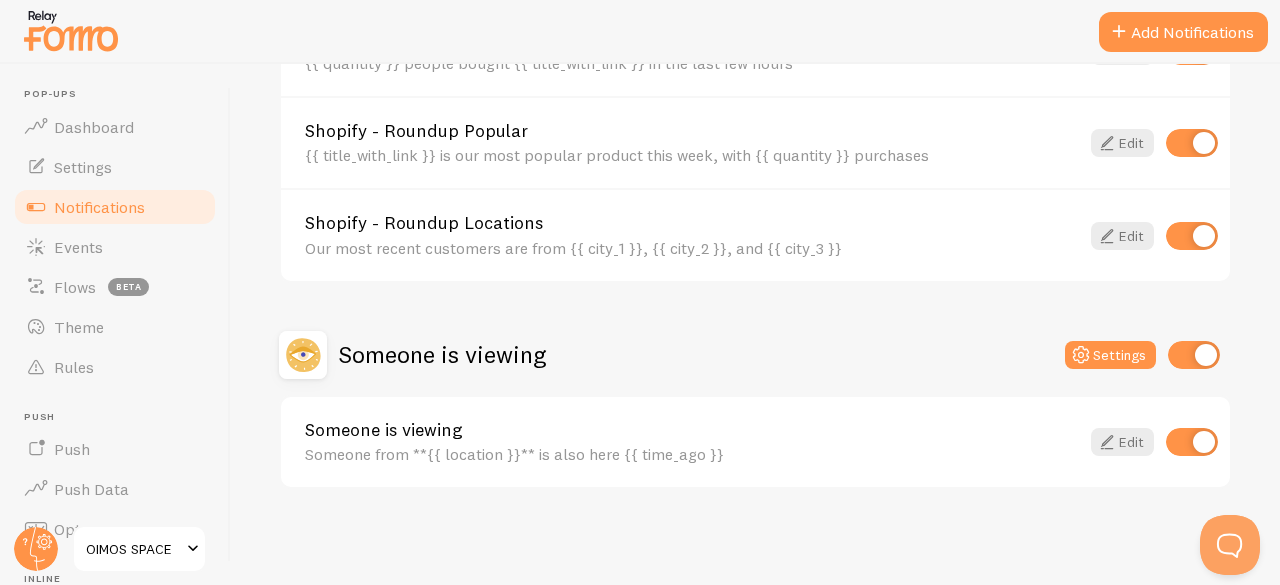 scroll, scrollTop: 1239, scrollLeft: 0, axis: vertical 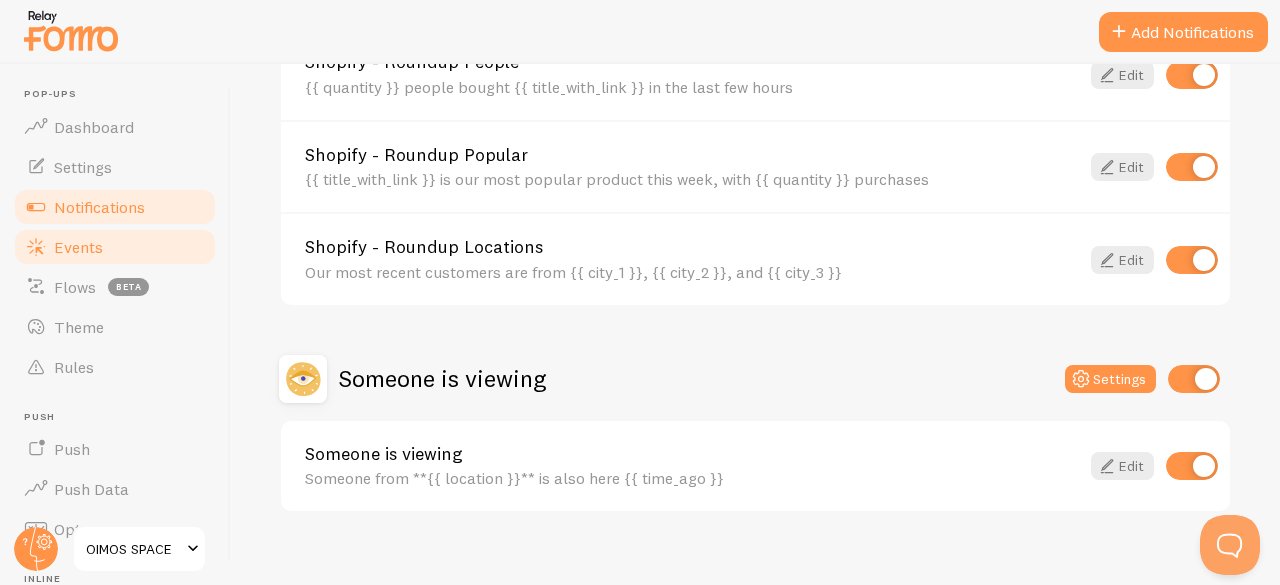 click on "Events" at bounding box center [78, 247] 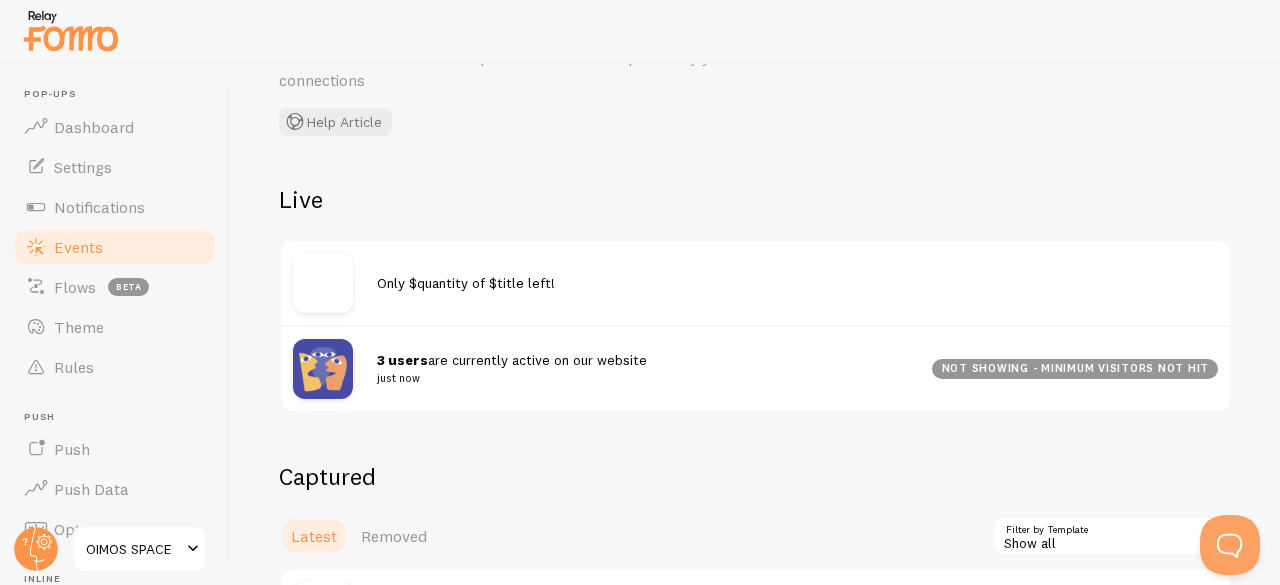 scroll, scrollTop: 114, scrollLeft: 0, axis: vertical 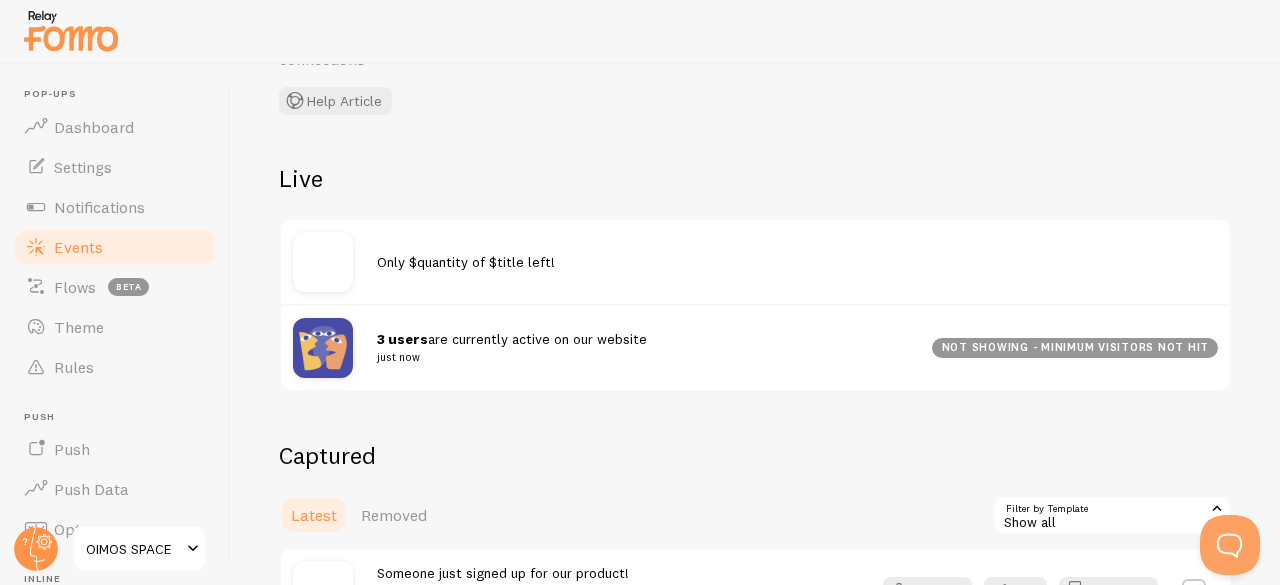 click on "3 users  are currently active on our website just now" at bounding box center (642, 348) 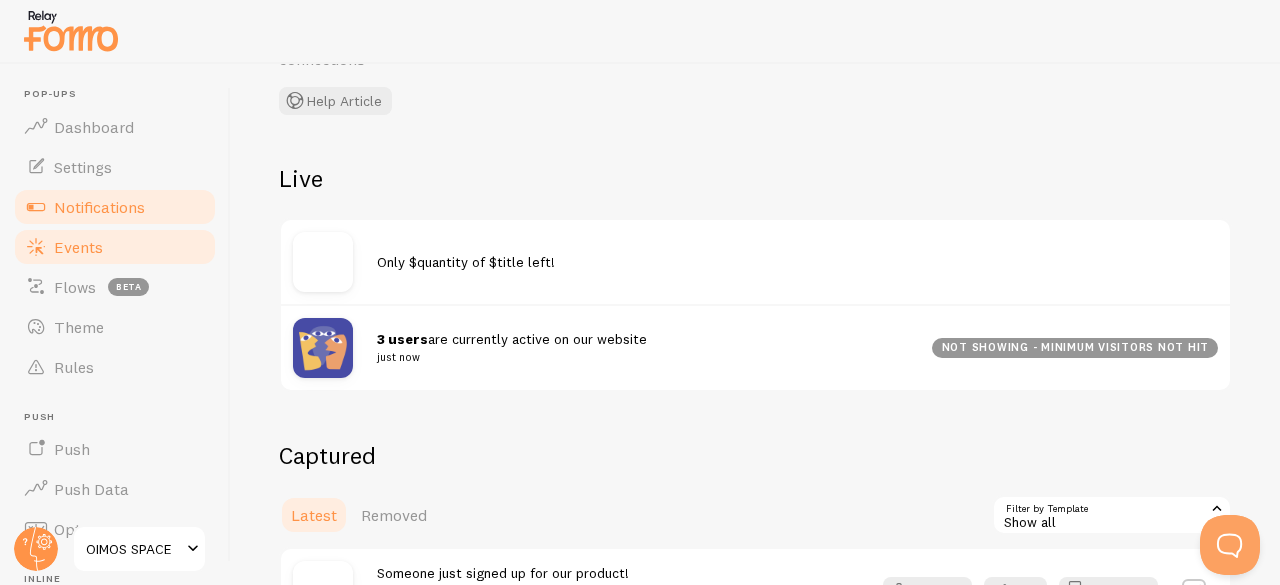 click on "Notifications" at bounding box center [115, 207] 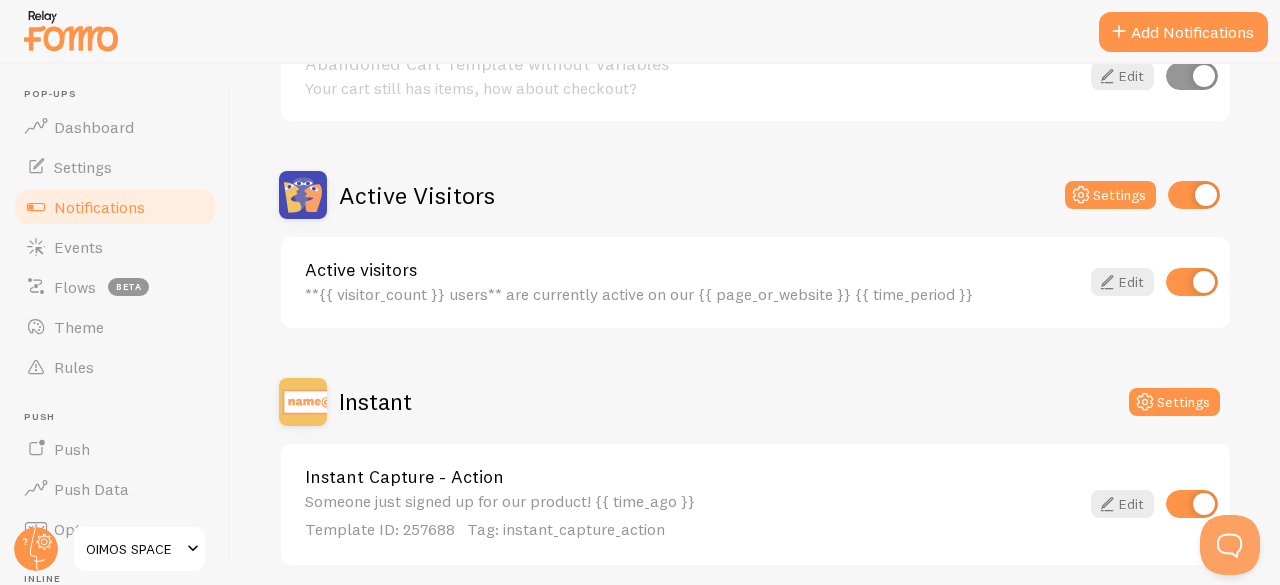 scroll, scrollTop: 416, scrollLeft: 0, axis: vertical 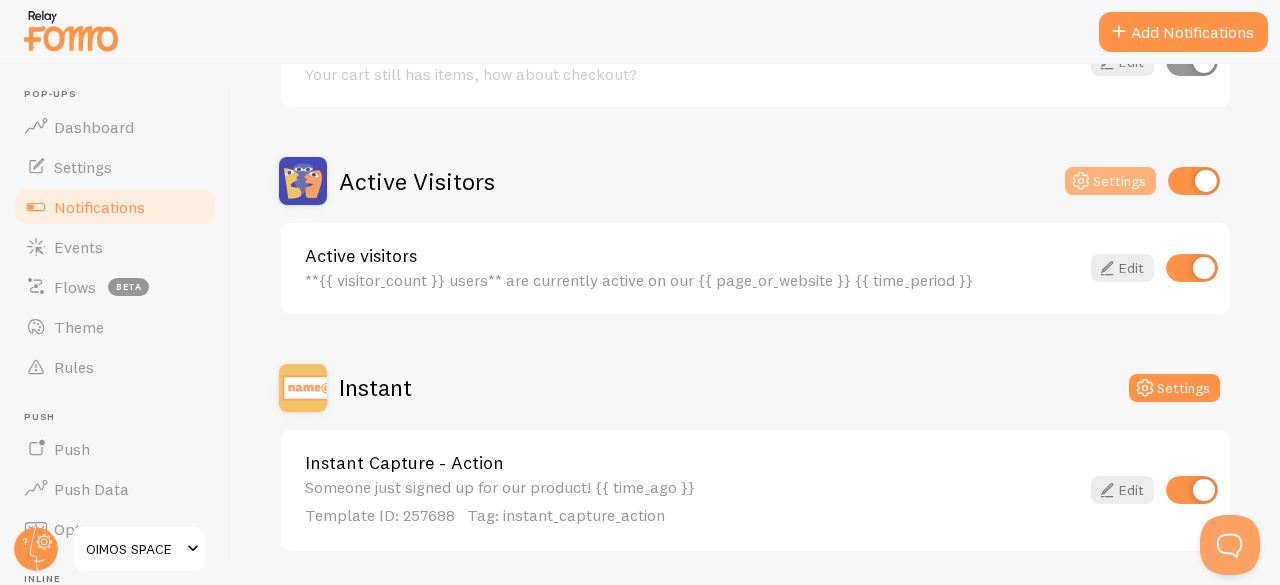 click on "Settings" at bounding box center [1110, 181] 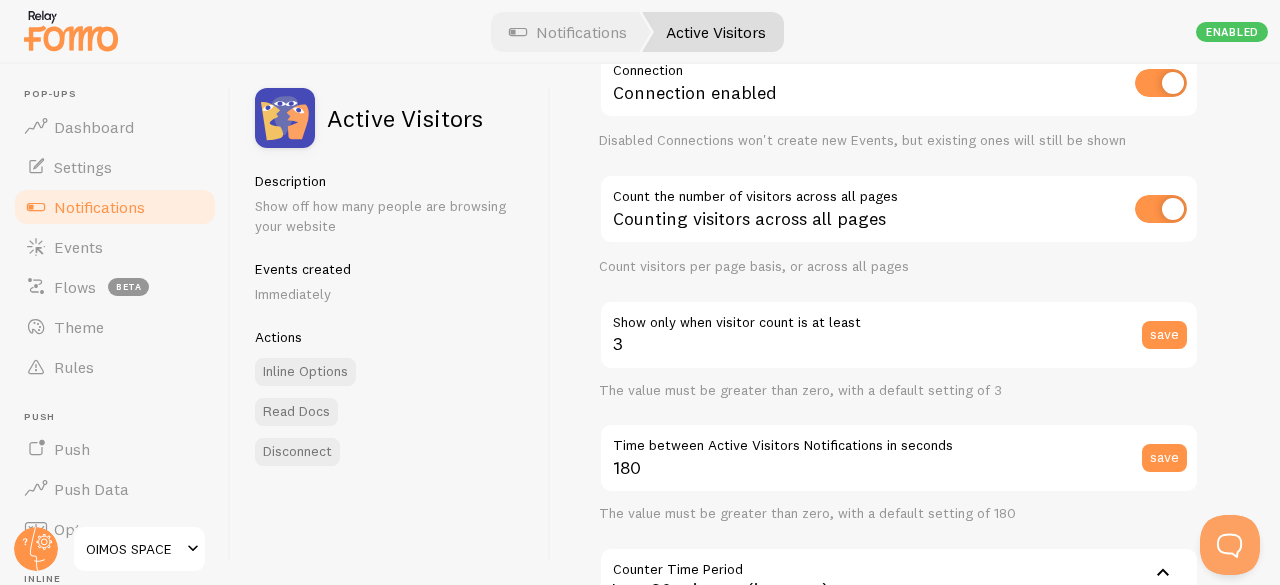 scroll, scrollTop: 120, scrollLeft: 0, axis: vertical 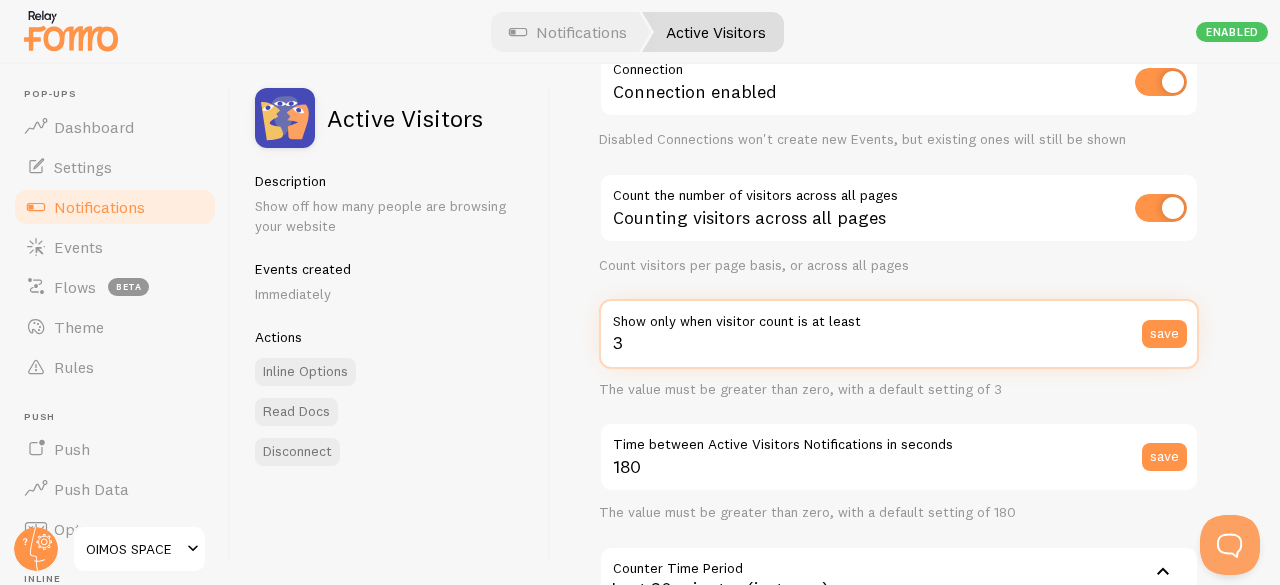 click on "3" at bounding box center (899, 334) 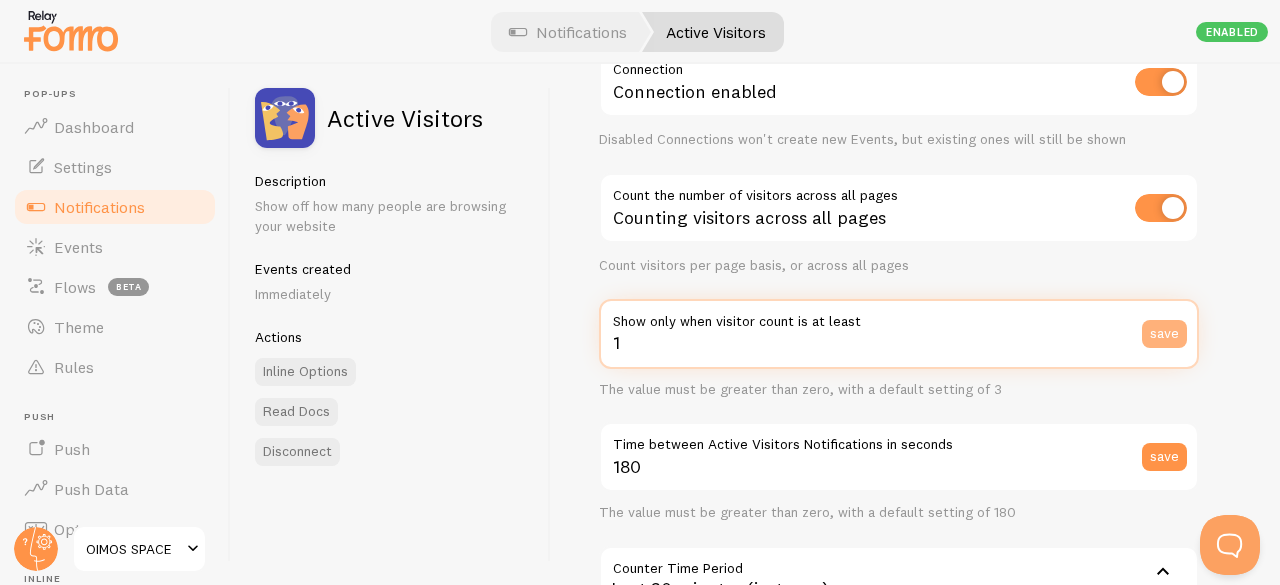 type on "1" 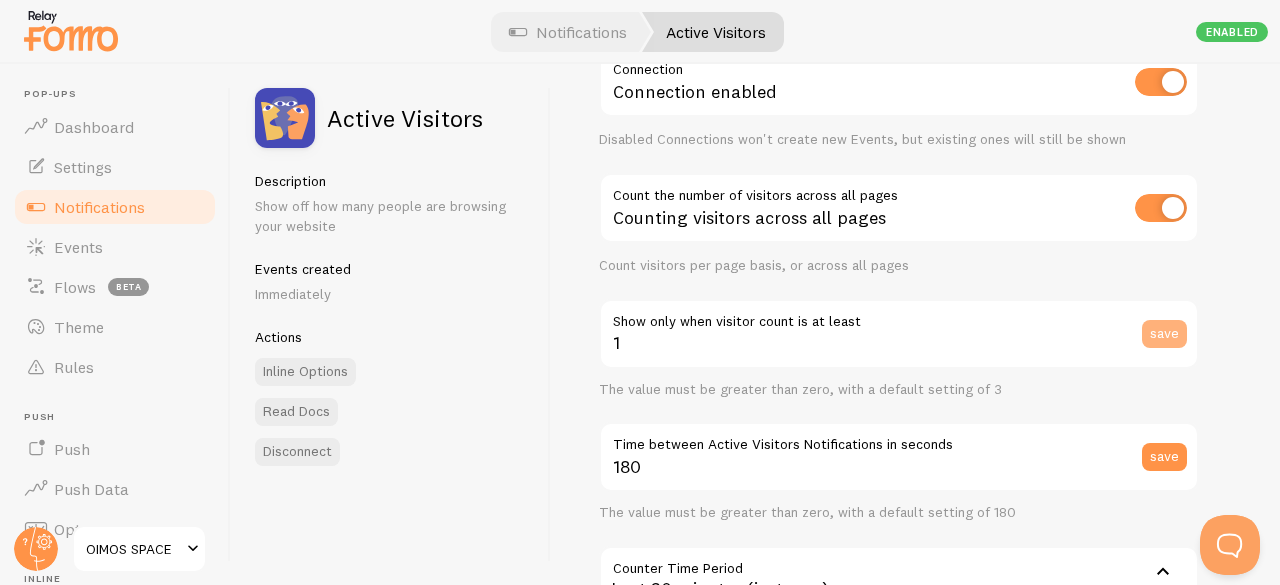click on "save" at bounding box center (1164, 334) 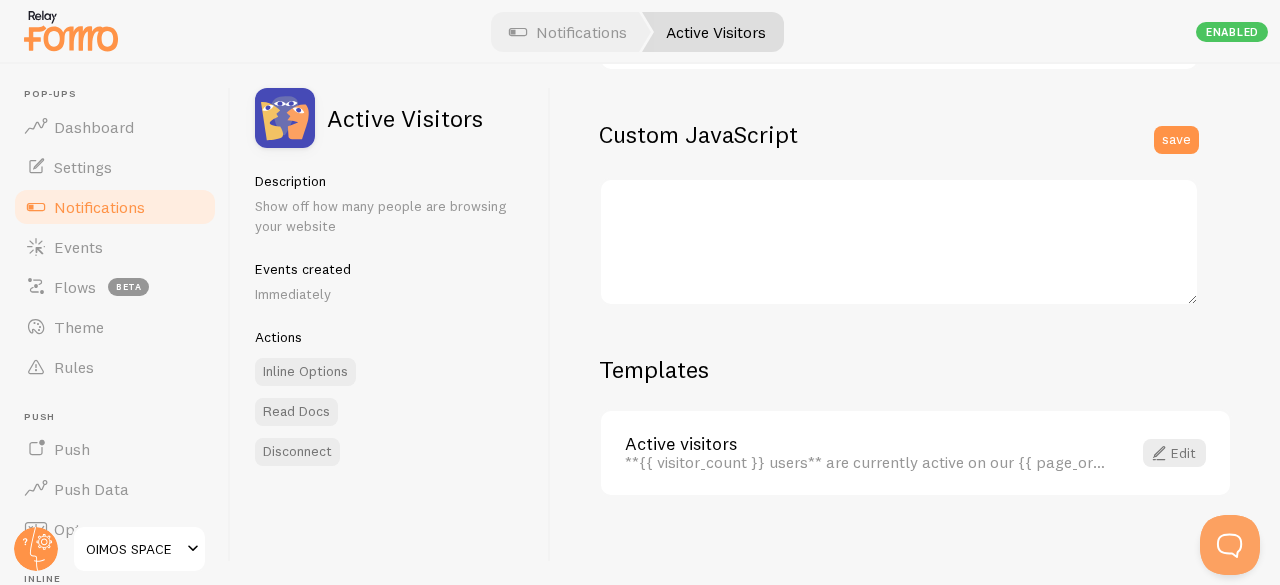 scroll, scrollTop: 672, scrollLeft: 0, axis: vertical 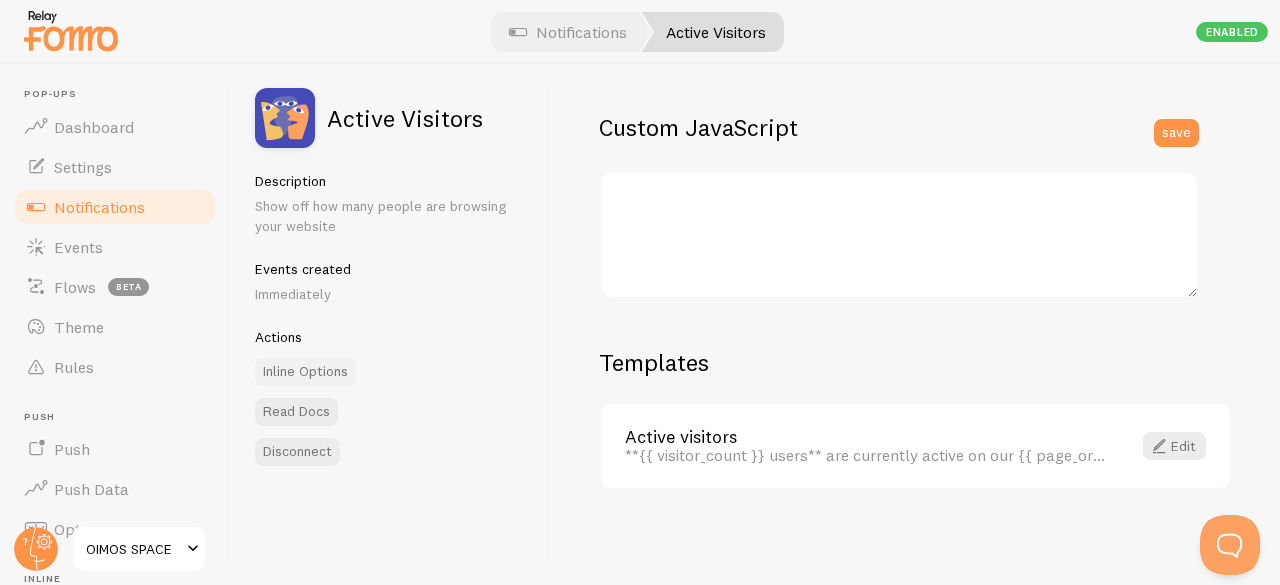 click on "Inline Options" at bounding box center (305, 372) 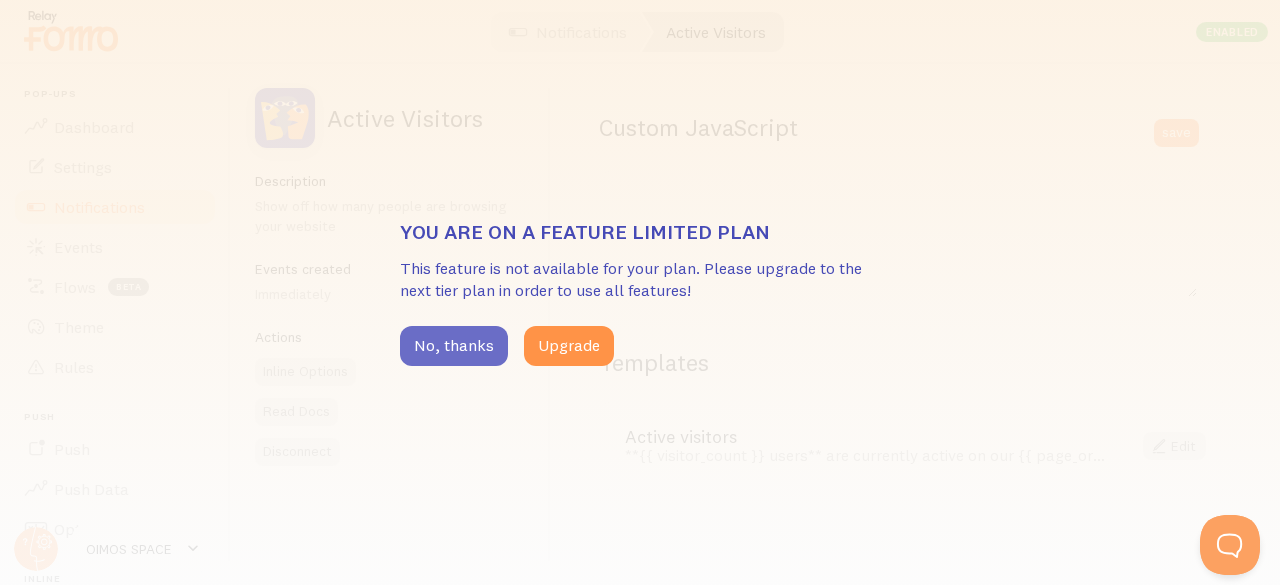 click on "No, thanks" at bounding box center [454, 346] 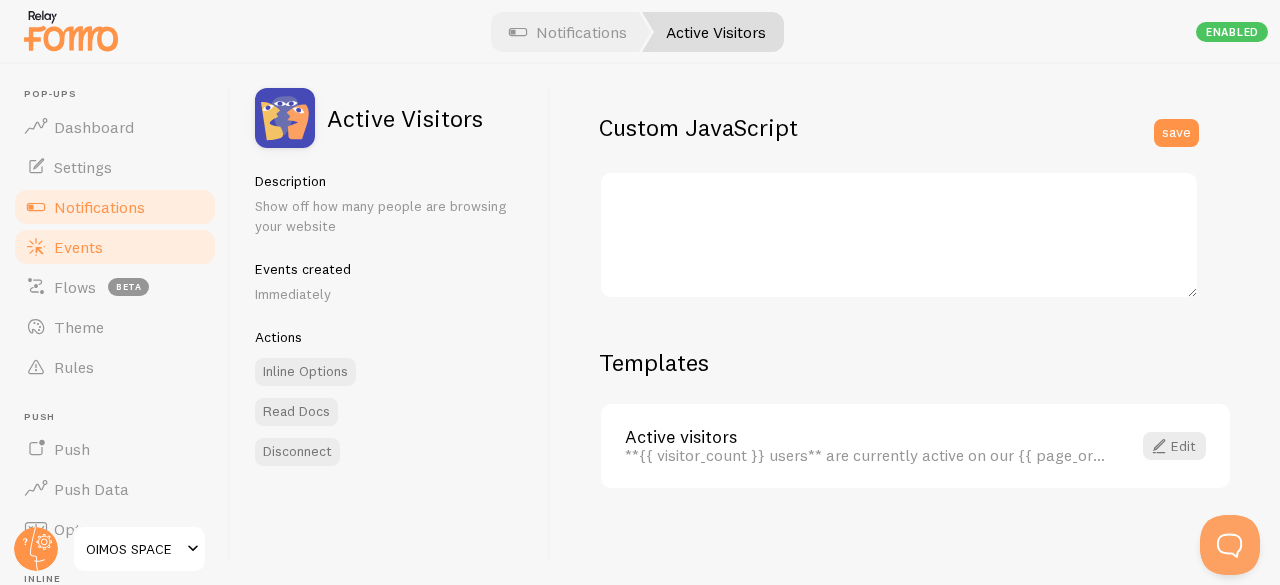 click on "Events" at bounding box center [115, 247] 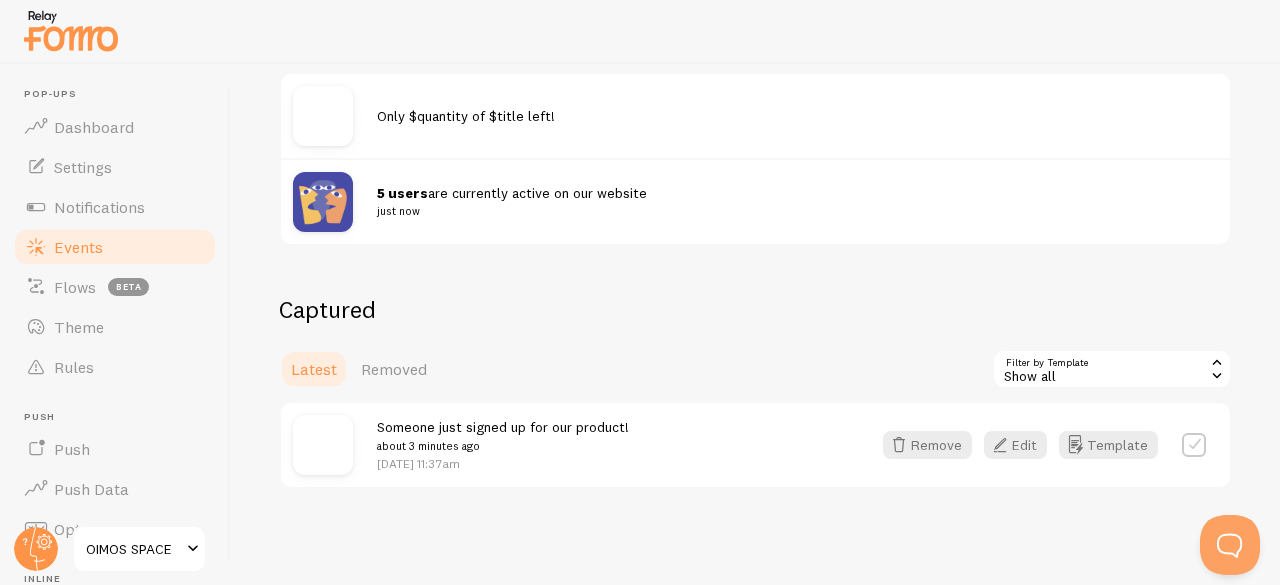 scroll, scrollTop: 299, scrollLeft: 0, axis: vertical 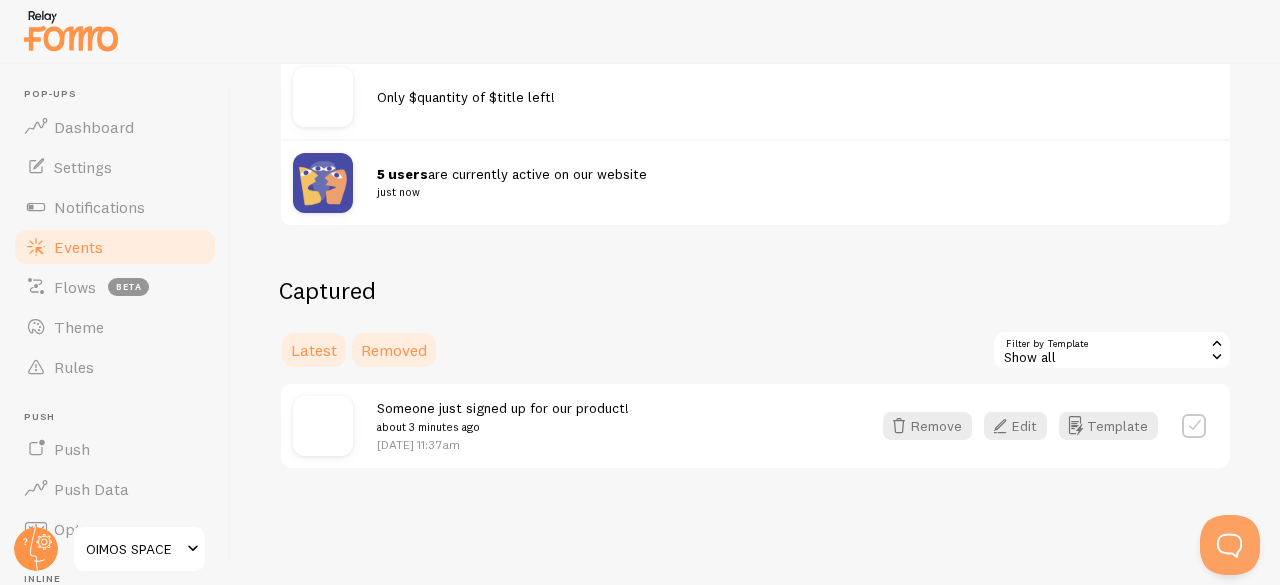 click on "Removed" at bounding box center (394, 350) 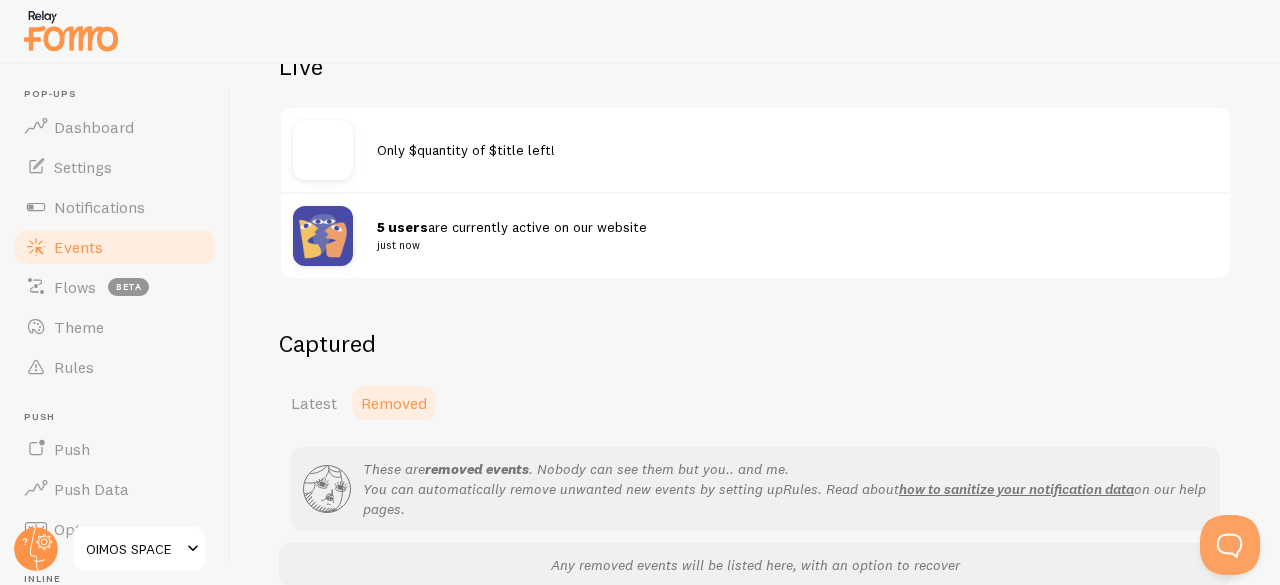 scroll, scrollTop: 343, scrollLeft: 0, axis: vertical 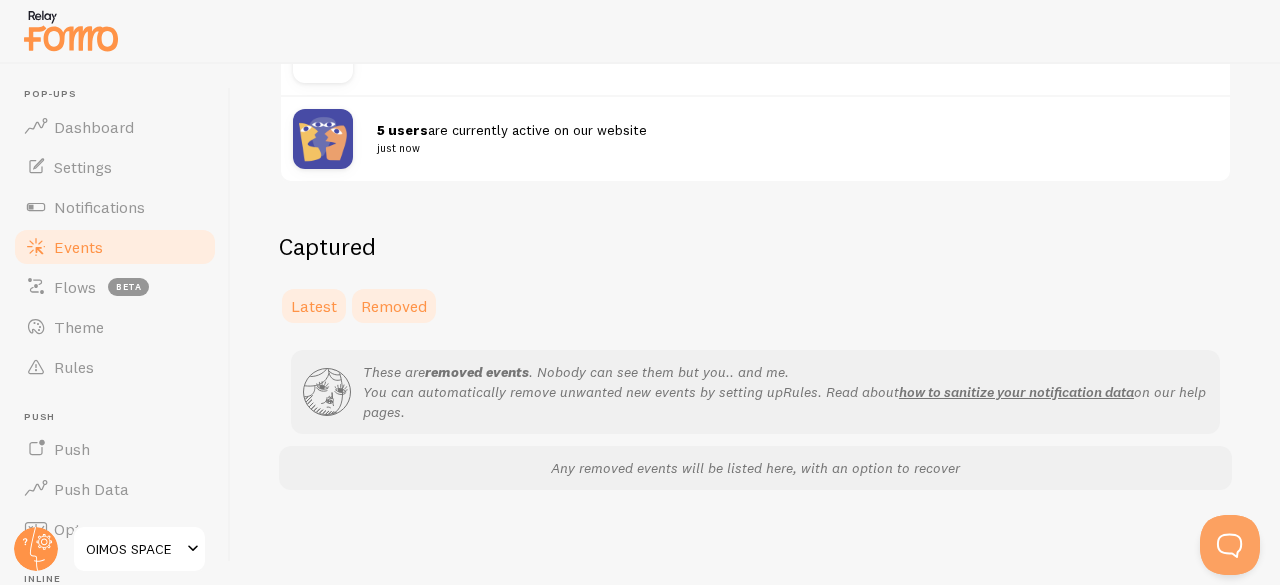click on "Latest" at bounding box center [314, 306] 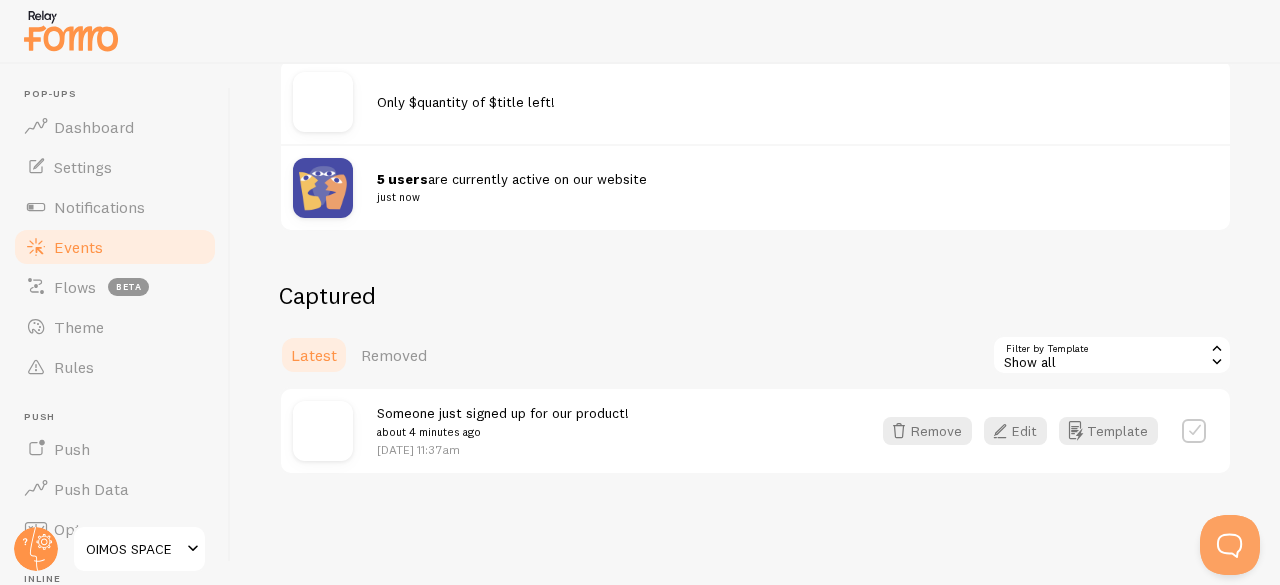 scroll, scrollTop: 299, scrollLeft: 0, axis: vertical 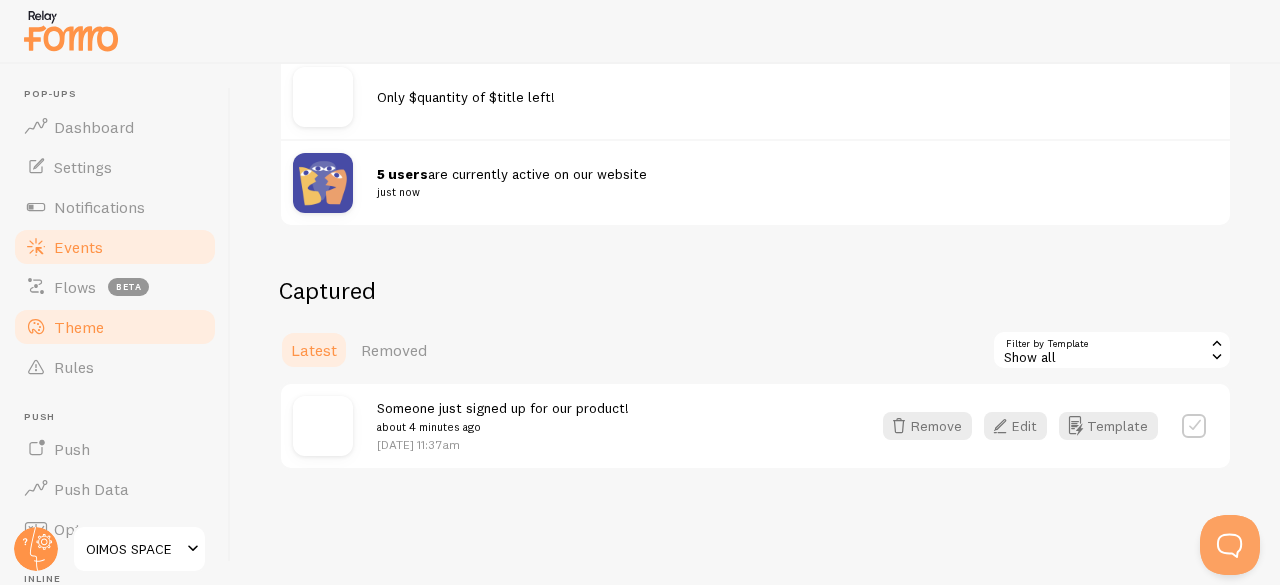 click on "Theme" at bounding box center [79, 327] 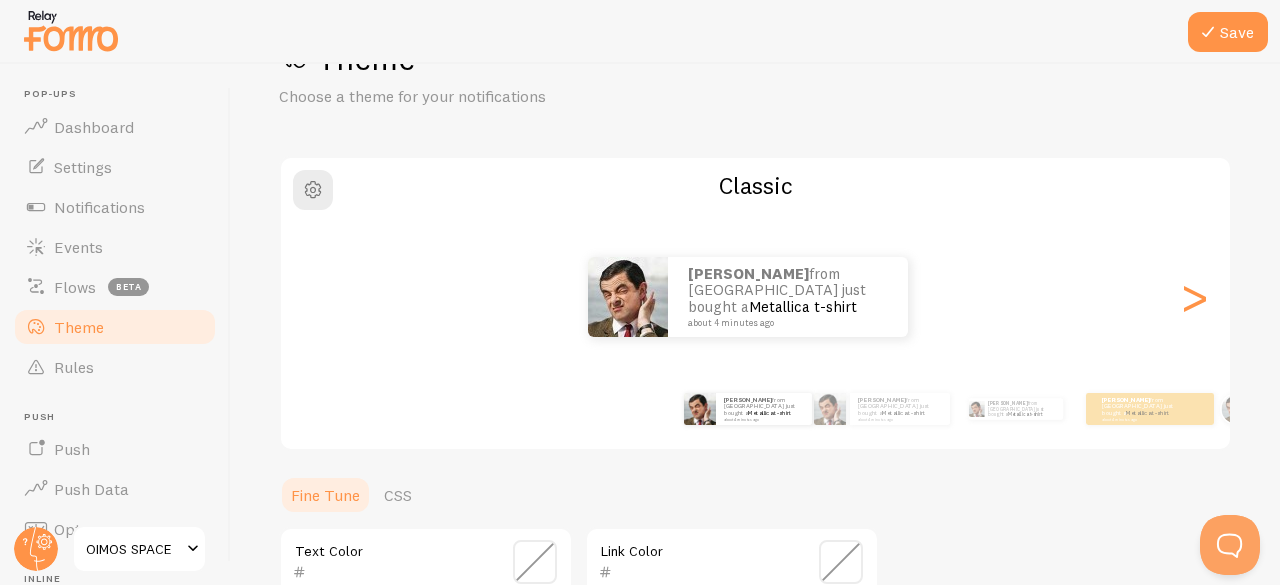 scroll, scrollTop: 117, scrollLeft: 0, axis: vertical 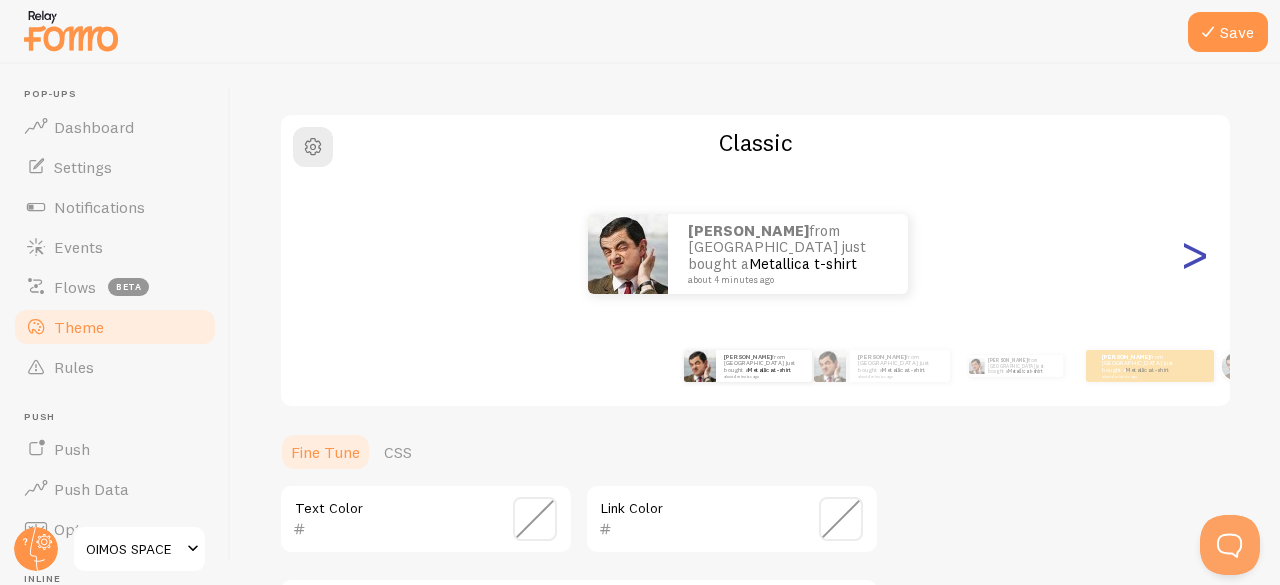 click on ">" at bounding box center (1194, 254) 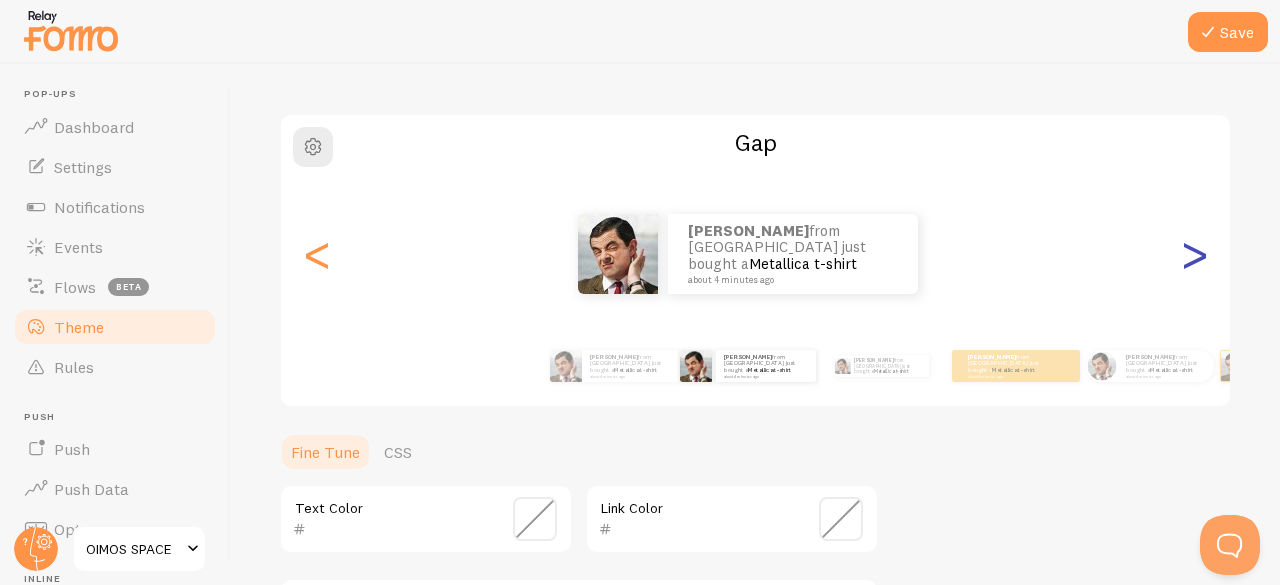 click on ">" at bounding box center (1194, 254) 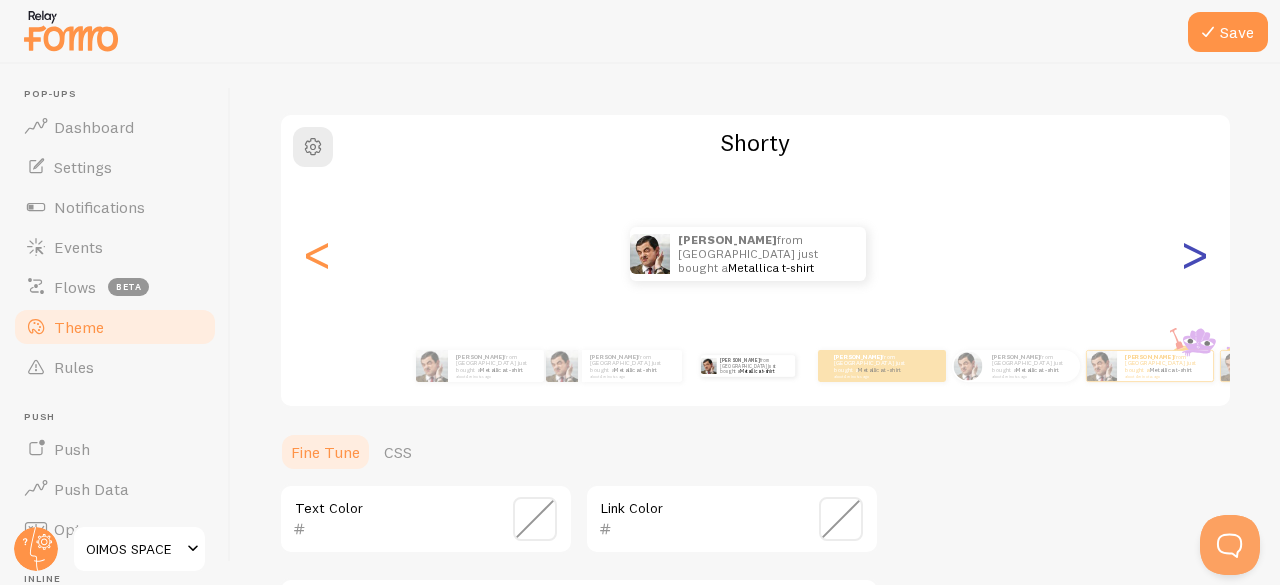 click on ">" at bounding box center (1194, 254) 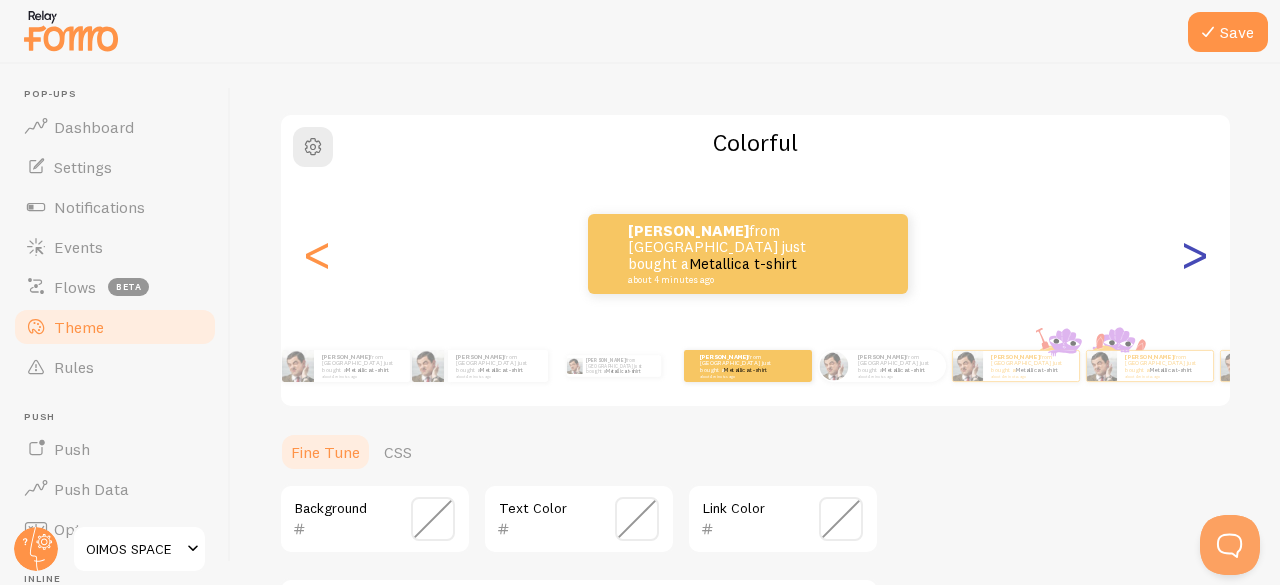 click on ">" at bounding box center [1194, 254] 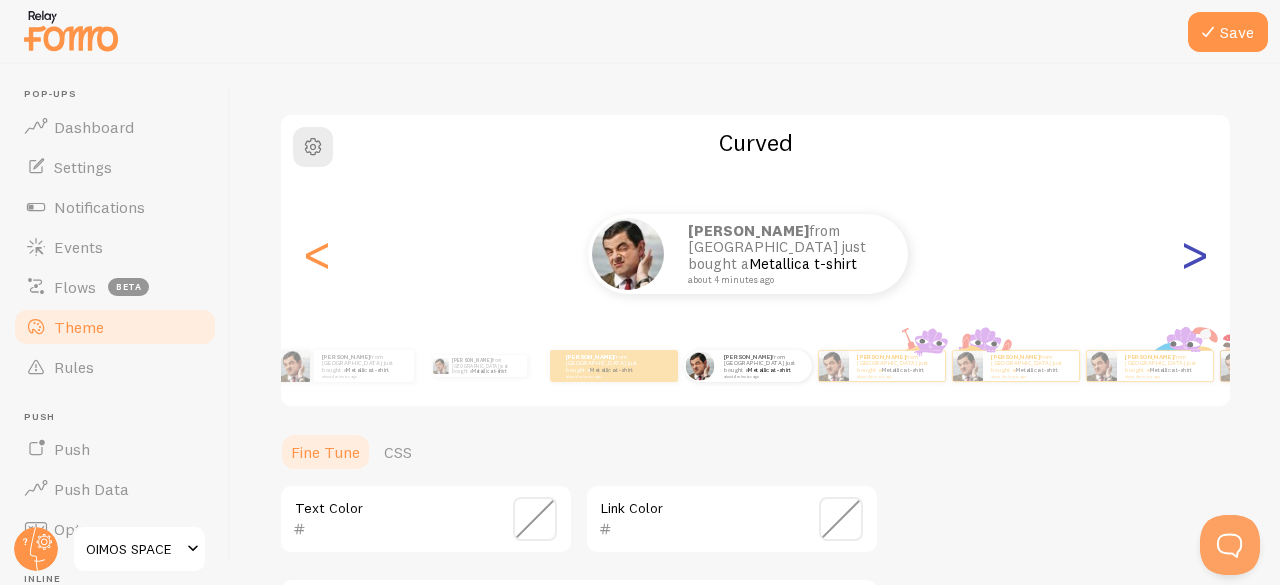 click on ">" at bounding box center [1194, 254] 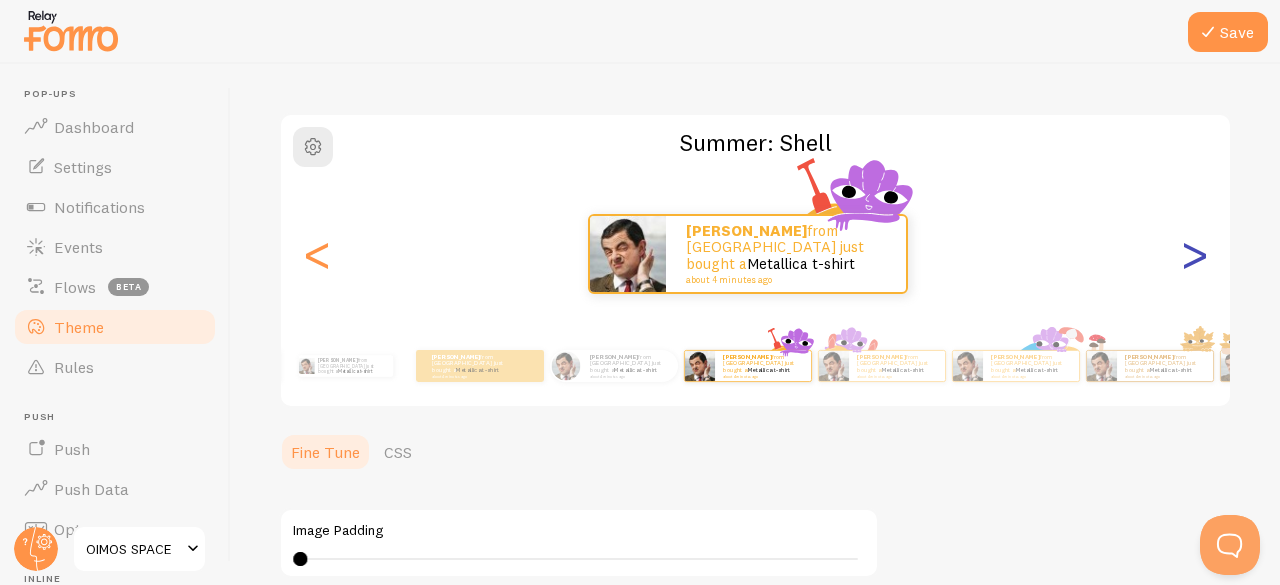 click on ">" at bounding box center (1194, 254) 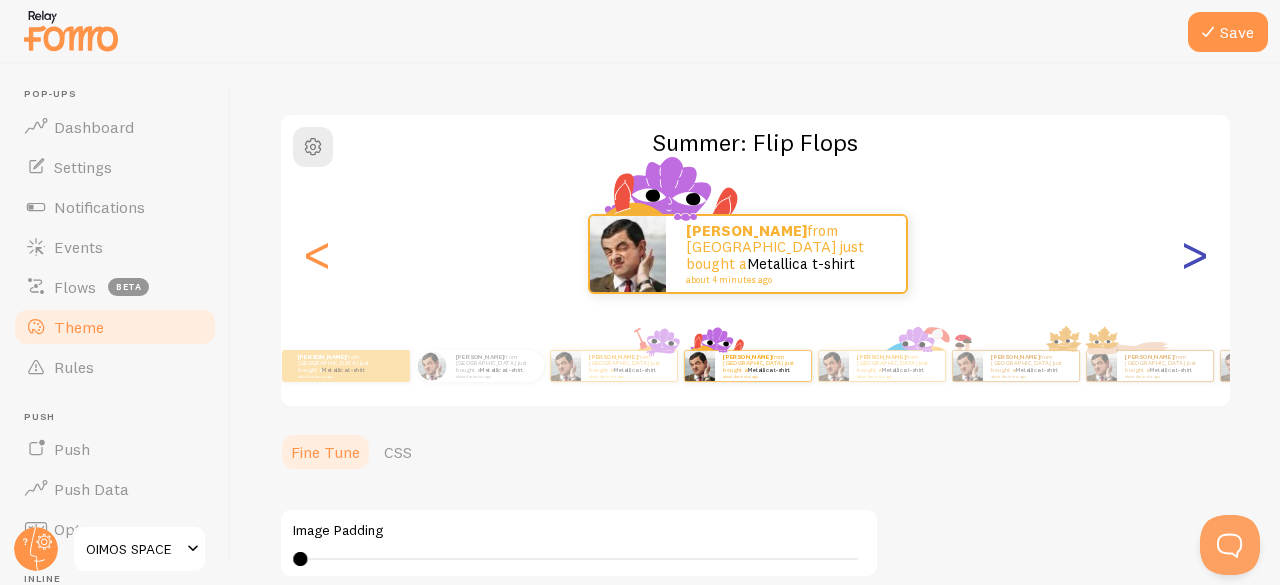 click on ">" at bounding box center [1194, 254] 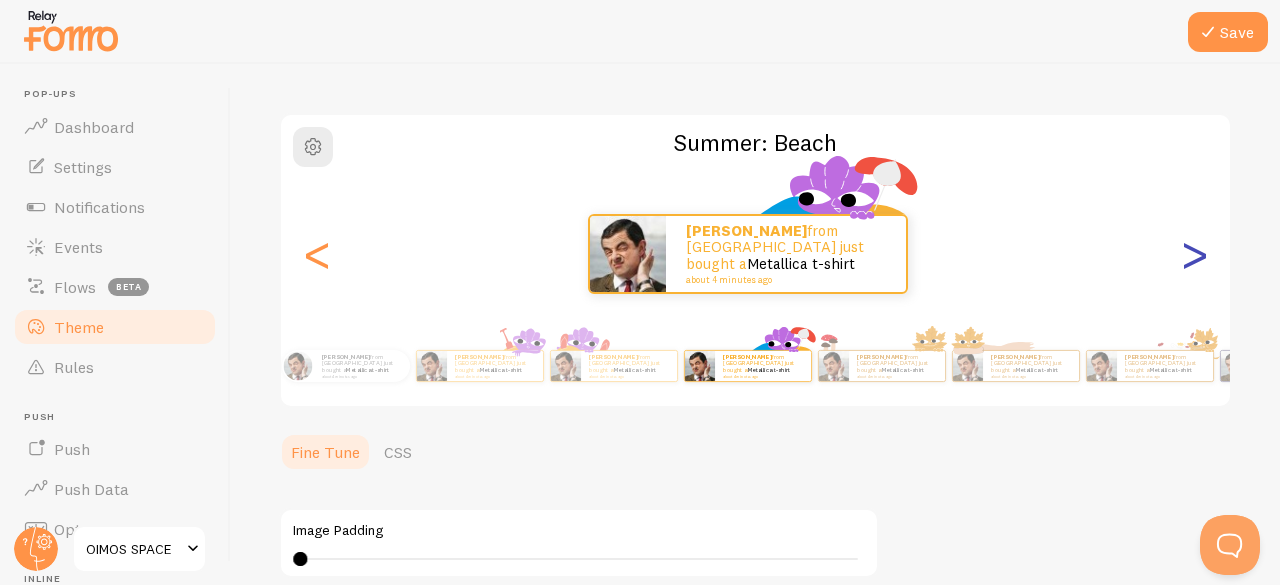 click on ">" at bounding box center (1194, 254) 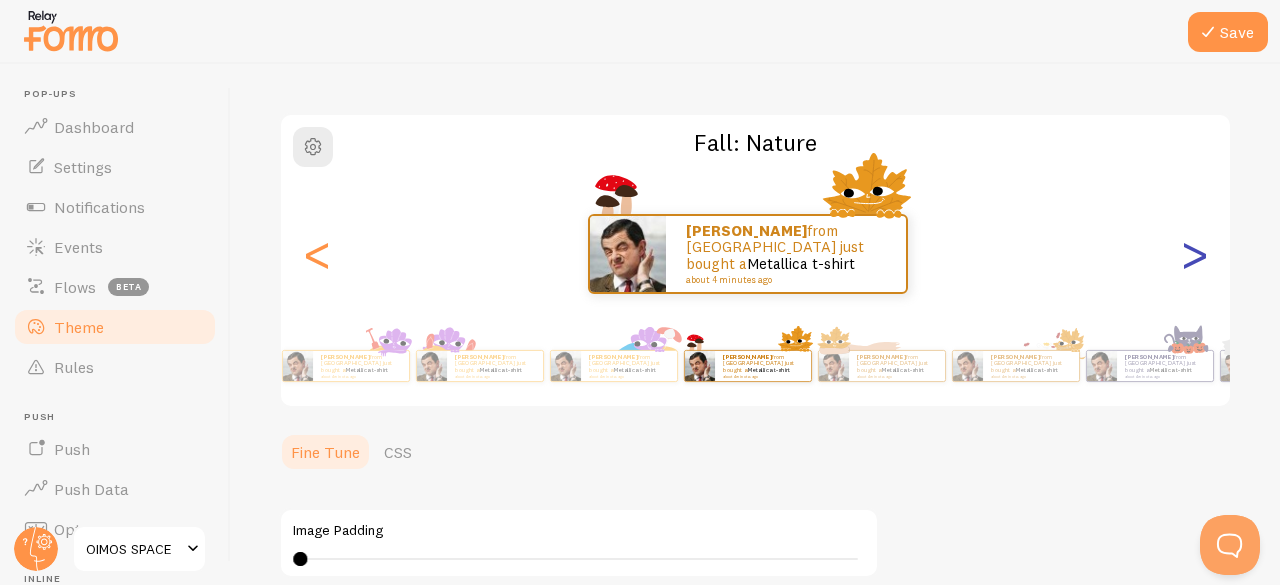 click on ">" at bounding box center (1194, 254) 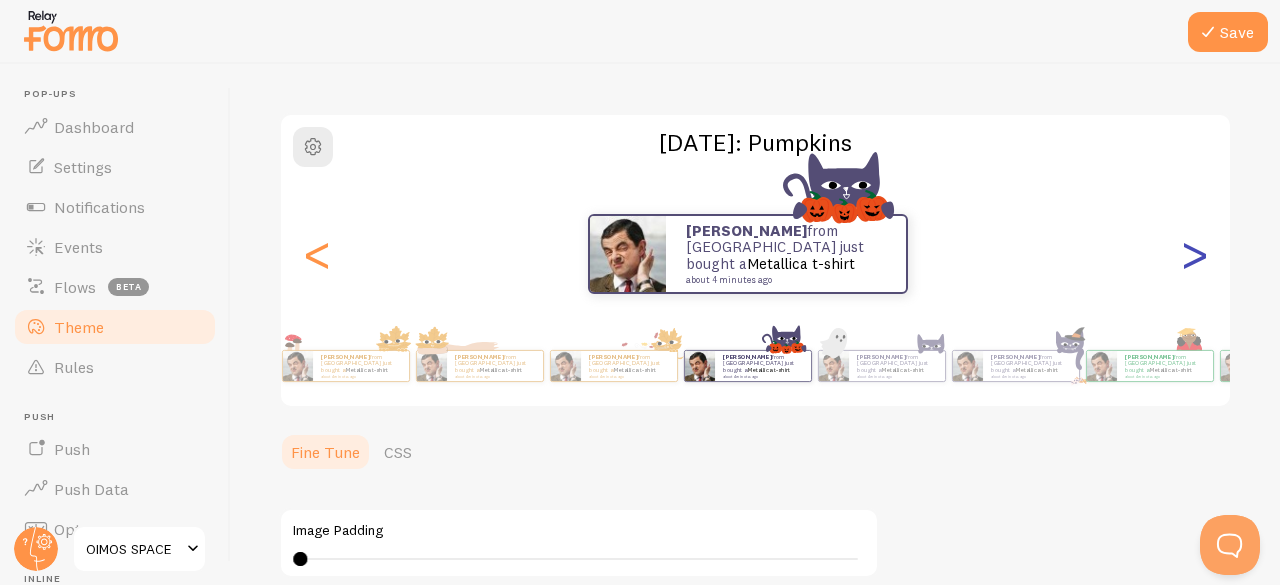 click on ">" at bounding box center [1194, 254] 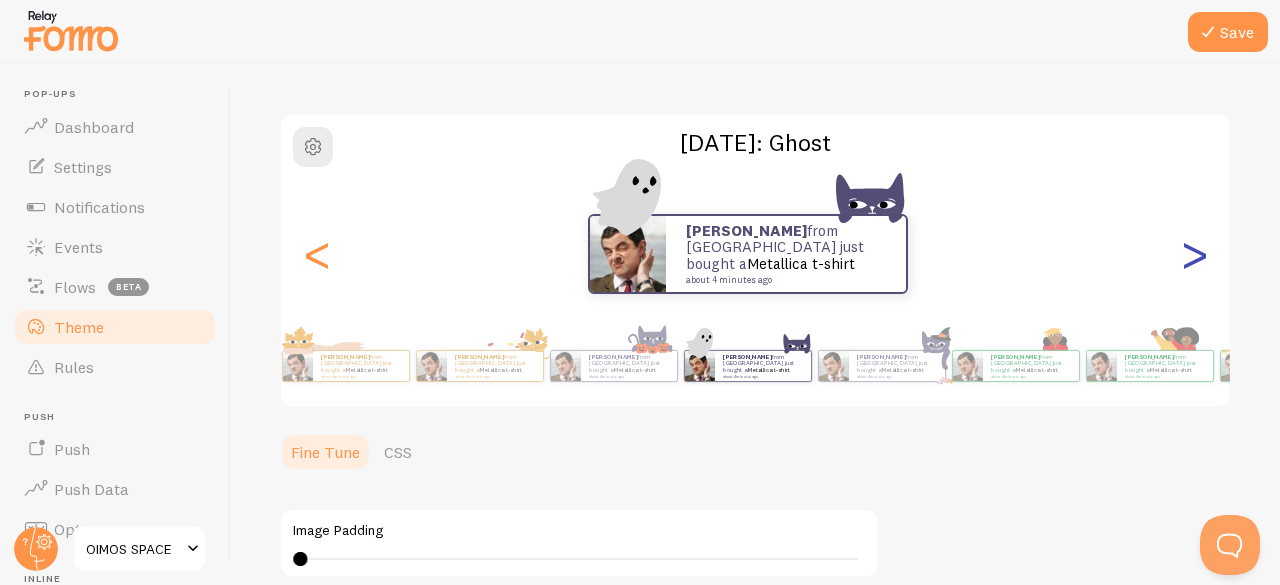 click on ">" at bounding box center [1194, 254] 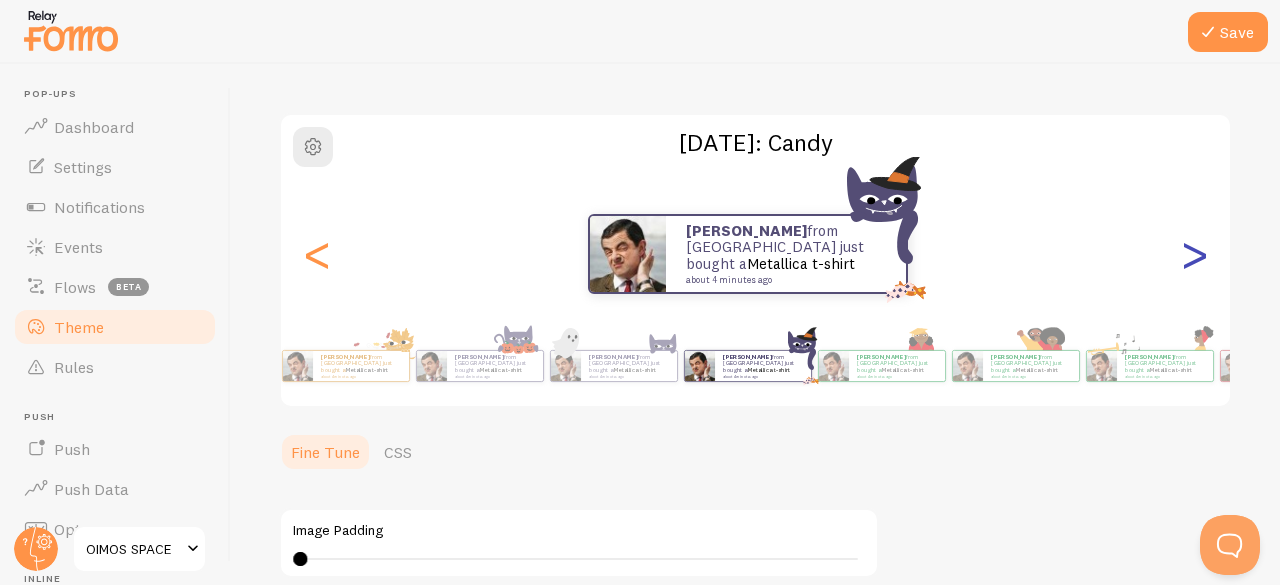click on ">" at bounding box center [1194, 254] 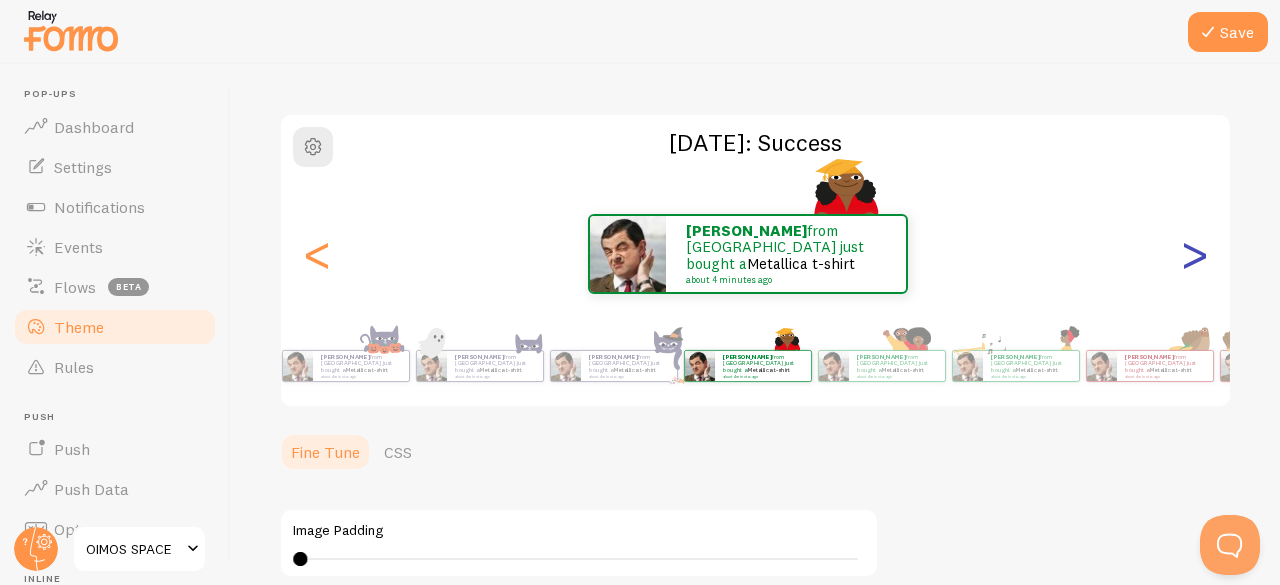 click on ">" at bounding box center [1194, 254] 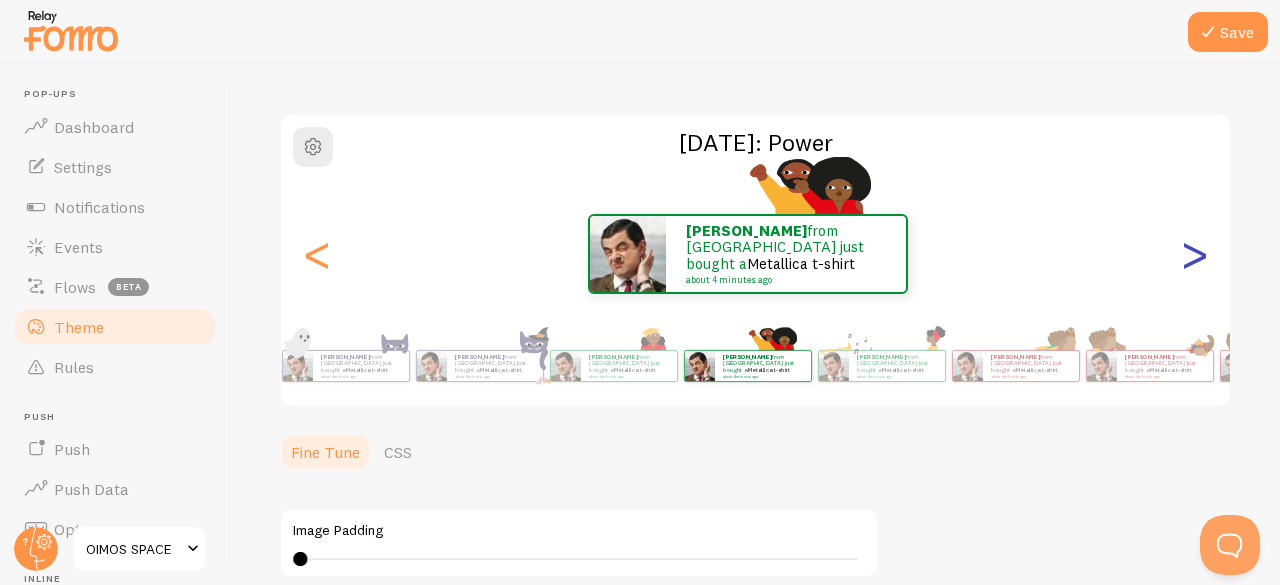 click on ">" at bounding box center (1194, 254) 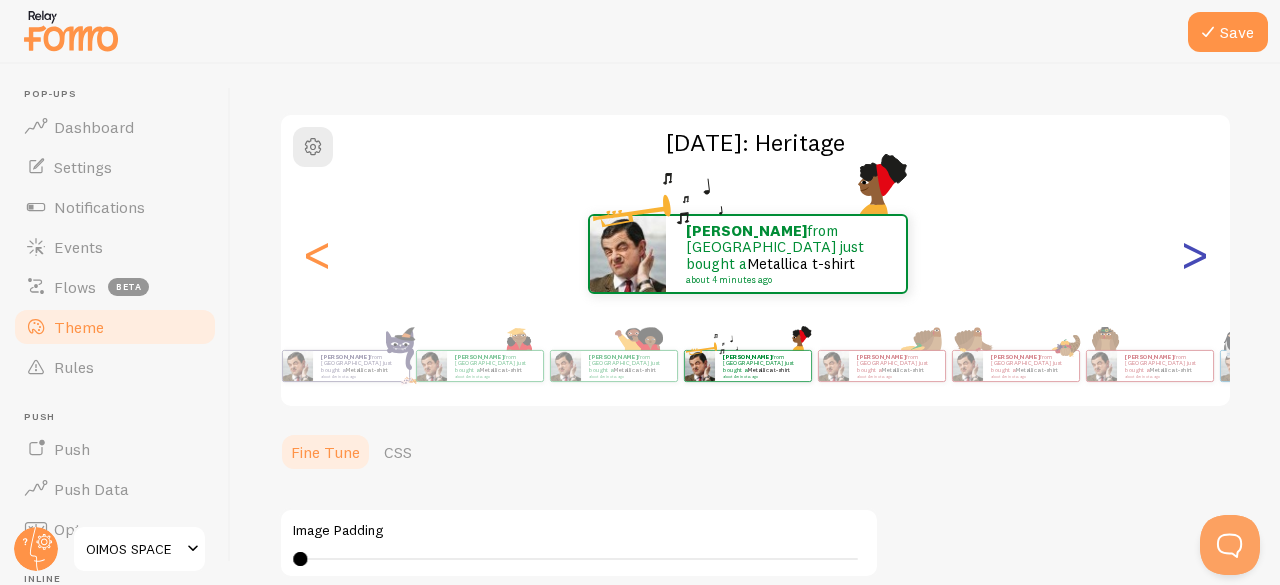 click on ">" at bounding box center (1194, 254) 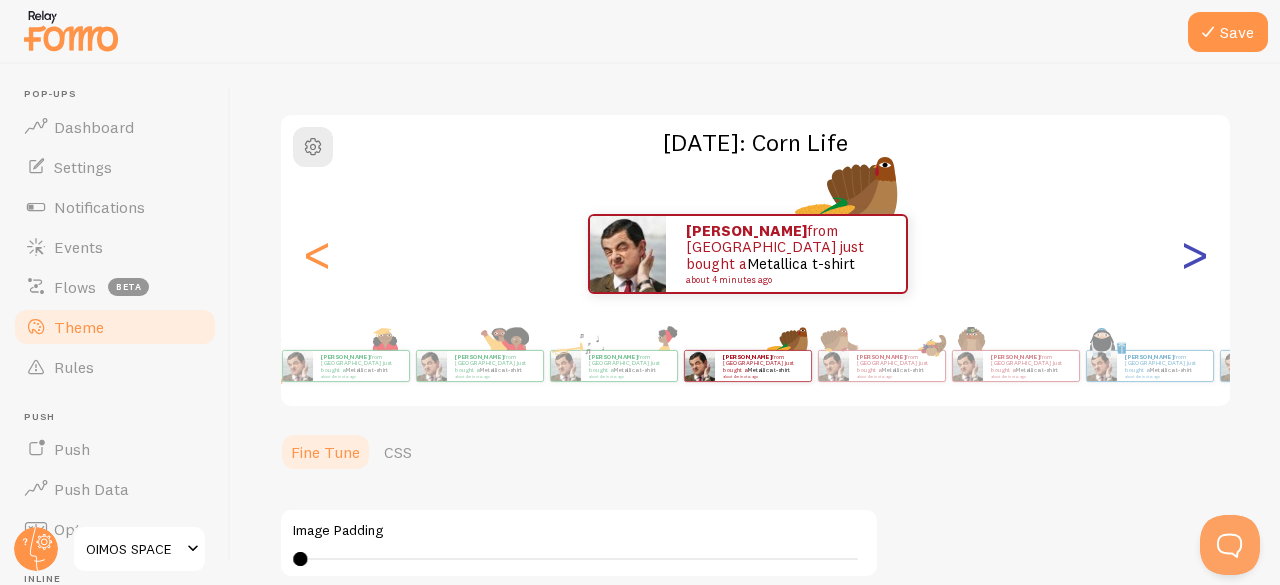 click on ">" at bounding box center [1194, 254] 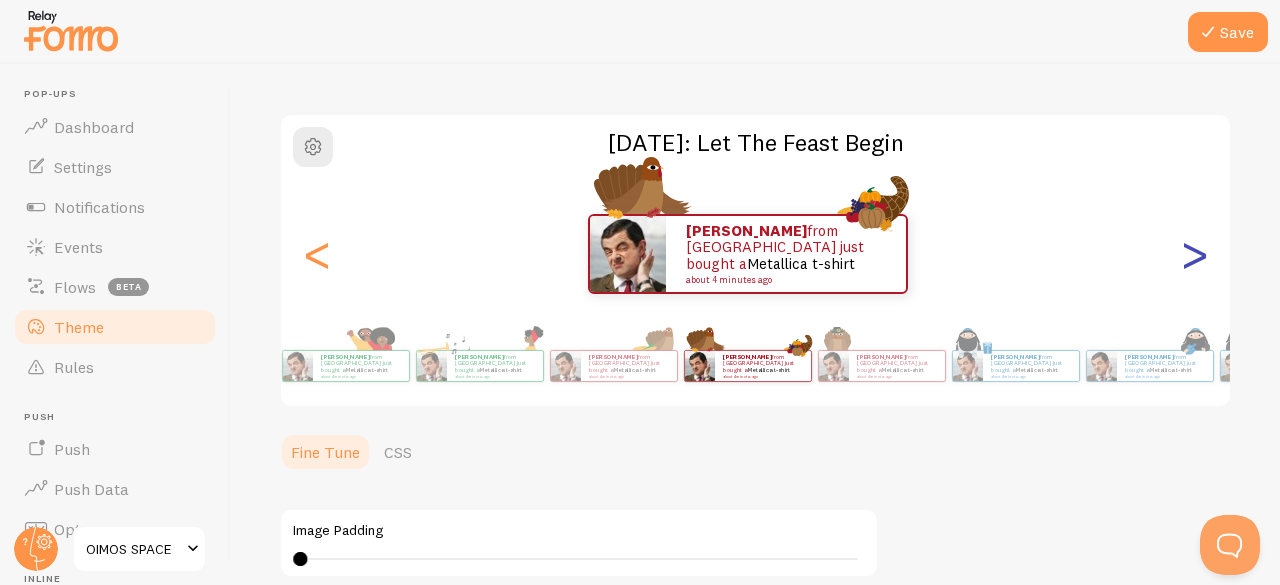 click on ">" at bounding box center (1194, 254) 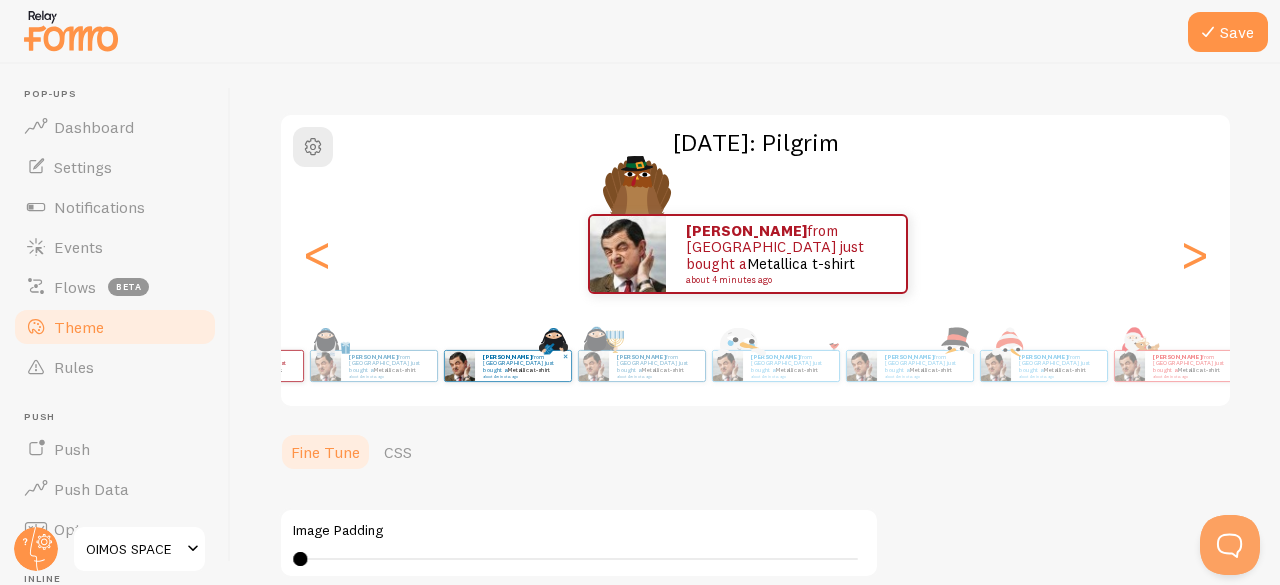 click on "[PERSON_NAME]  from [GEOGRAPHIC_DATA] just bought a  Metallica t-shirt   about 4 minutes ago" at bounding box center [523, 366] 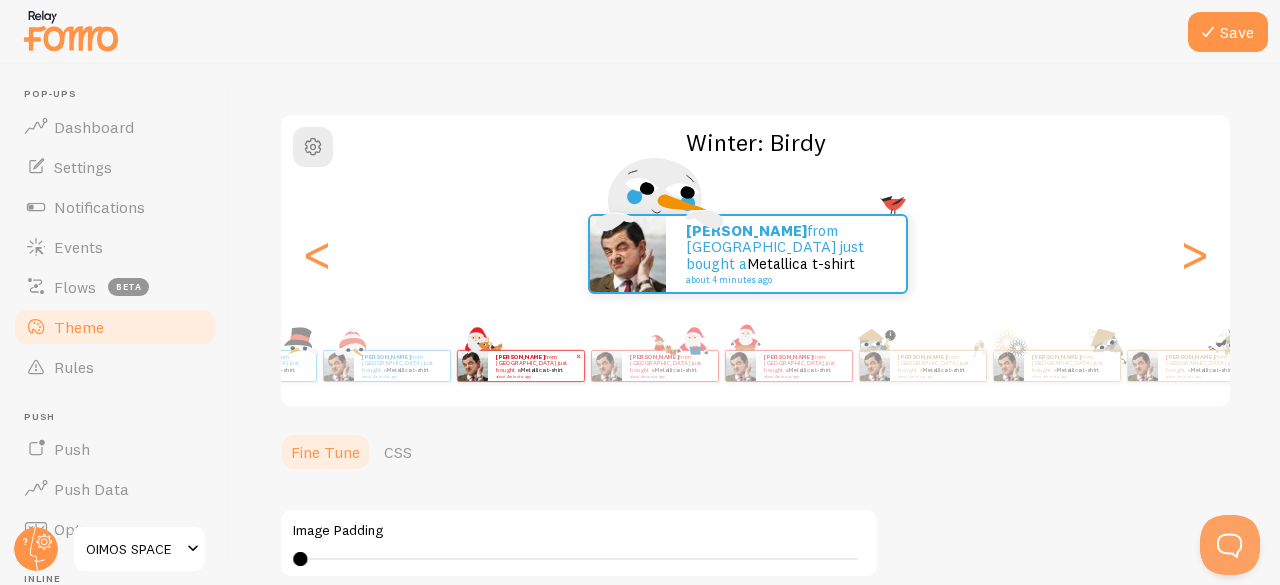 click at bounding box center [473, 366] 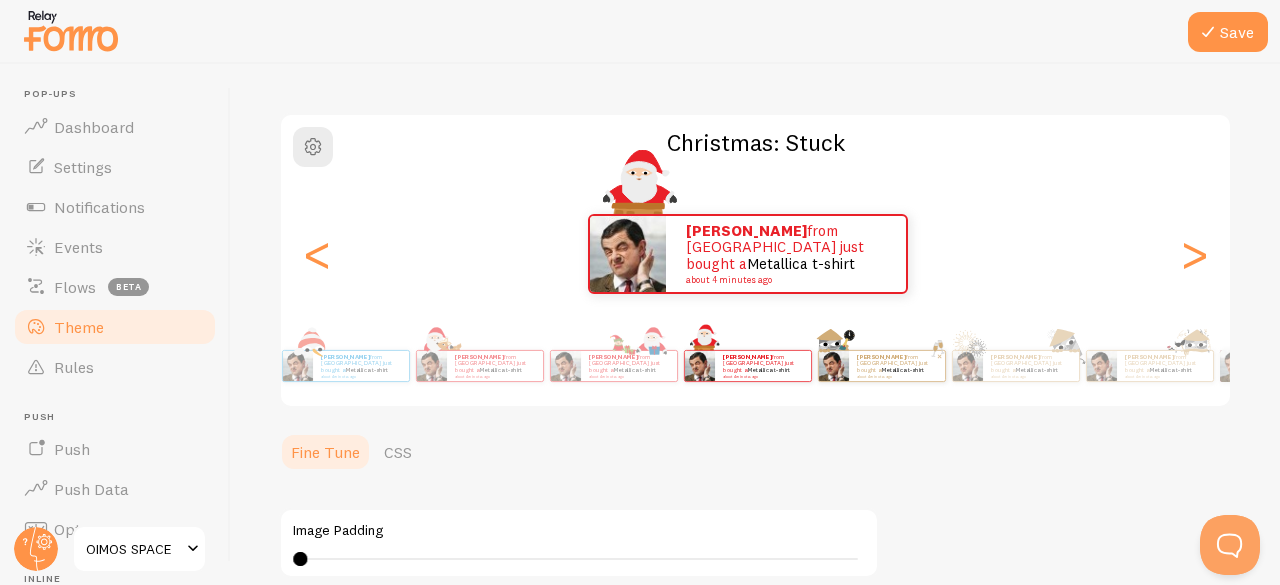 click on "[PERSON_NAME]  from [GEOGRAPHIC_DATA] just bought a  Metallica t-shirt   about 4 minutes ago" at bounding box center (897, 365) 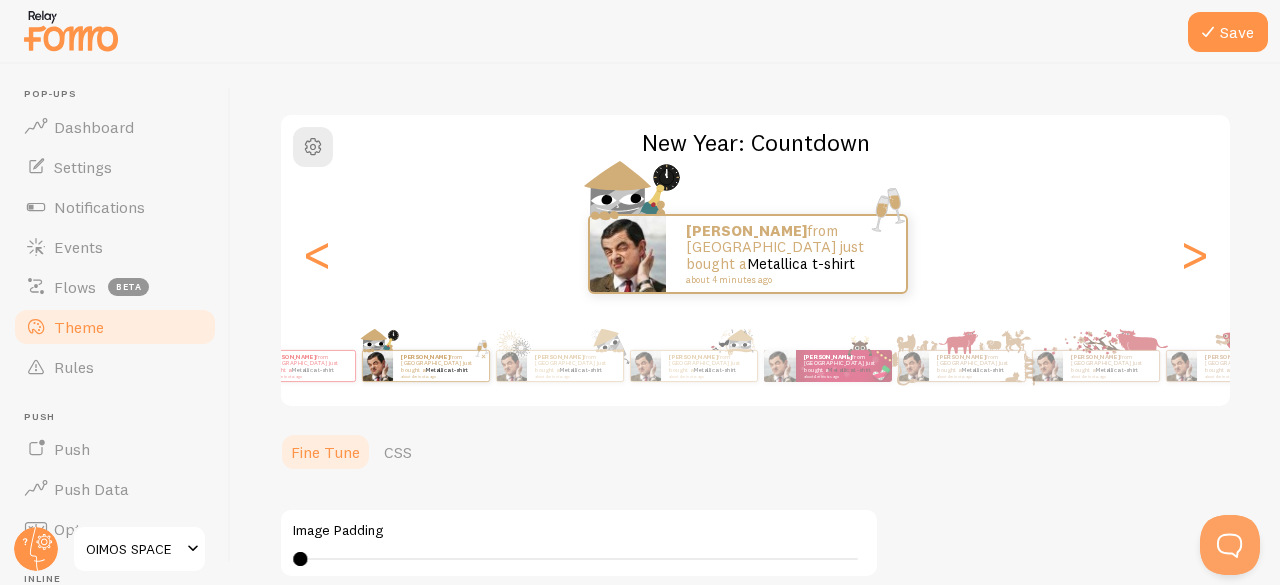 click on "[PERSON_NAME]  from [GEOGRAPHIC_DATA] just bought a  Metallica t-shirt   about 4 minutes ago" at bounding box center [575, 366] 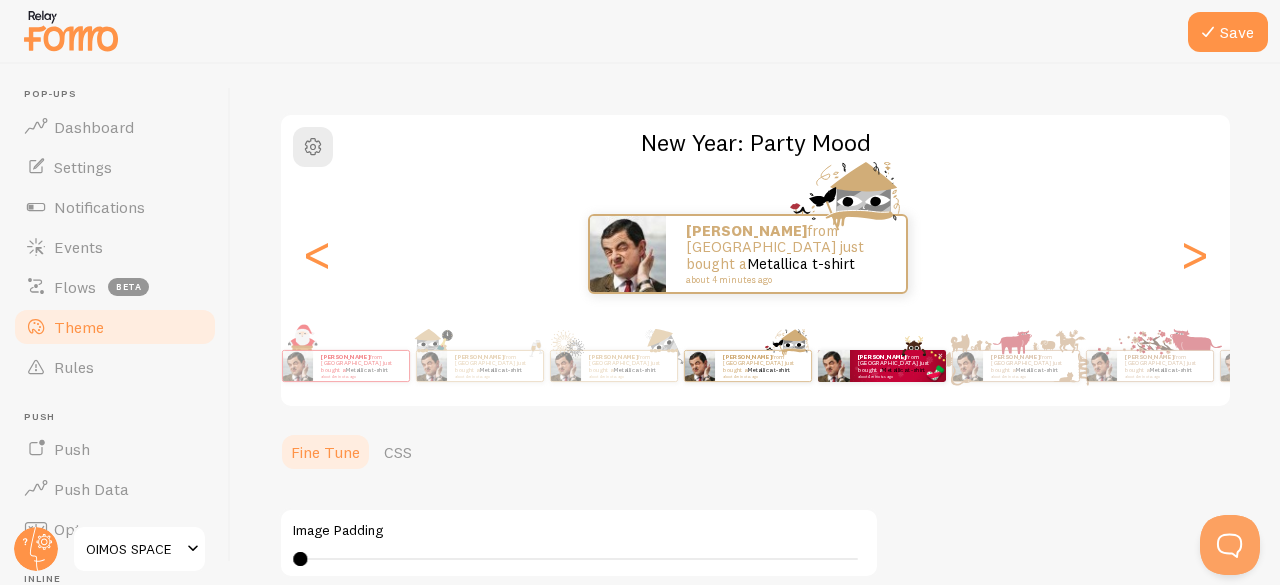 click on "Metallica t-shirt" at bounding box center [903, 370] 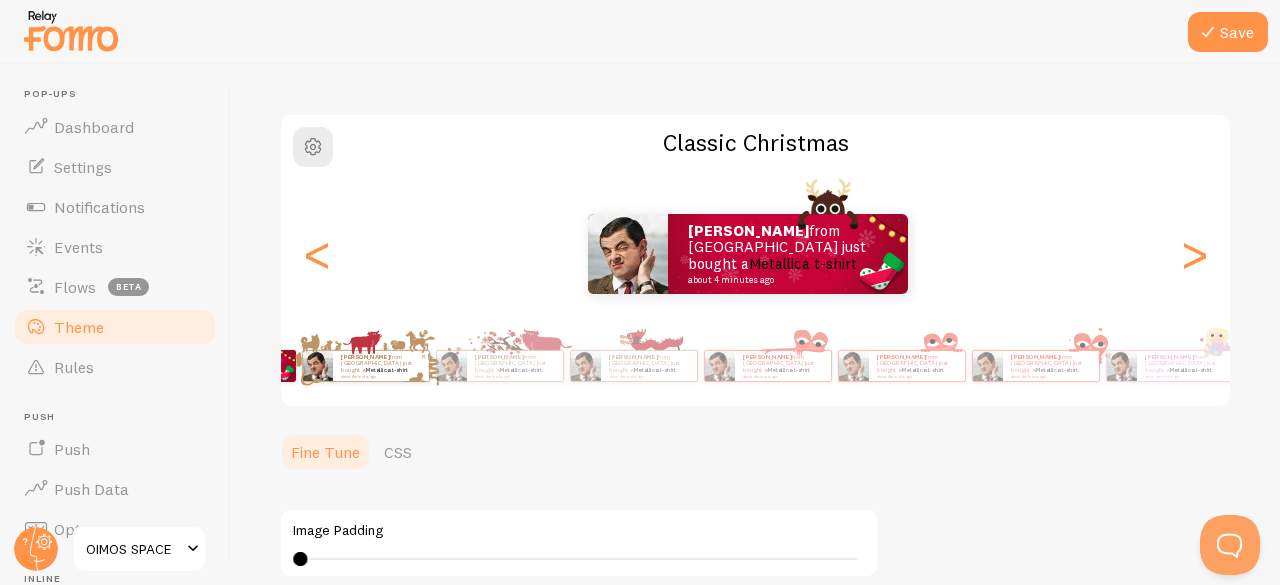 click on "[PERSON_NAME]  from [GEOGRAPHIC_DATA] just bought a  Metallica t-shirt   about 4 minutes ago" at bounding box center [381, 366] 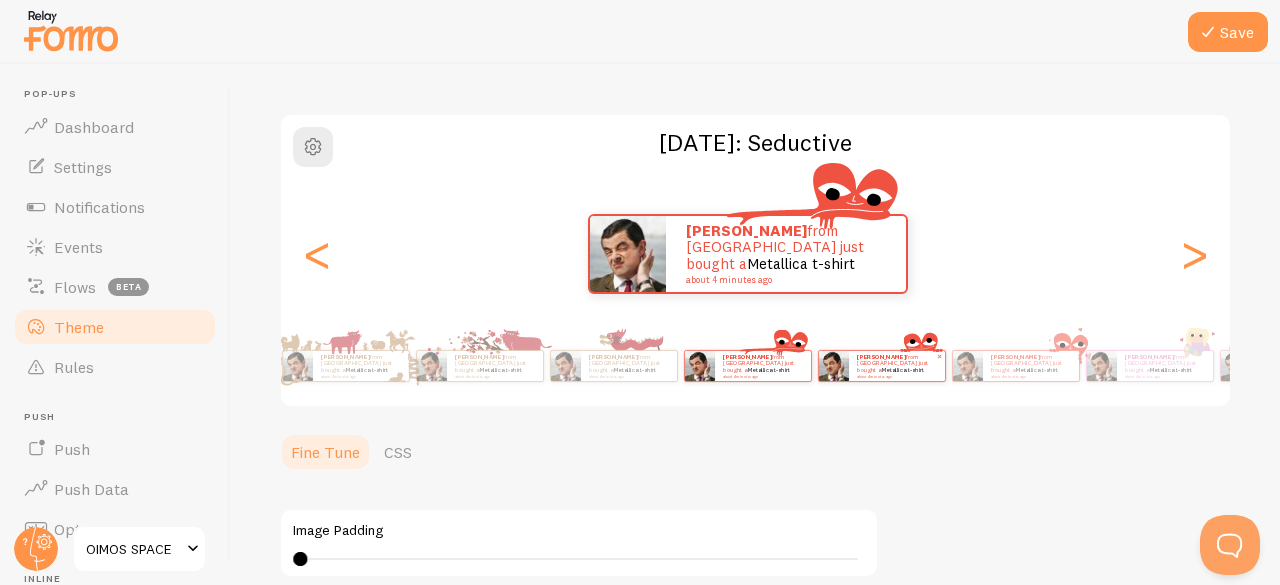click on "Metallica t-shirt" at bounding box center (903, 370) 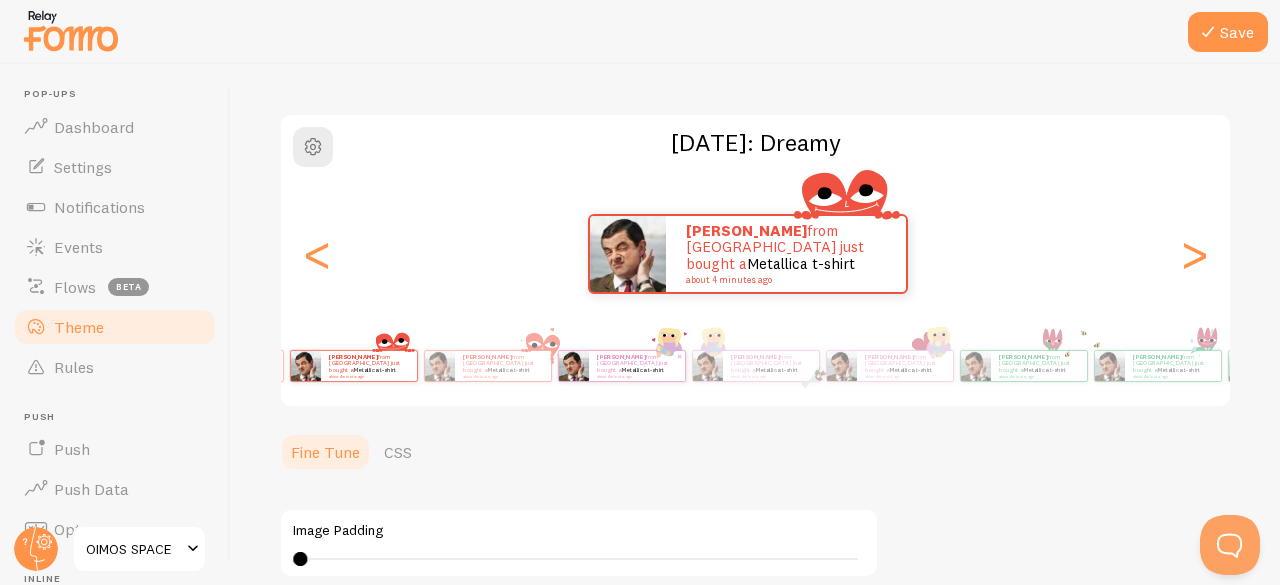 click at bounding box center [574, 366] 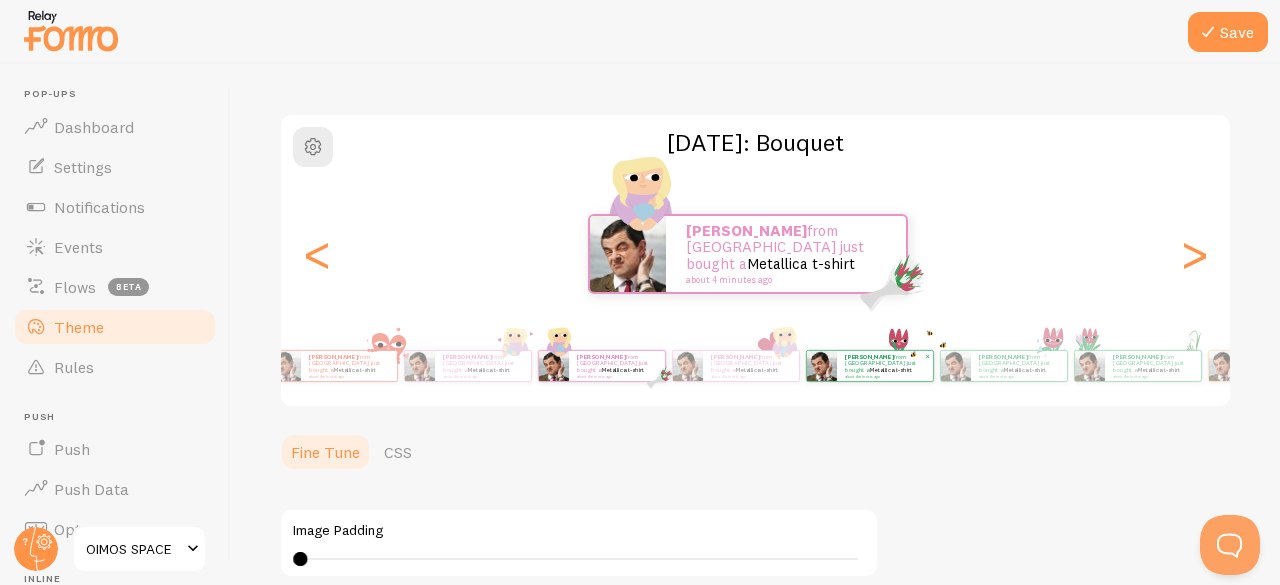 click on "[PERSON_NAME]  from [GEOGRAPHIC_DATA] just bought a  Metallica t-shirt   about 4 minutes ago [PERSON_NAME]  from [GEOGRAPHIC_DATA] just bought a  Metallica t-shirt   about 4 minutes ago [PERSON_NAME]  from [GEOGRAPHIC_DATA] just bought a  Metallica t-shirt   about 4 minutes ago [PERSON_NAME]  from [GEOGRAPHIC_DATA] just bought a  Metallica t-shirt   about 4 minutes ago [PERSON_NAME]  from [GEOGRAPHIC_DATA] just bought a  Metallica t-shirt   about 4 minutes ago [PERSON_NAME]  from [GEOGRAPHIC_DATA] just bought a  Metallica t-shirt   about 4 minutes ago [PERSON_NAME]  from [GEOGRAPHIC_DATA] just bought a  Metallica t-shirt   about 4 minutes ago [PERSON_NAME]  from [GEOGRAPHIC_DATA] just bought a  Metallica t-shirt   about 4 minutes ago [PERSON_NAME]  from [GEOGRAPHIC_DATA] just bought a  Metallica t-shirt   about 4 minutes ago [PERSON_NAME]  from [GEOGRAPHIC_DATA] just bought a  Metallica t-shirt   about 4 minutes ago [PERSON_NAME]  from [GEOGRAPHIC_DATA] just bought a  Metallica t-shirt   about 4 minutes ago [PERSON_NAME]  from [GEOGRAPHIC_DATA] just bought a  Metallica t-shirt   about 4 minutes ago [PERSON_NAME]  from [GEOGRAPHIC_DATA] just bought a  Metallica t-shirt   about 4 minutes ago [PERSON_NAME]  from [GEOGRAPHIC_DATA] just bought a  Metallica t-shirt   about 4 minutes ago [PERSON_NAME]" at bounding box center [755, 366] 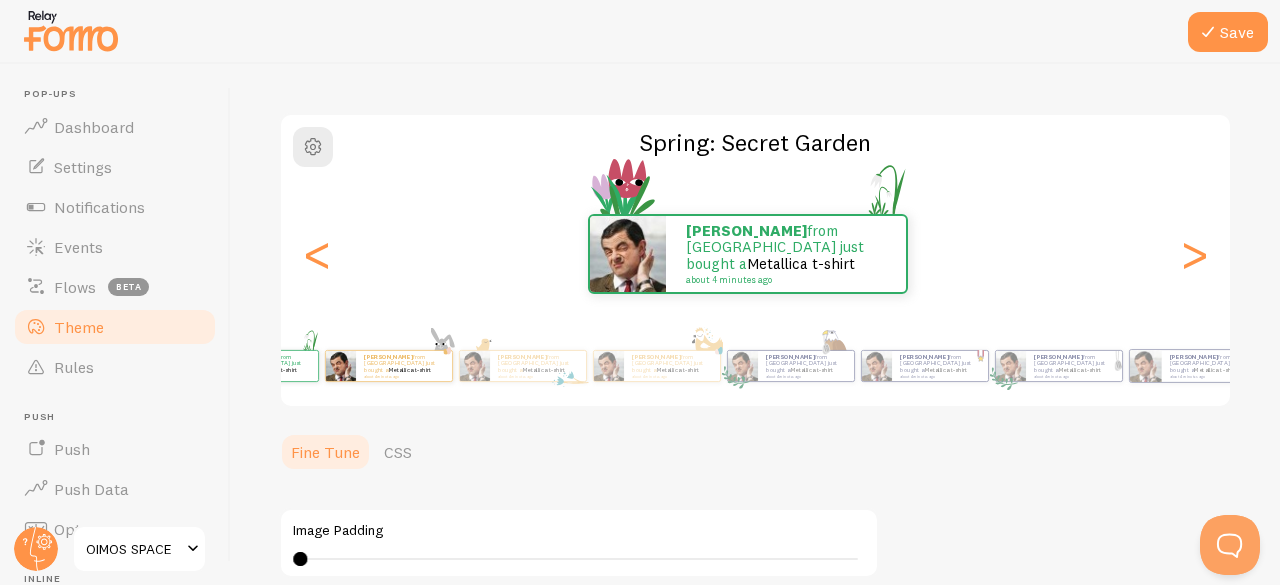 click on "[PERSON_NAME]  from [GEOGRAPHIC_DATA] just bought a  Metallica t-shirt   about 4 minutes ago [PERSON_NAME]  from [GEOGRAPHIC_DATA] just bought a  Metallica t-shirt   about 4 minutes ago [PERSON_NAME]  from [GEOGRAPHIC_DATA] just bought a  Metallica t-shirt   about 4 minutes ago [PERSON_NAME]  from [GEOGRAPHIC_DATA] just bought a  Metallica t-shirt   about 4 minutes ago [PERSON_NAME]  from [GEOGRAPHIC_DATA] just bought a  Metallica t-shirt   about 4 minutes ago [PERSON_NAME]  from [GEOGRAPHIC_DATA] just bought a  Metallica t-shirt   about 4 minutes ago [PERSON_NAME]  from [GEOGRAPHIC_DATA] just bought a  Metallica t-shirt   about 4 minutes ago [PERSON_NAME]  from [GEOGRAPHIC_DATA] just bought a  Metallica t-shirt   about 4 minutes ago [PERSON_NAME]  from [GEOGRAPHIC_DATA] just bought a  Metallica t-shirt   about 4 minutes ago [PERSON_NAME]  from [GEOGRAPHIC_DATA] just bought a  Metallica t-shirt   about 4 minutes ago [PERSON_NAME]  from [GEOGRAPHIC_DATA] just bought a  Metallica t-shirt   about 4 minutes ago [PERSON_NAME]  from [GEOGRAPHIC_DATA] just bought a  Metallica t-shirt   about 4 minutes ago [PERSON_NAME]  from [GEOGRAPHIC_DATA] just bought a  Metallica t-shirt   about 4 minutes ago [PERSON_NAME]  from [GEOGRAPHIC_DATA] just bought a  Metallica t-shirt   about 4 minutes ago [PERSON_NAME]" at bounding box center (755, 366) 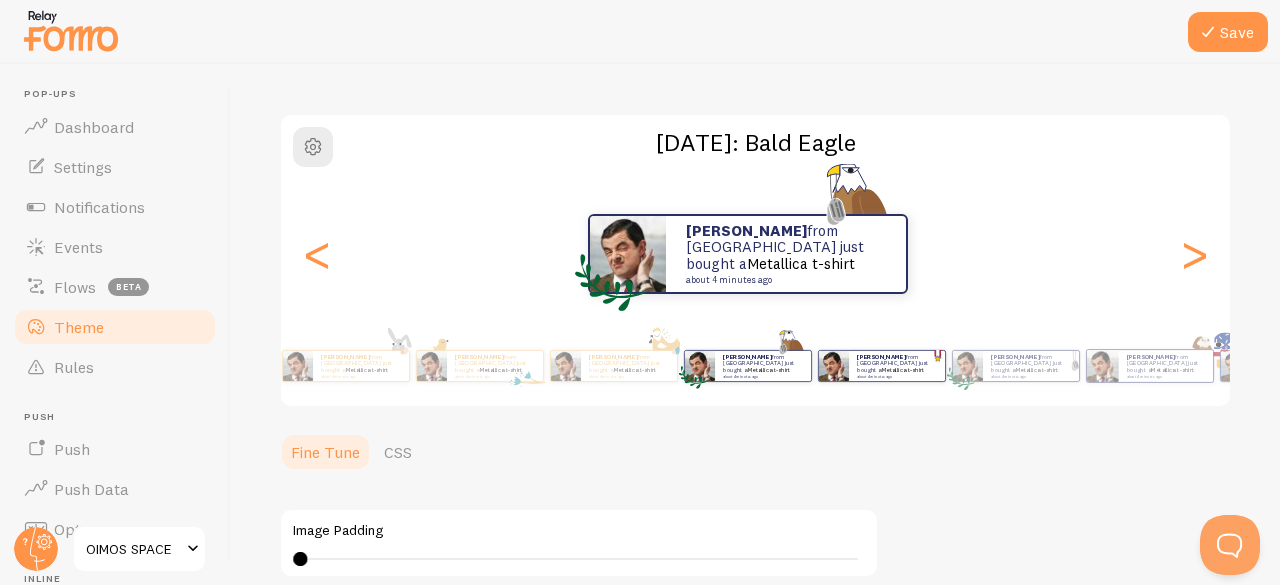 click on "[PERSON_NAME]  from [GEOGRAPHIC_DATA] just bought a  Metallica t-shirt   about 4 minutes ago" at bounding box center [897, 365] 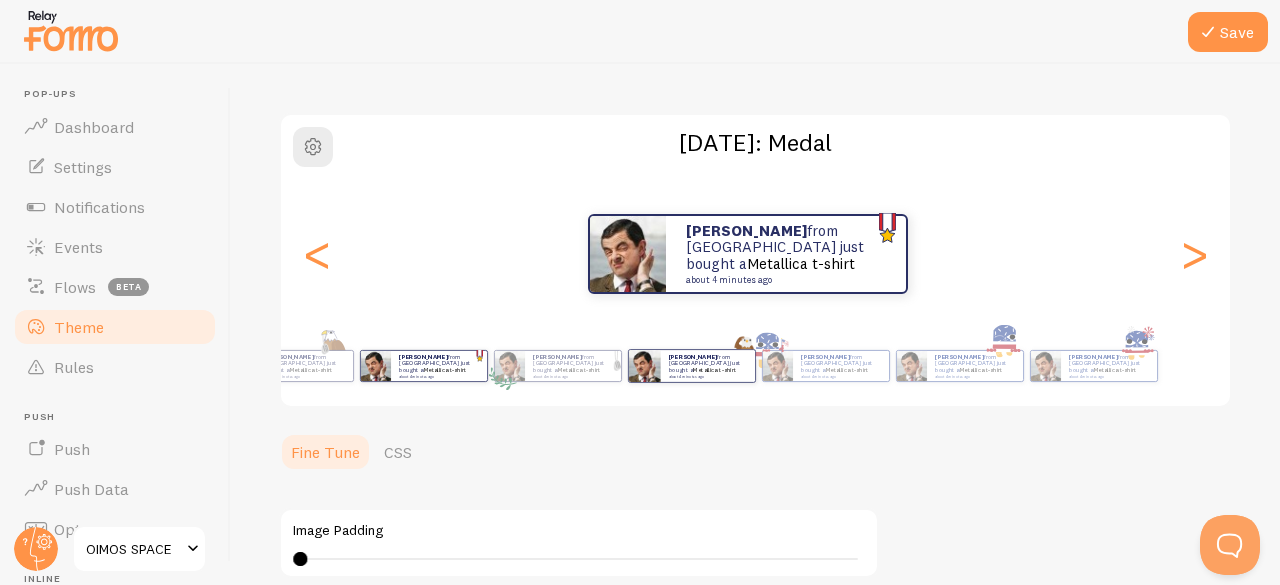 click on "[PERSON_NAME]  from [GEOGRAPHIC_DATA] just bought a  Metallica t-shirt   about 4 minutes ago" at bounding box center (692, 366) 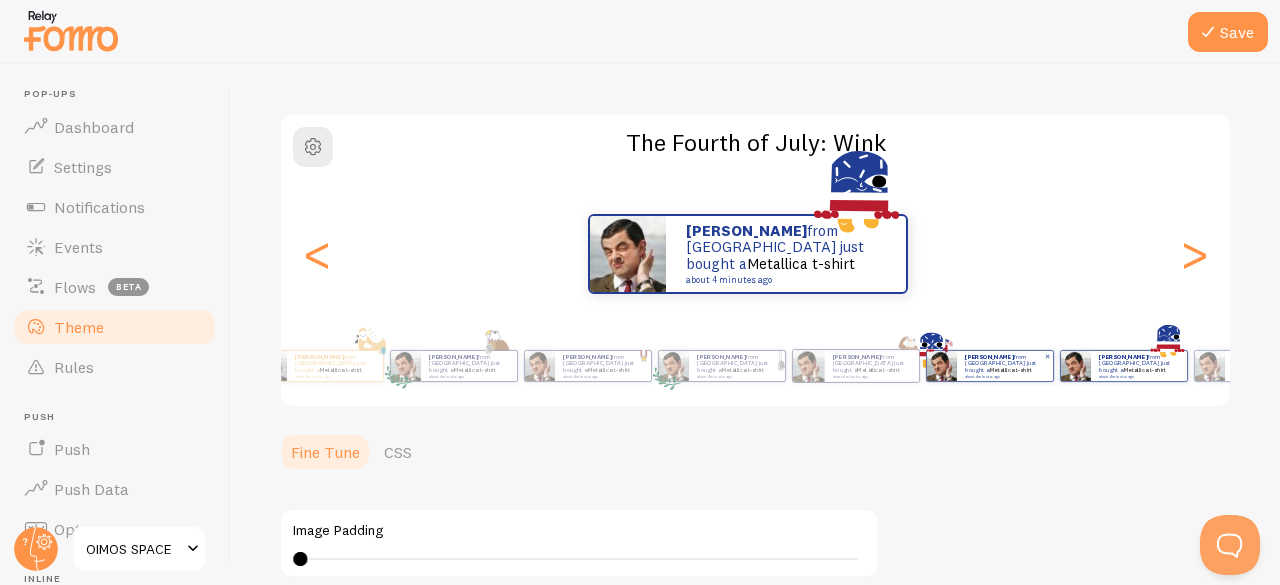 click on "[PERSON_NAME]  from [GEOGRAPHIC_DATA] just bought a  Metallica t-shirt   about 4 minutes ago" at bounding box center (1005, 365) 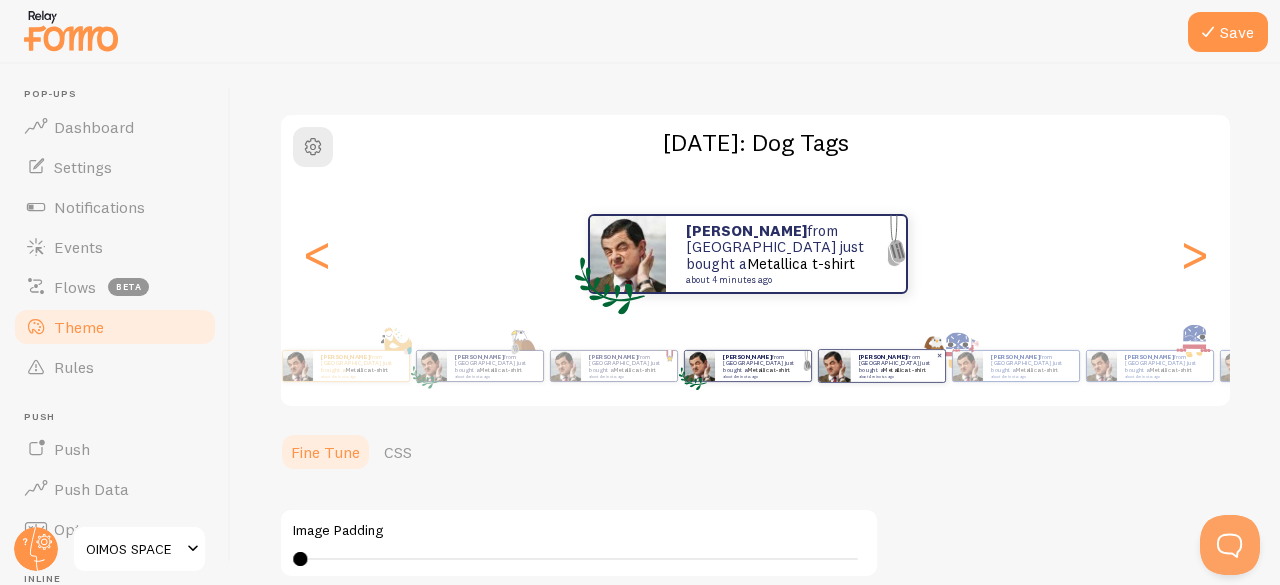 click on "[PERSON_NAME]  from [GEOGRAPHIC_DATA] just bought a  Metallica t-shirt   about 4 minutes ago" at bounding box center (898, 365) 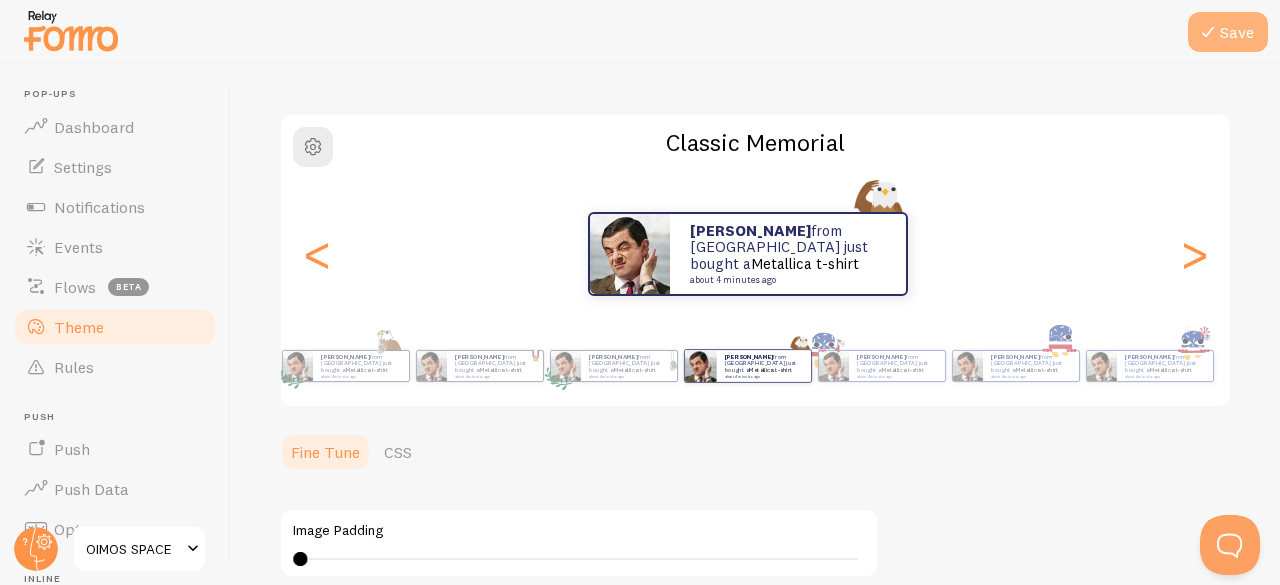 click at bounding box center [1208, 32] 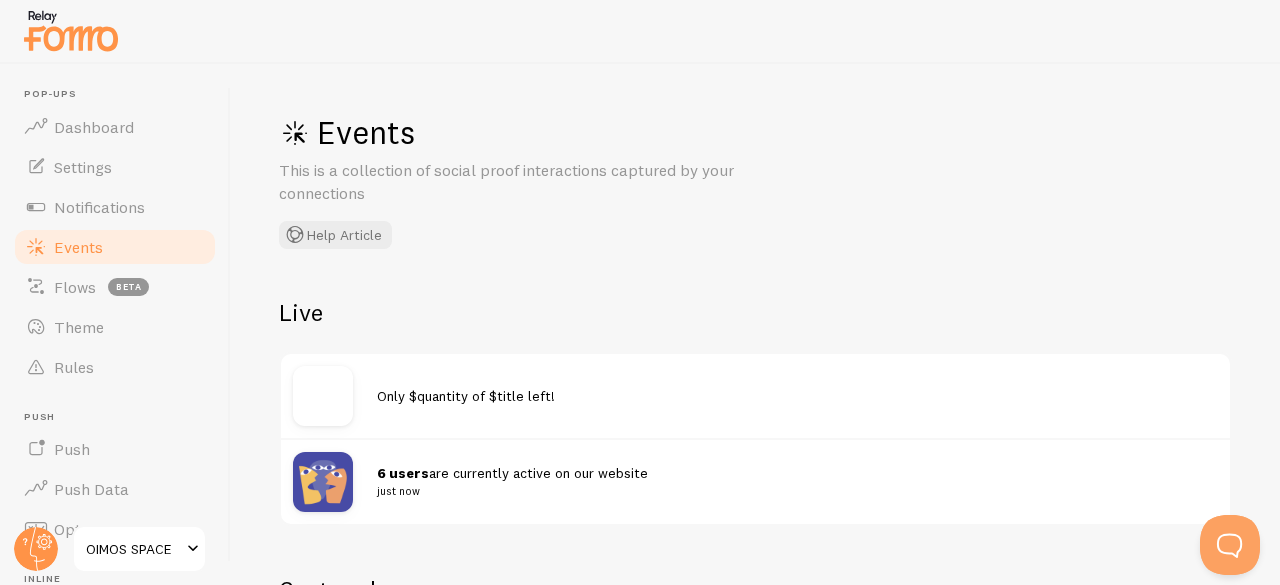 scroll, scrollTop: 299, scrollLeft: 0, axis: vertical 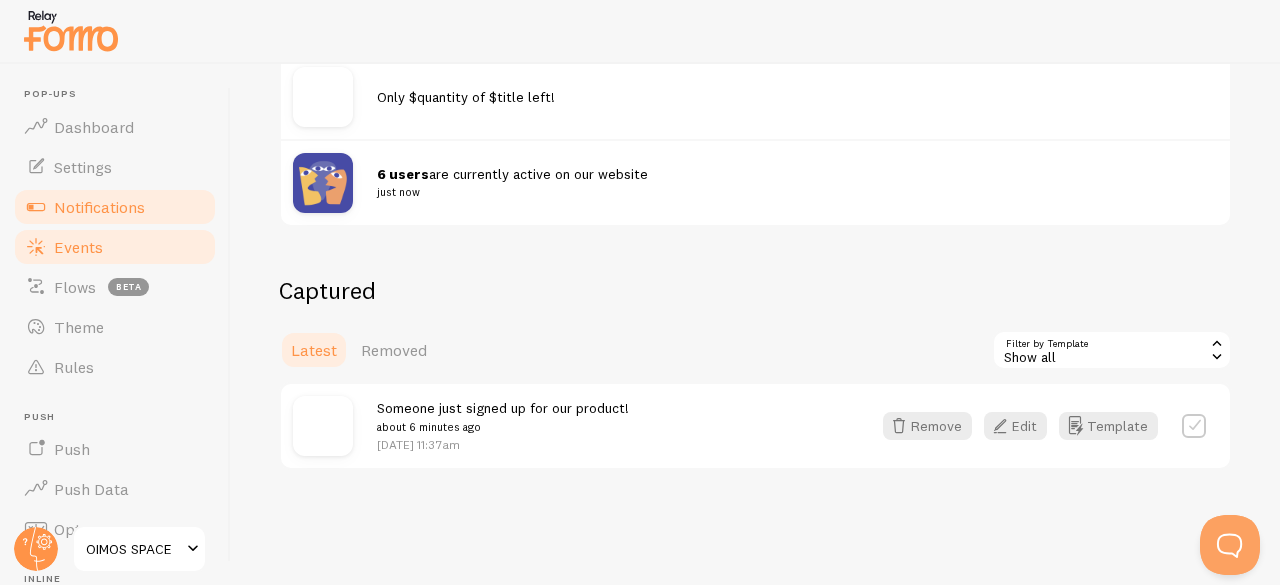 click on "Notifications" at bounding box center (99, 207) 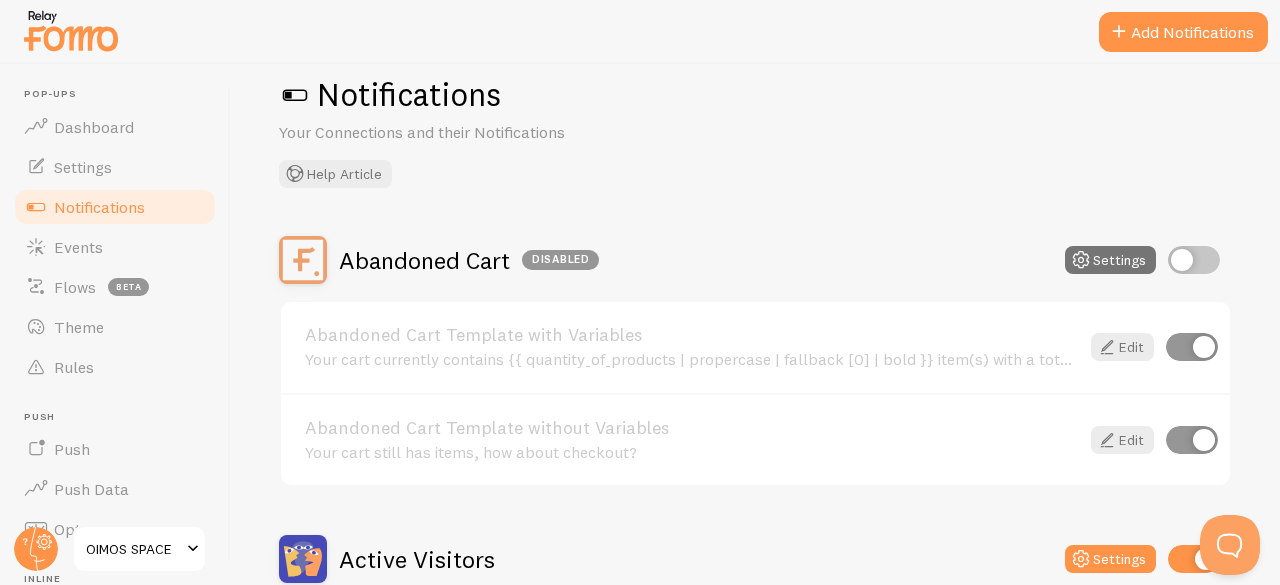 scroll, scrollTop: 39, scrollLeft: 0, axis: vertical 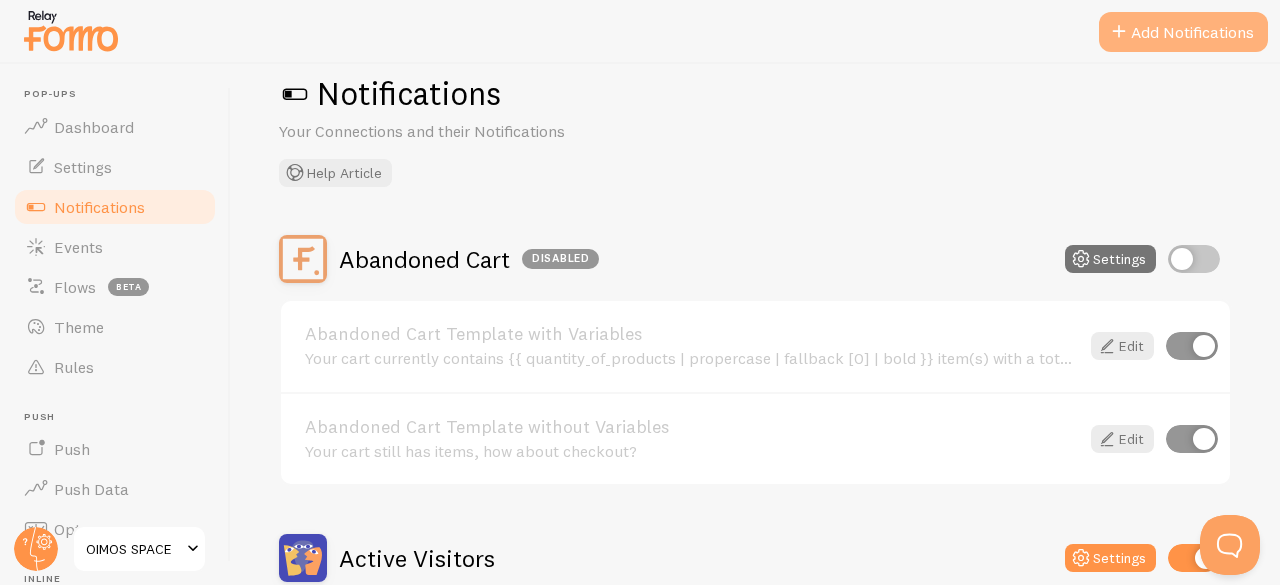 click on "Add Notifications" at bounding box center (1183, 32) 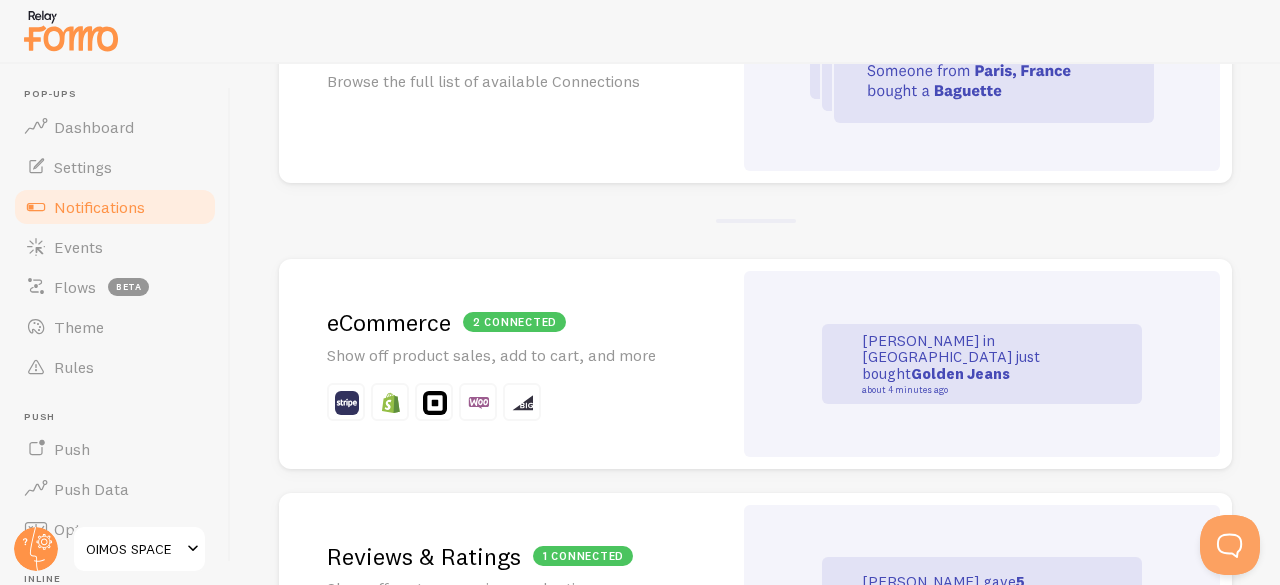 scroll, scrollTop: 300, scrollLeft: 0, axis: vertical 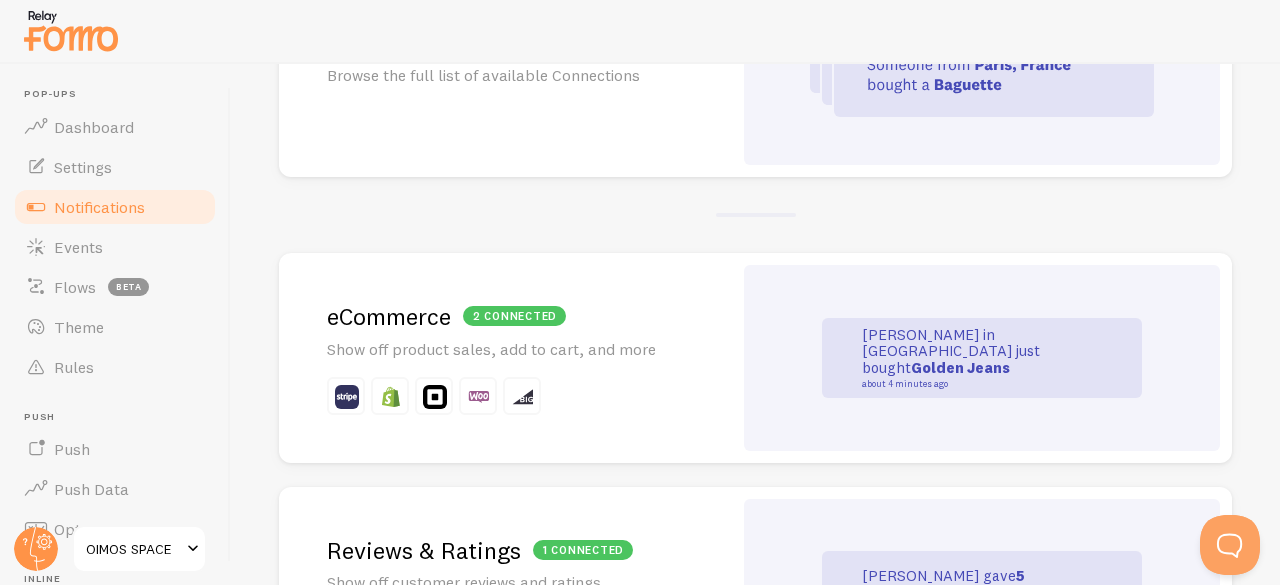click on "2
connected
eCommerce
Show off product sales, add to cart, and more" at bounding box center (505, 358) 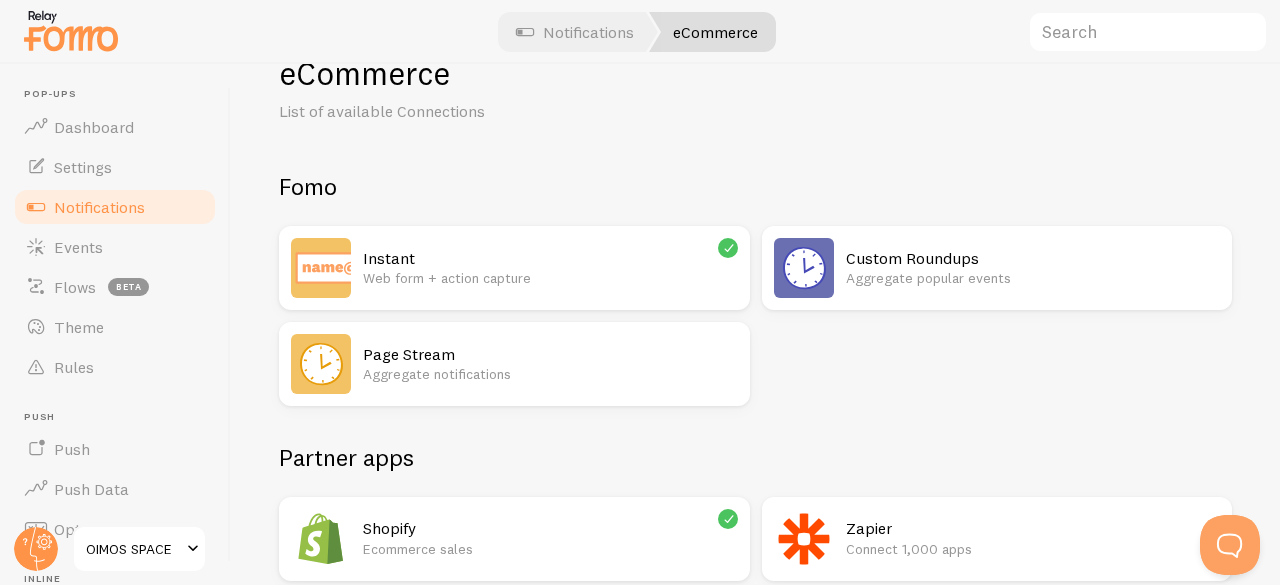 scroll, scrollTop: 60, scrollLeft: 0, axis: vertical 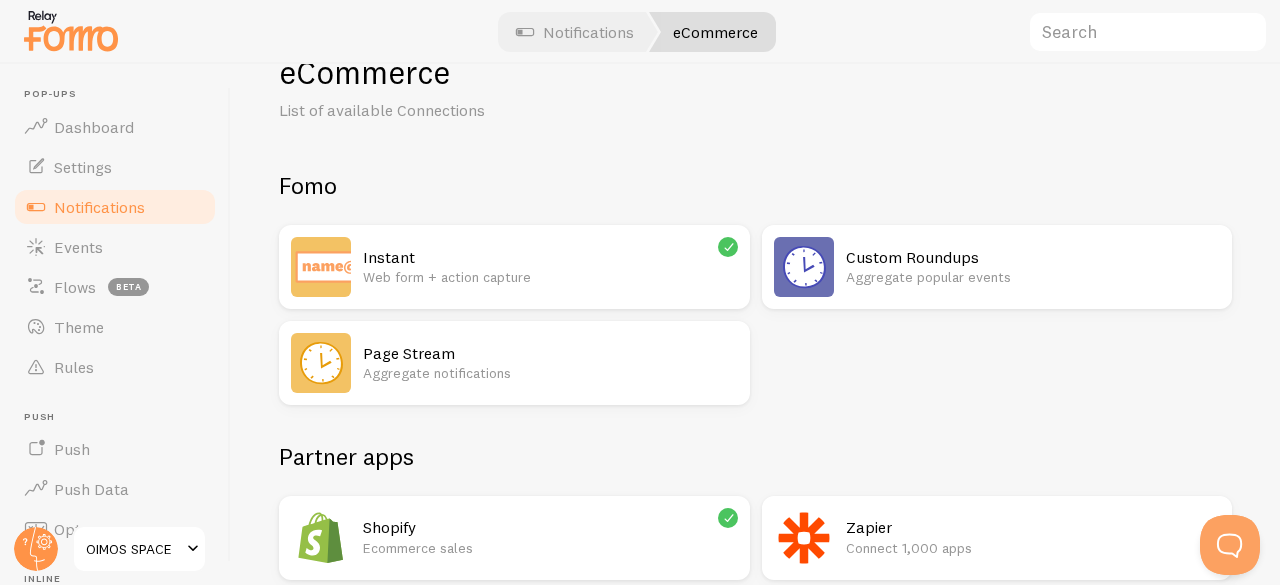 click on "Aggregate popular events" at bounding box center [1033, 277] 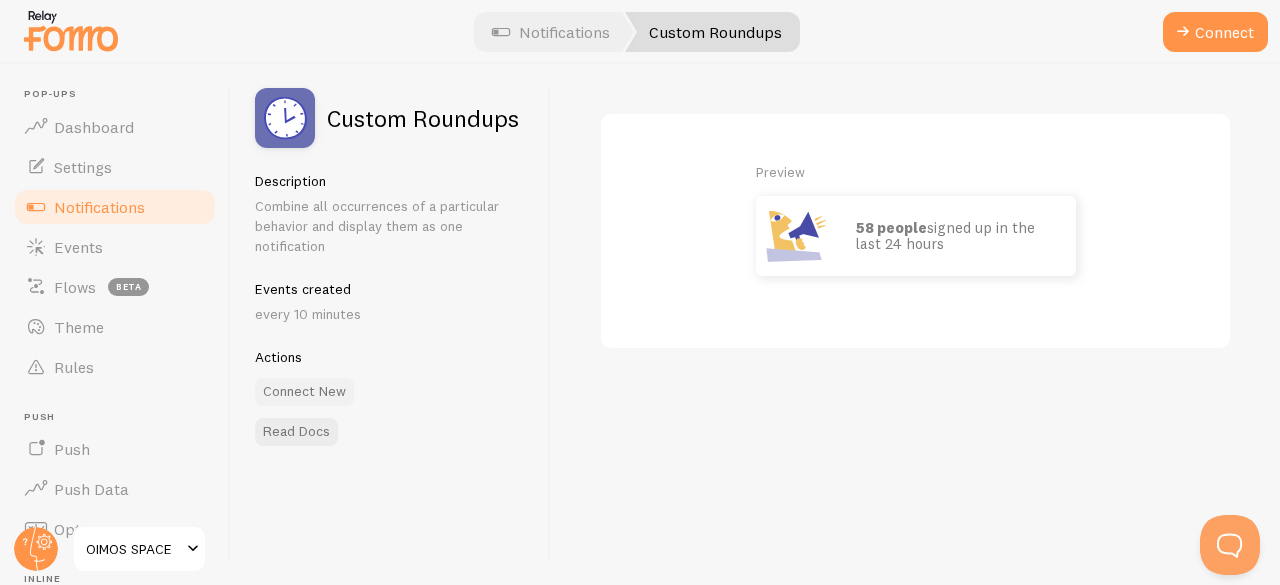 click on "Connect New" at bounding box center (304, 392) 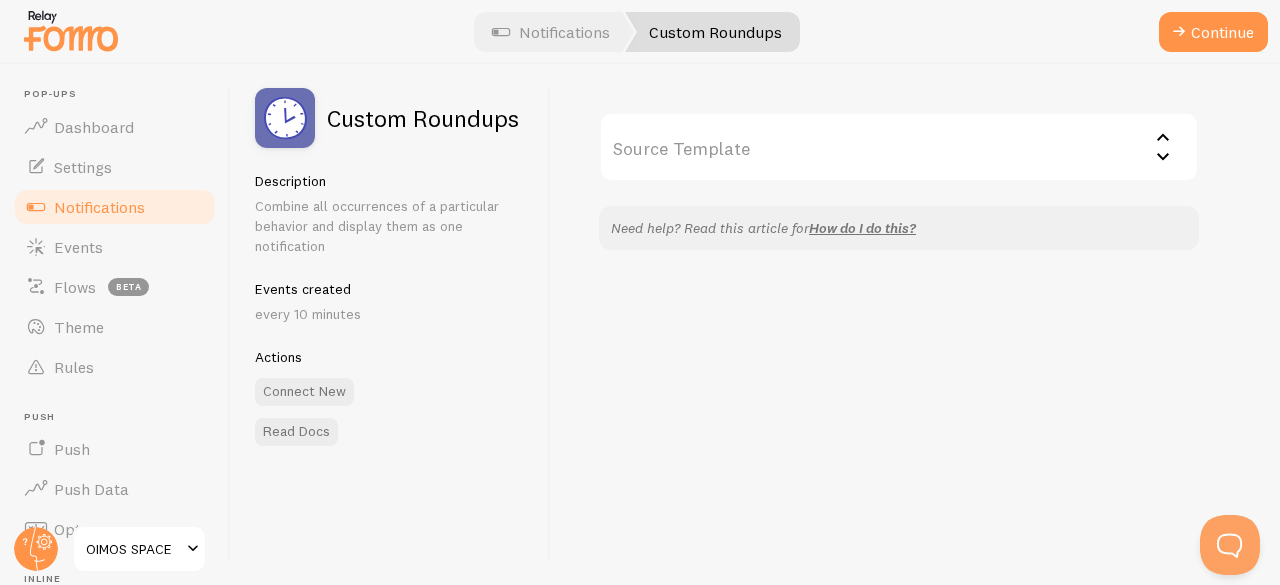 click on "Source Template" at bounding box center [899, 147] 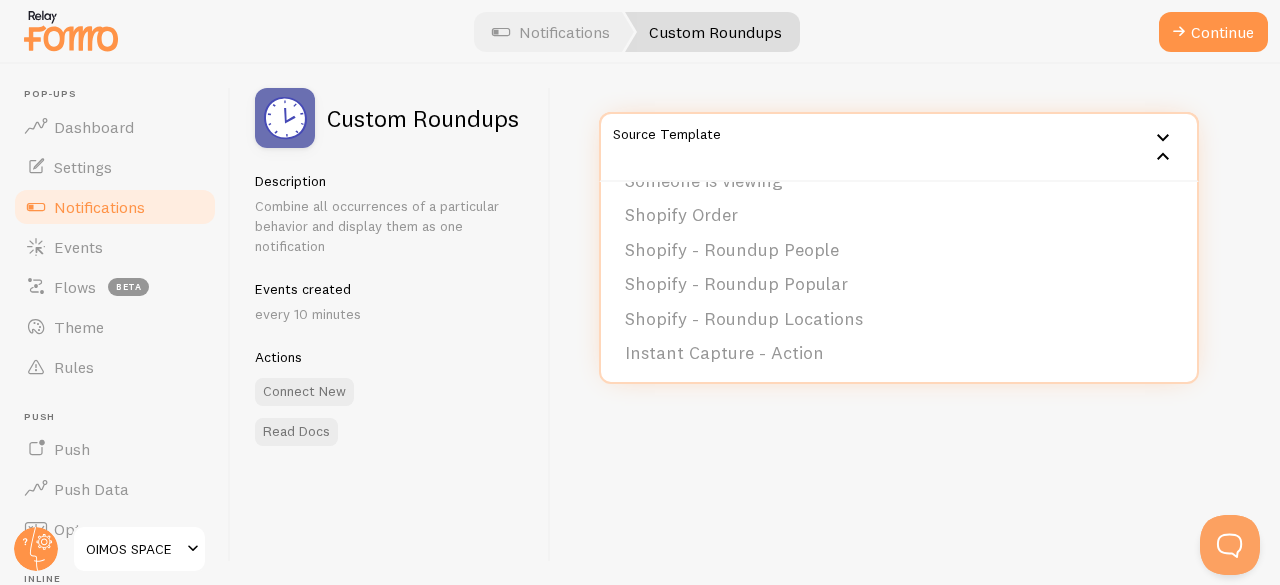 scroll, scrollTop: 0, scrollLeft: 0, axis: both 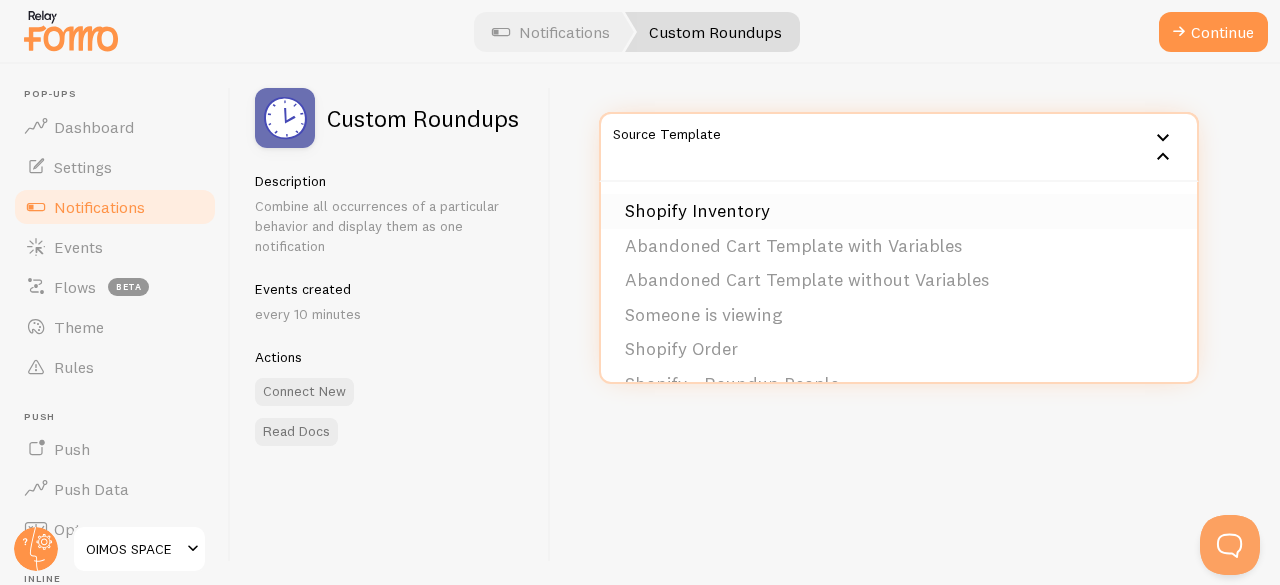 click on "Shopify Inventory" at bounding box center [899, 211] 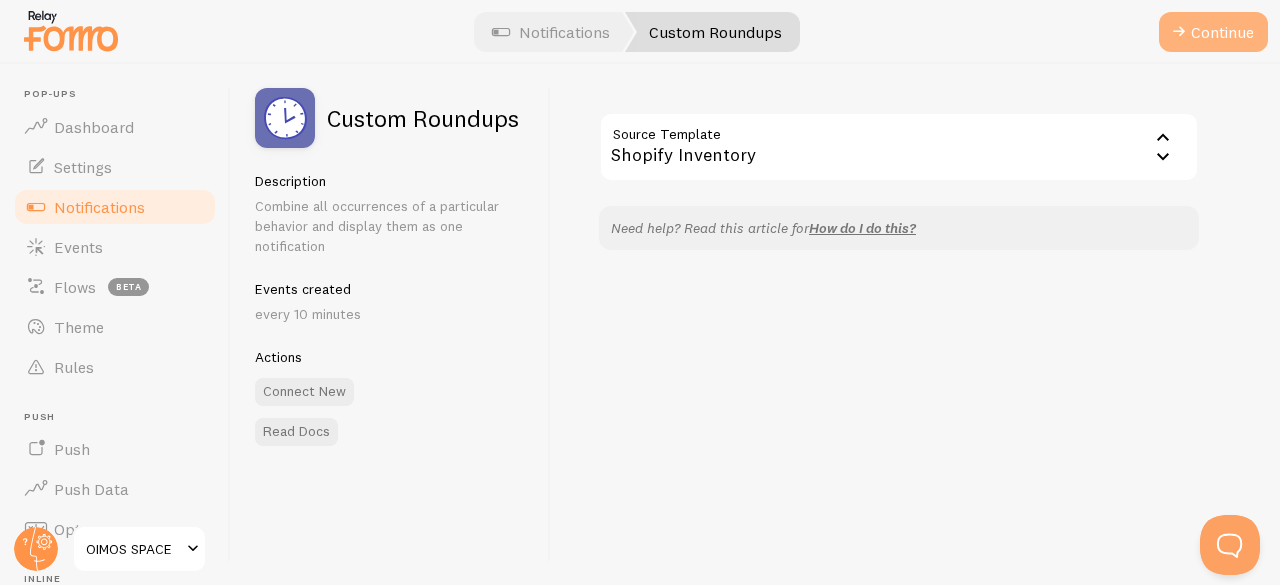 click at bounding box center [1179, 32] 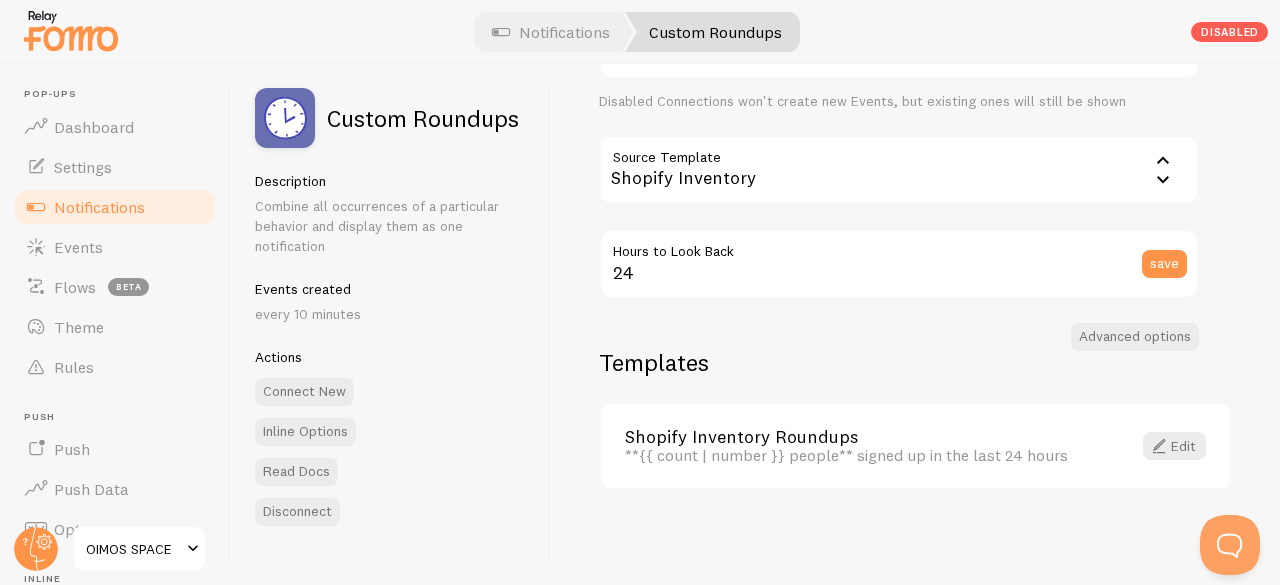 scroll, scrollTop: 0, scrollLeft: 0, axis: both 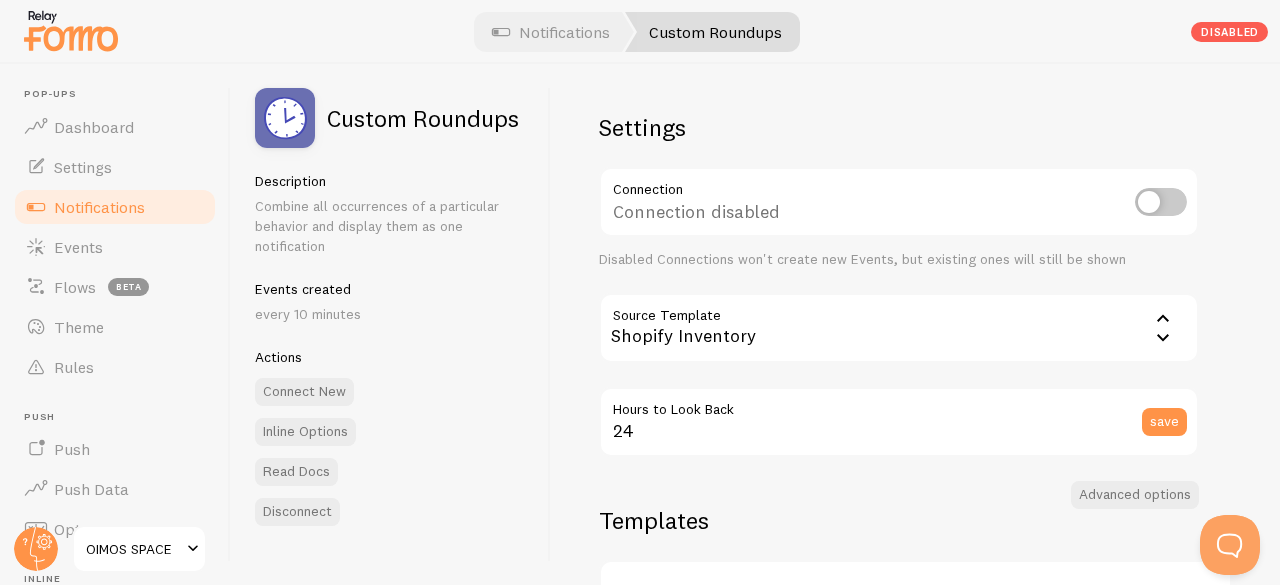 click at bounding box center [1161, 202] 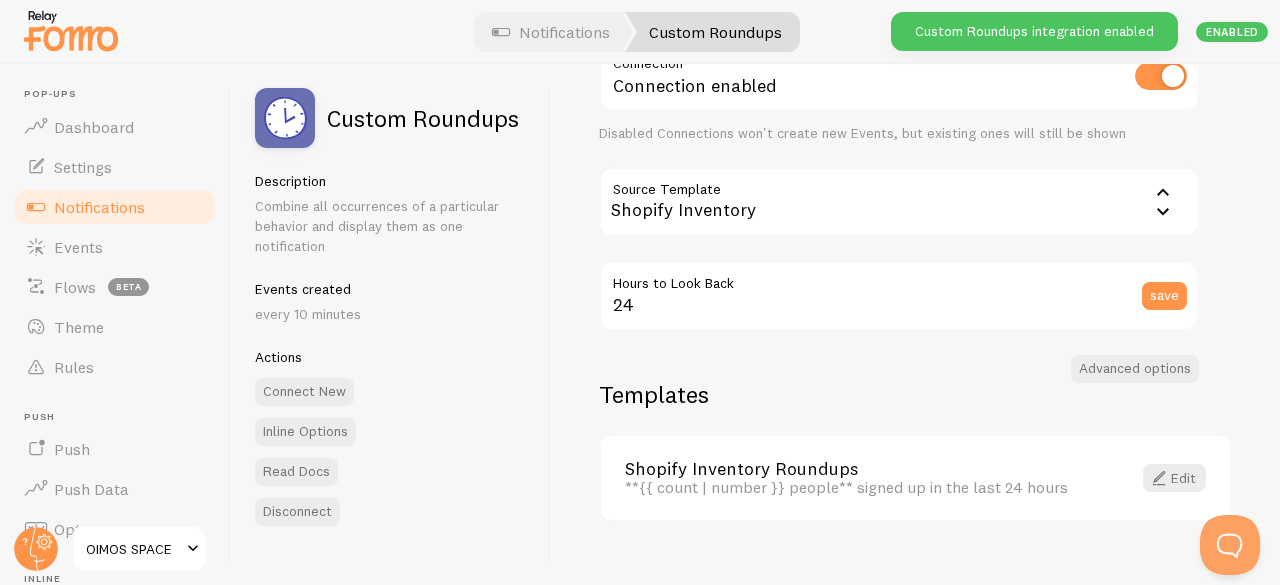 scroll, scrollTop: 158, scrollLeft: 0, axis: vertical 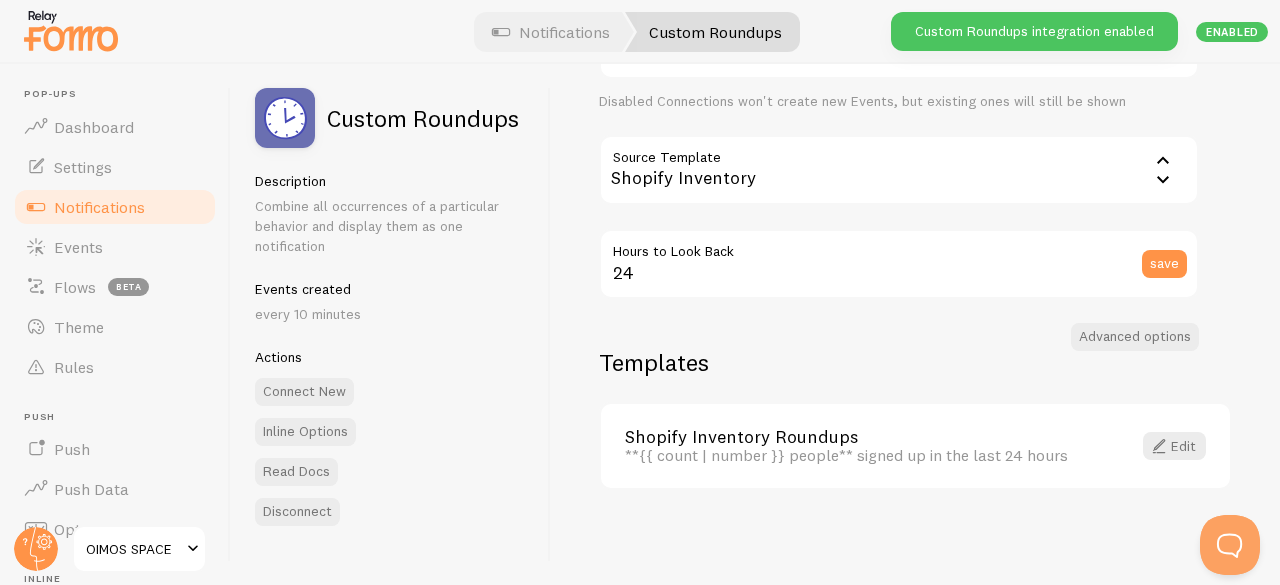 click on "Shopify Inventory" at bounding box center (899, 170) 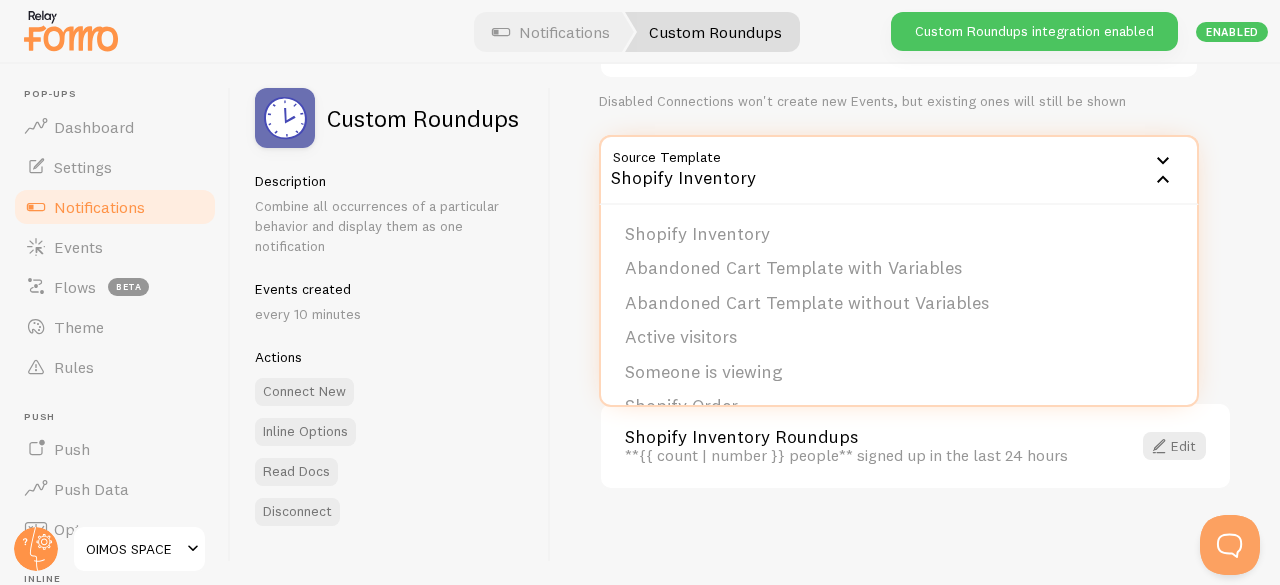 click on "Shopify Inventory" at bounding box center (899, 170) 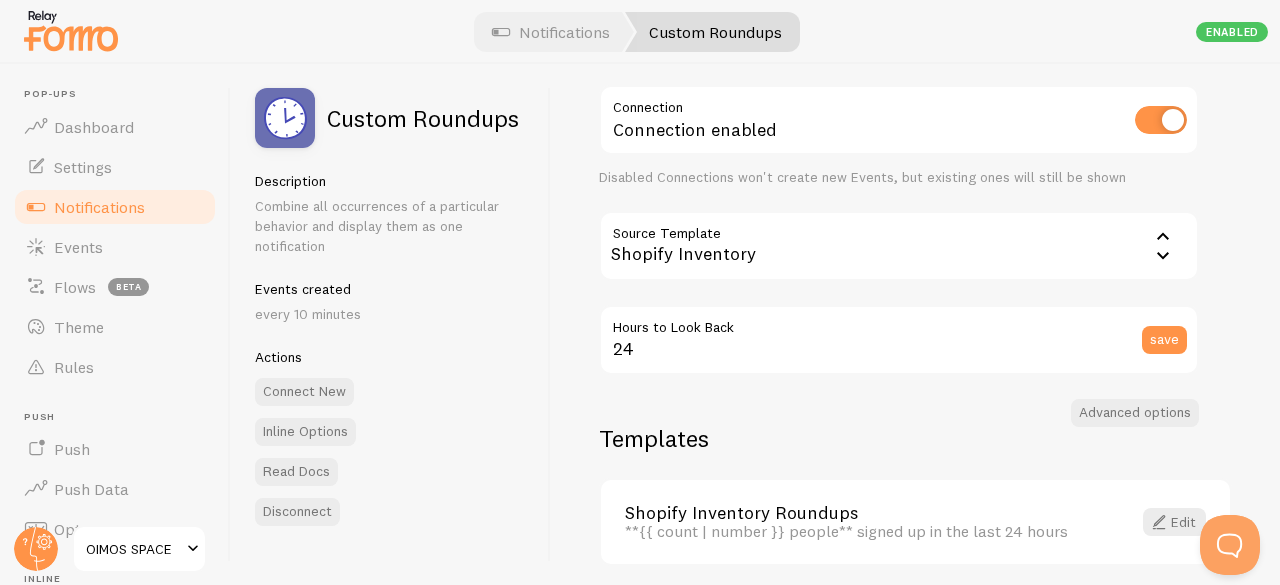 scroll, scrollTop: 158, scrollLeft: 0, axis: vertical 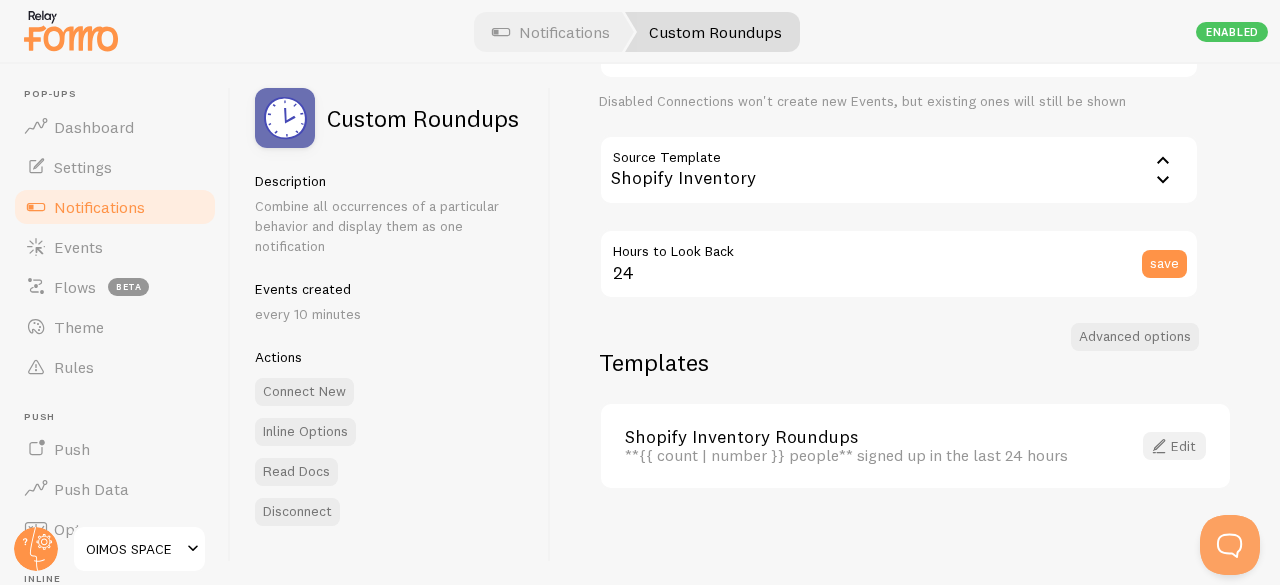 click on "Edit" at bounding box center [1174, 446] 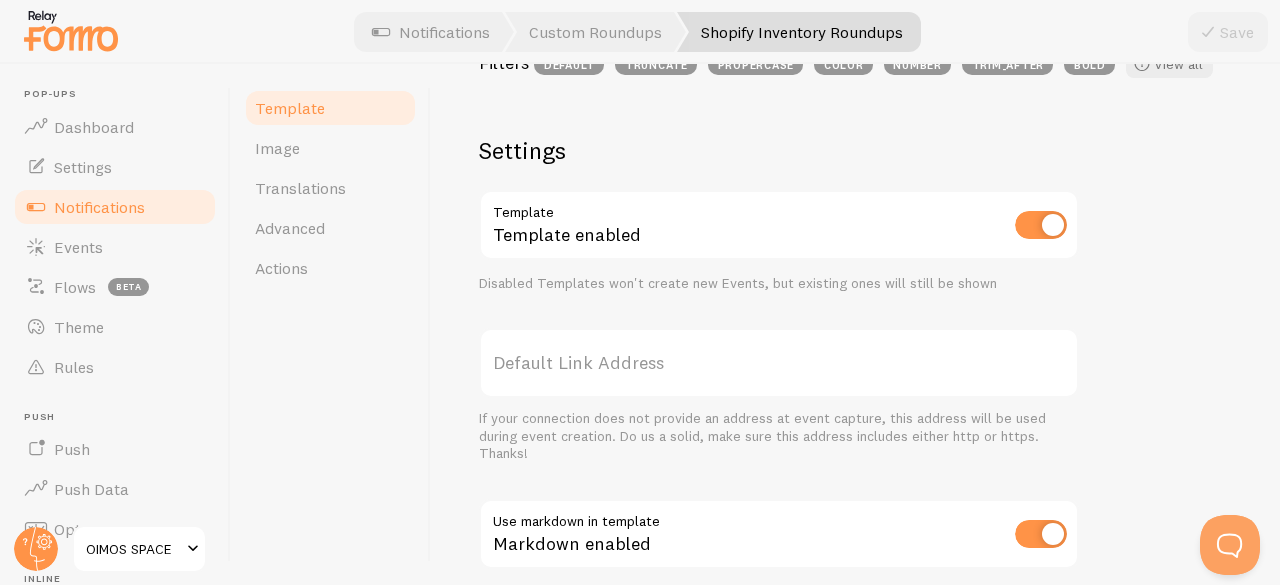 scroll, scrollTop: 0, scrollLeft: 0, axis: both 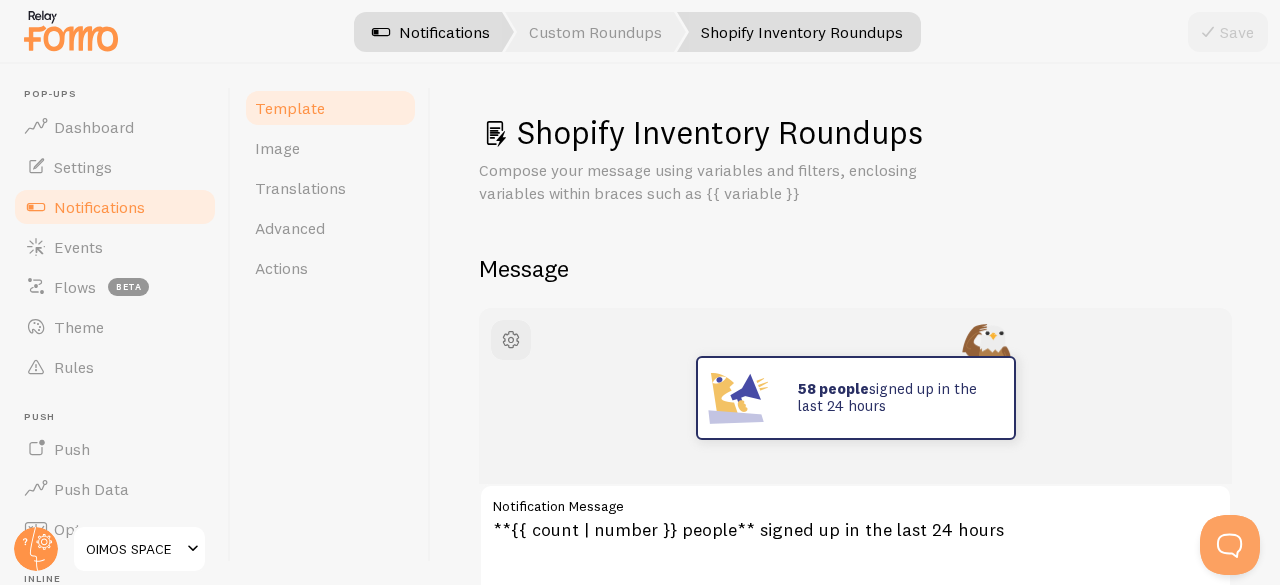 click on "Notifications" at bounding box center (431, 32) 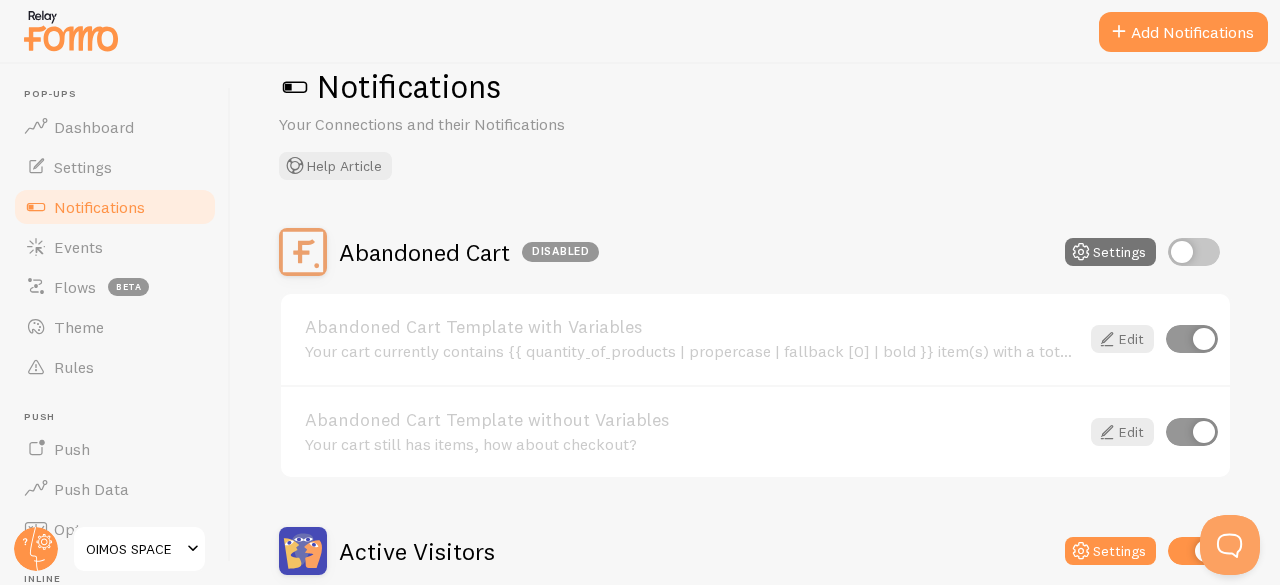 scroll, scrollTop: 0, scrollLeft: 0, axis: both 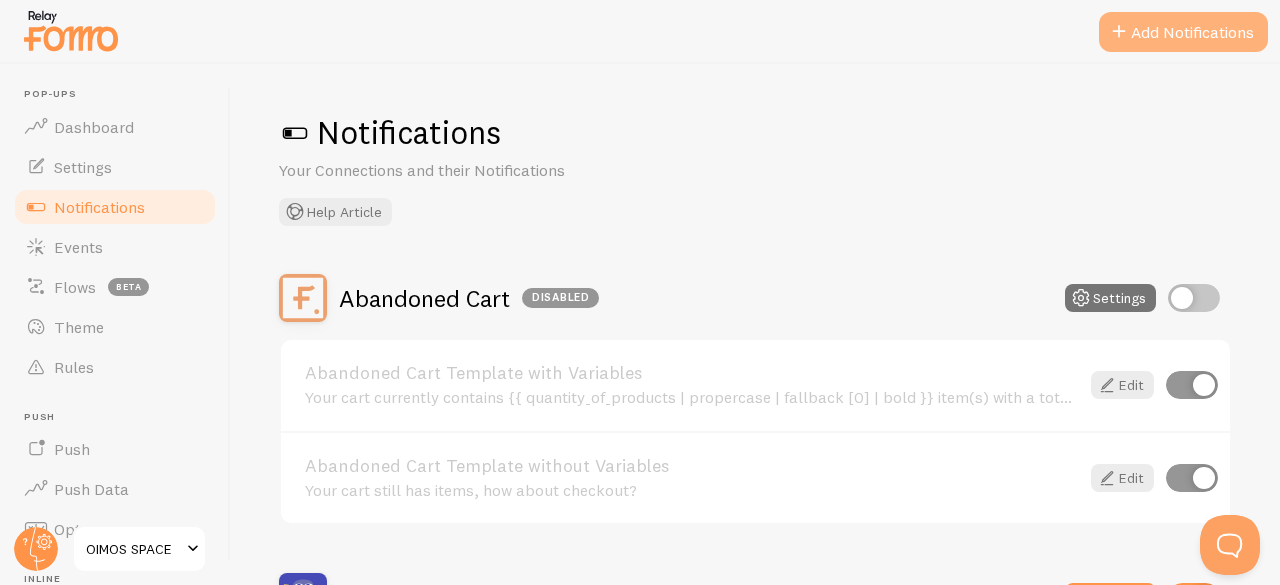 click on "Add Notifications" at bounding box center (1183, 32) 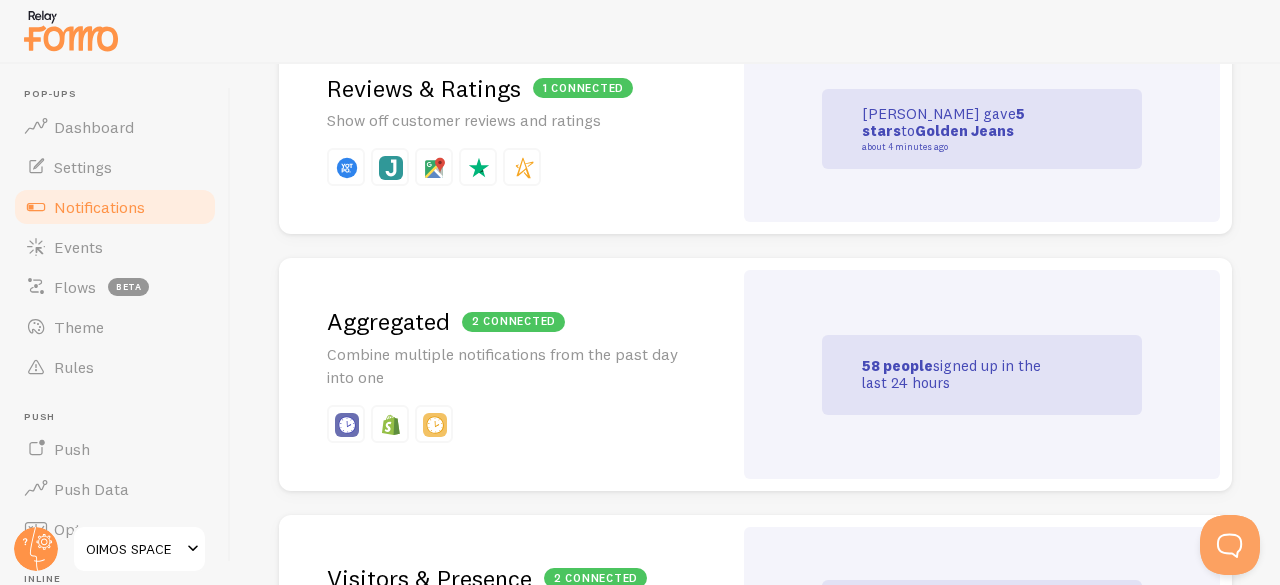 scroll, scrollTop: 770, scrollLeft: 0, axis: vertical 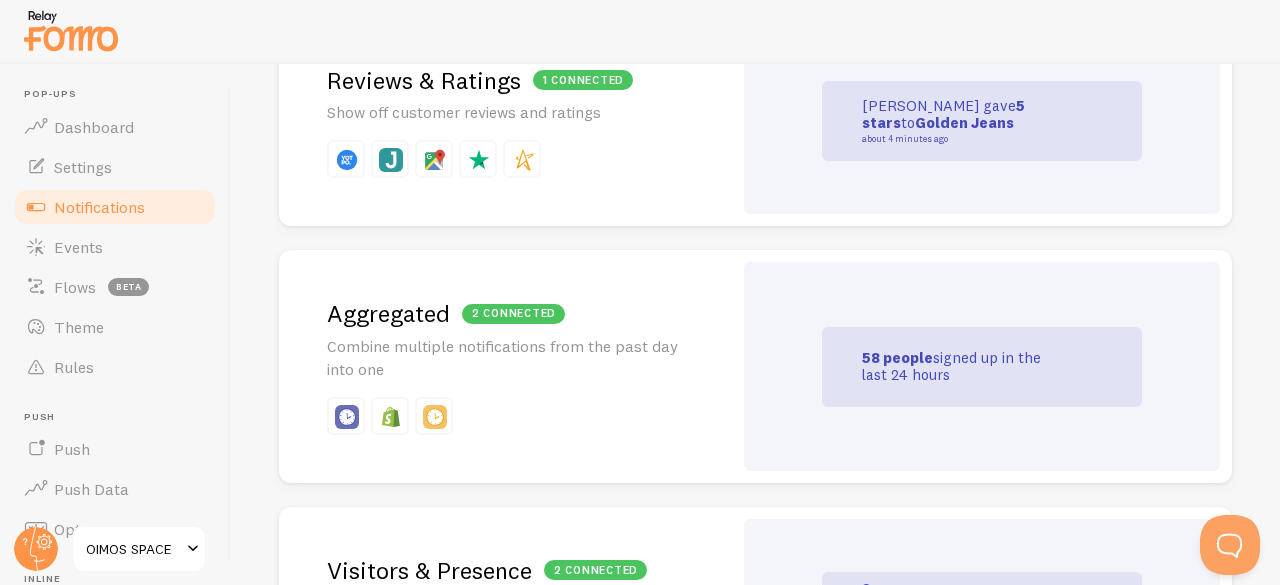 click on "1
connected
Reviews & Ratings
Show off customer reviews and ratings" at bounding box center (505, 122) 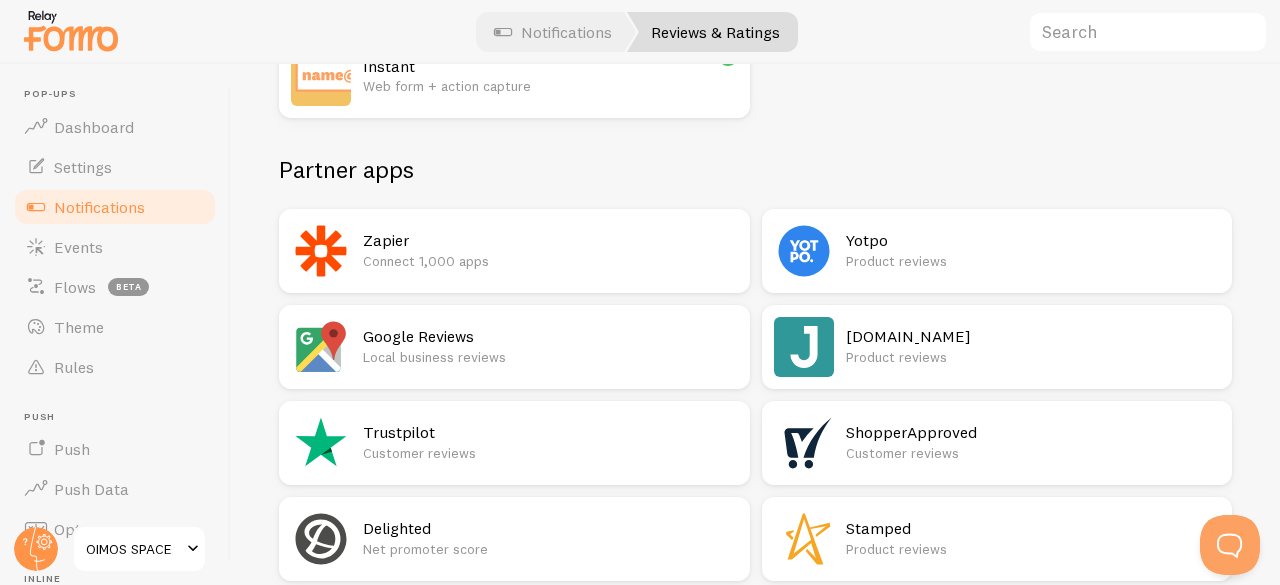 scroll, scrollTop: 250, scrollLeft: 0, axis: vertical 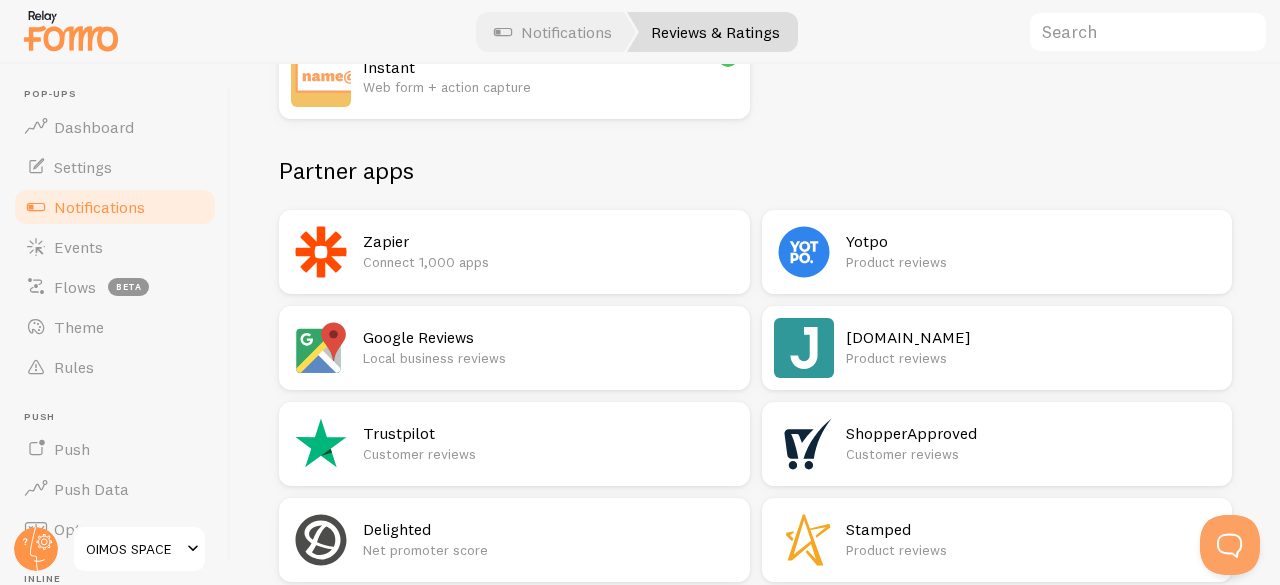 click on "Zapier" at bounding box center [550, 241] 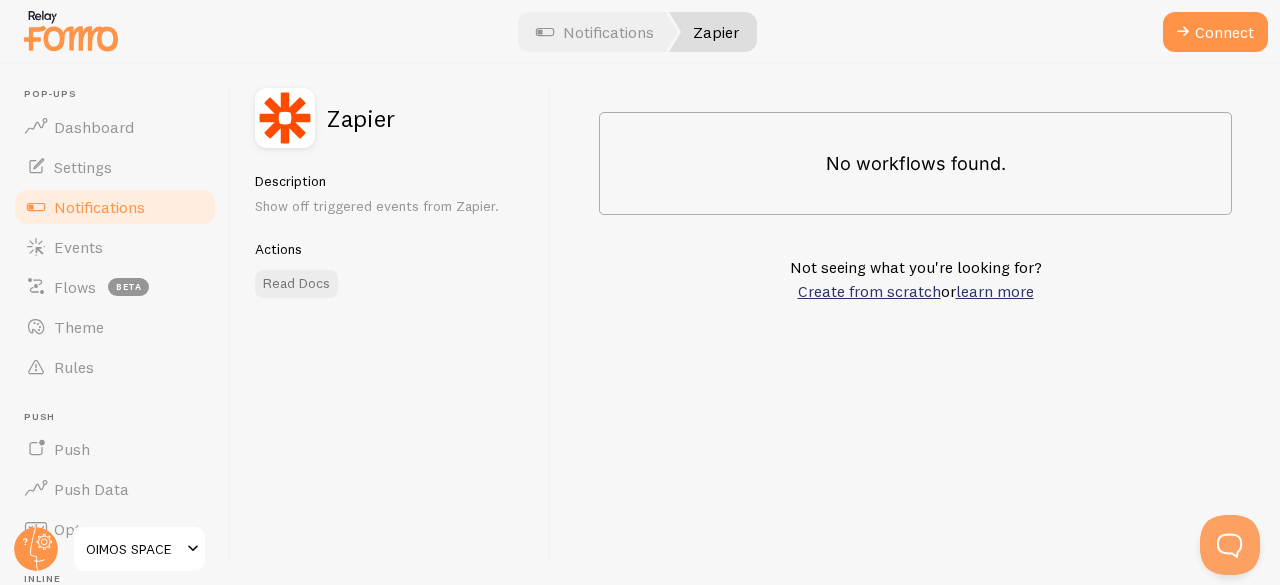 scroll, scrollTop: 0, scrollLeft: 0, axis: both 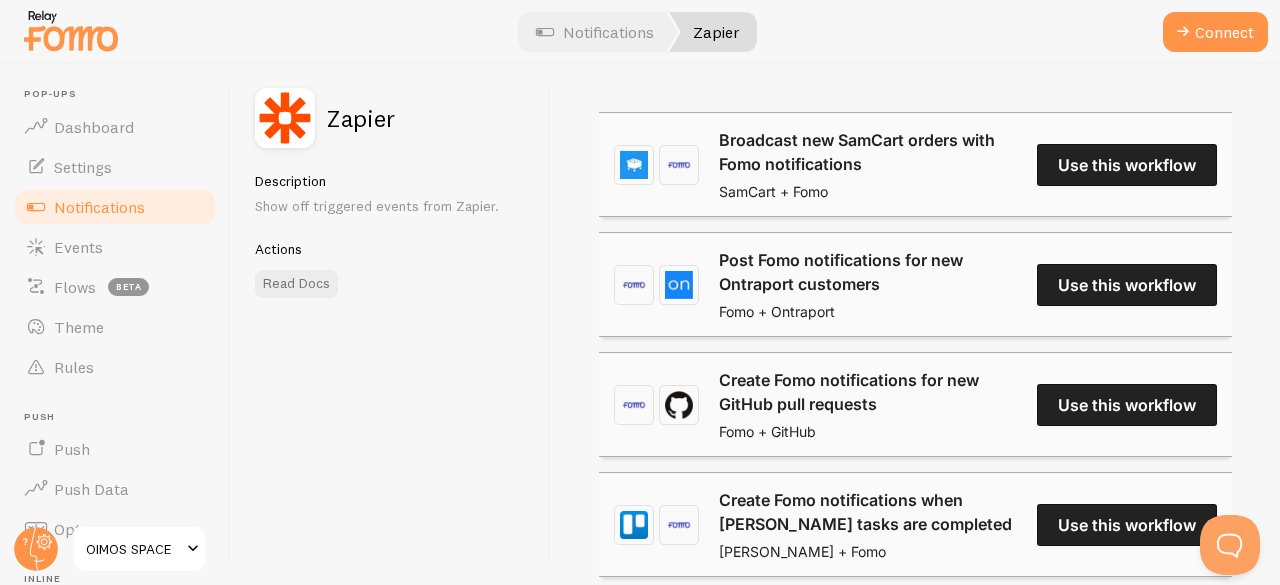 click on "Create Fomo notifications for new GitHub pull requests" at bounding box center (868, 392) 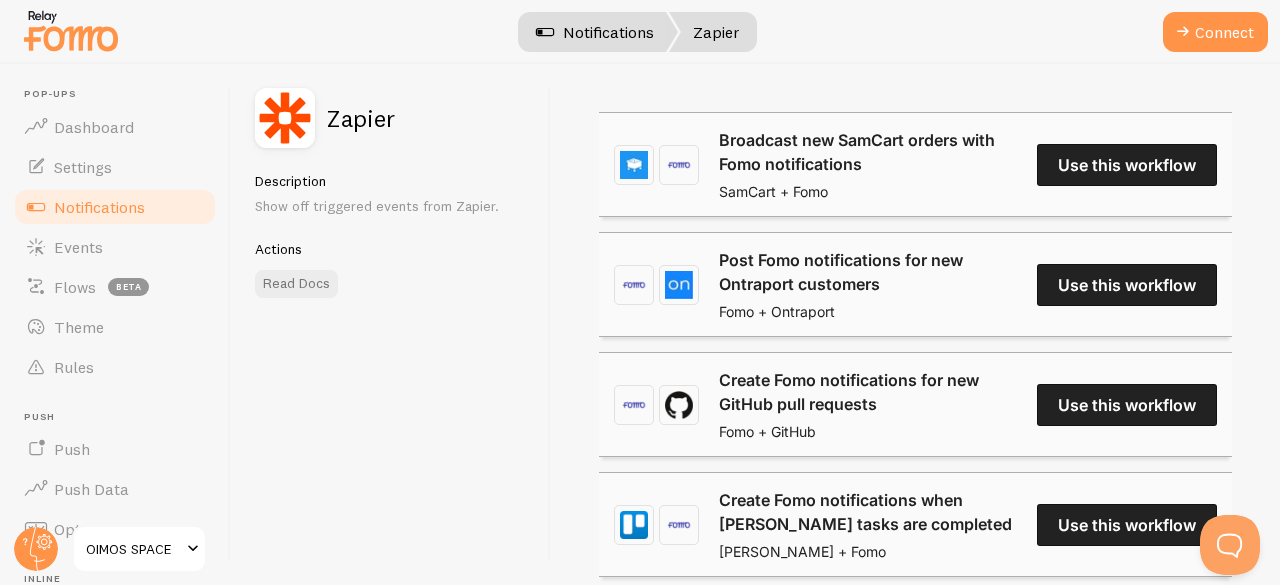 click on "Notifications" at bounding box center (595, 32) 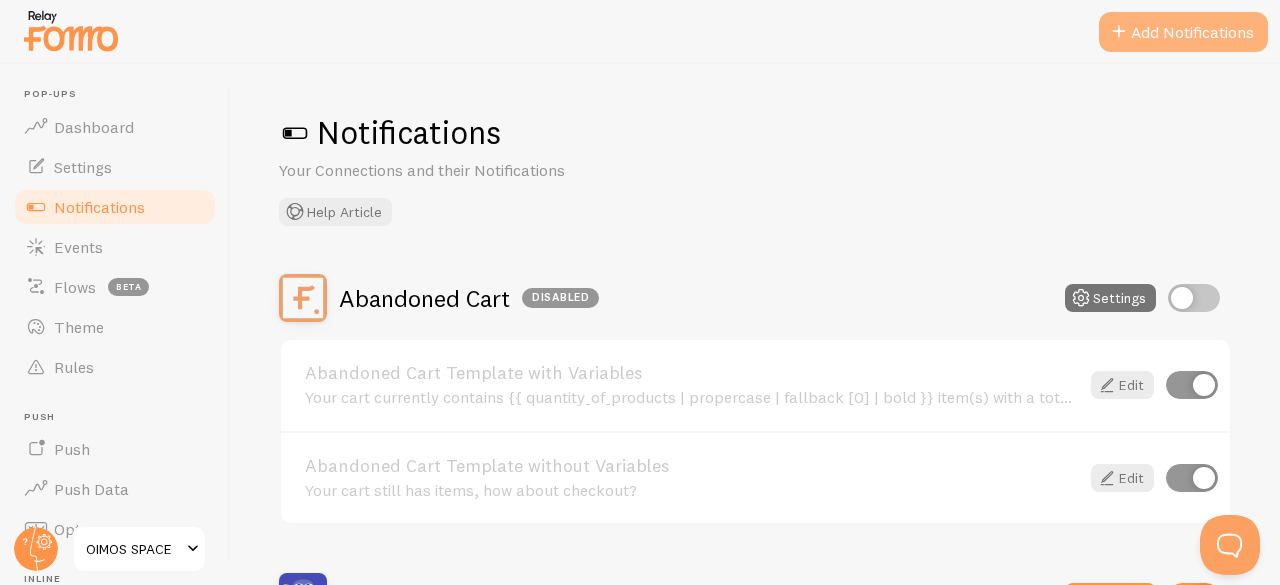 click on "Add Notifications" at bounding box center [1183, 32] 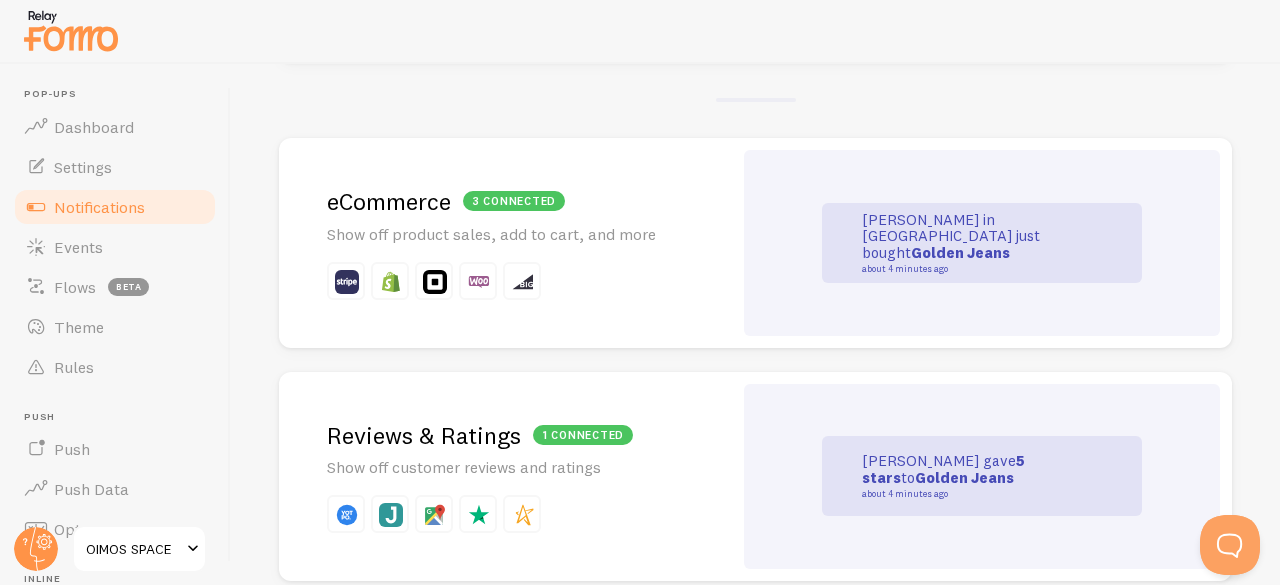 scroll, scrollTop: 416, scrollLeft: 0, axis: vertical 